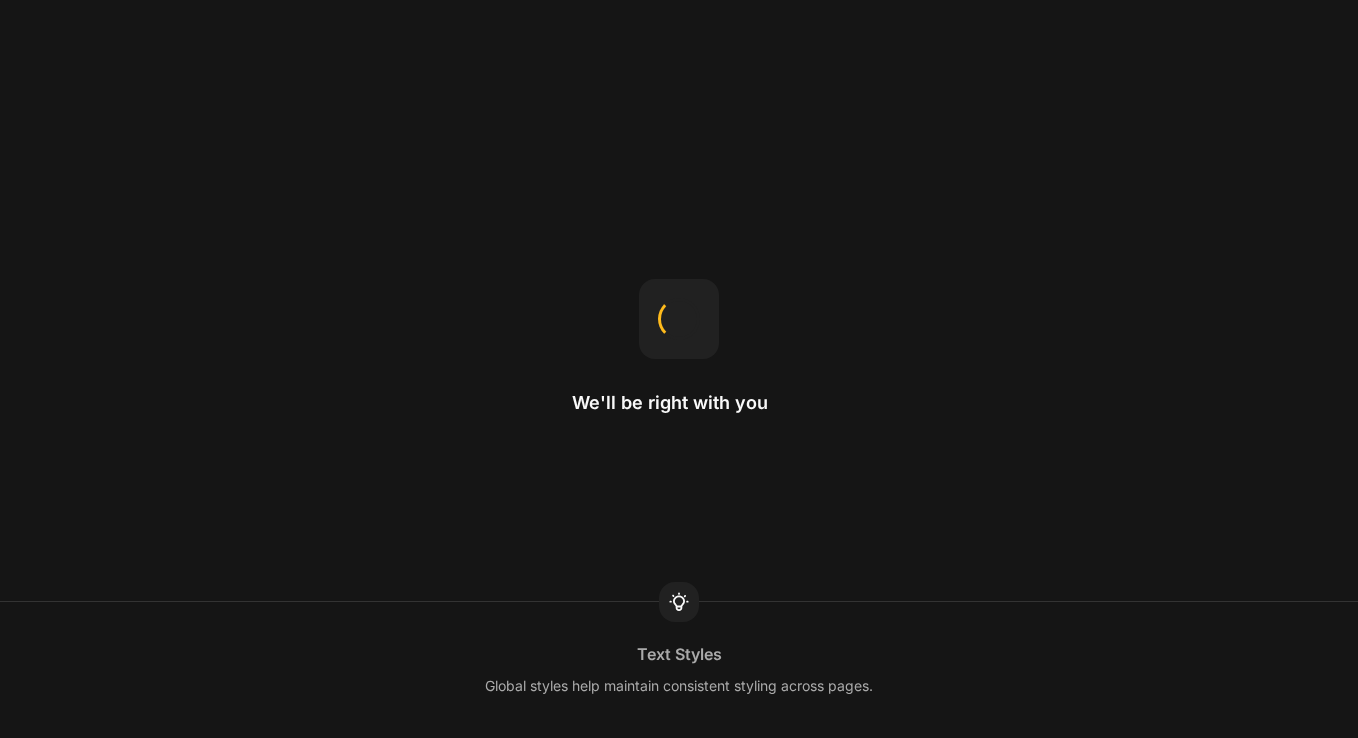 scroll, scrollTop: 0, scrollLeft: 0, axis: both 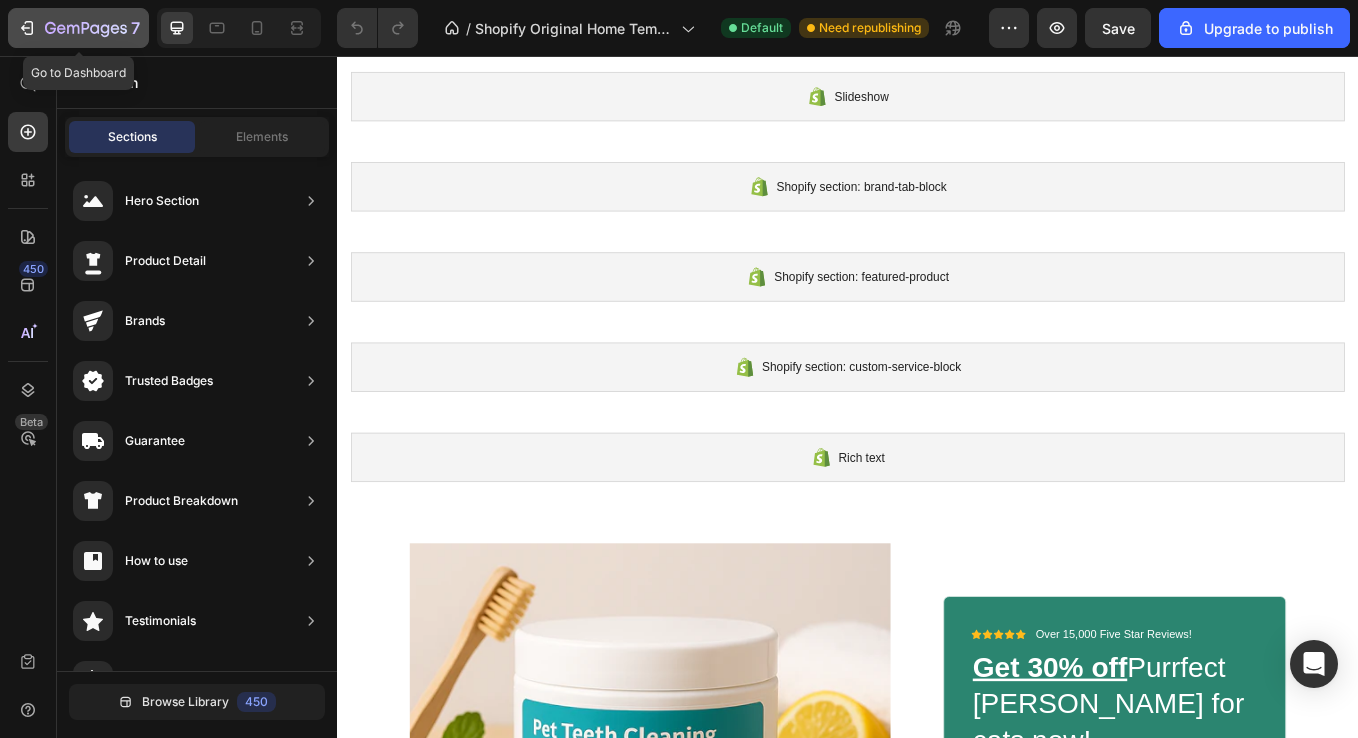 click 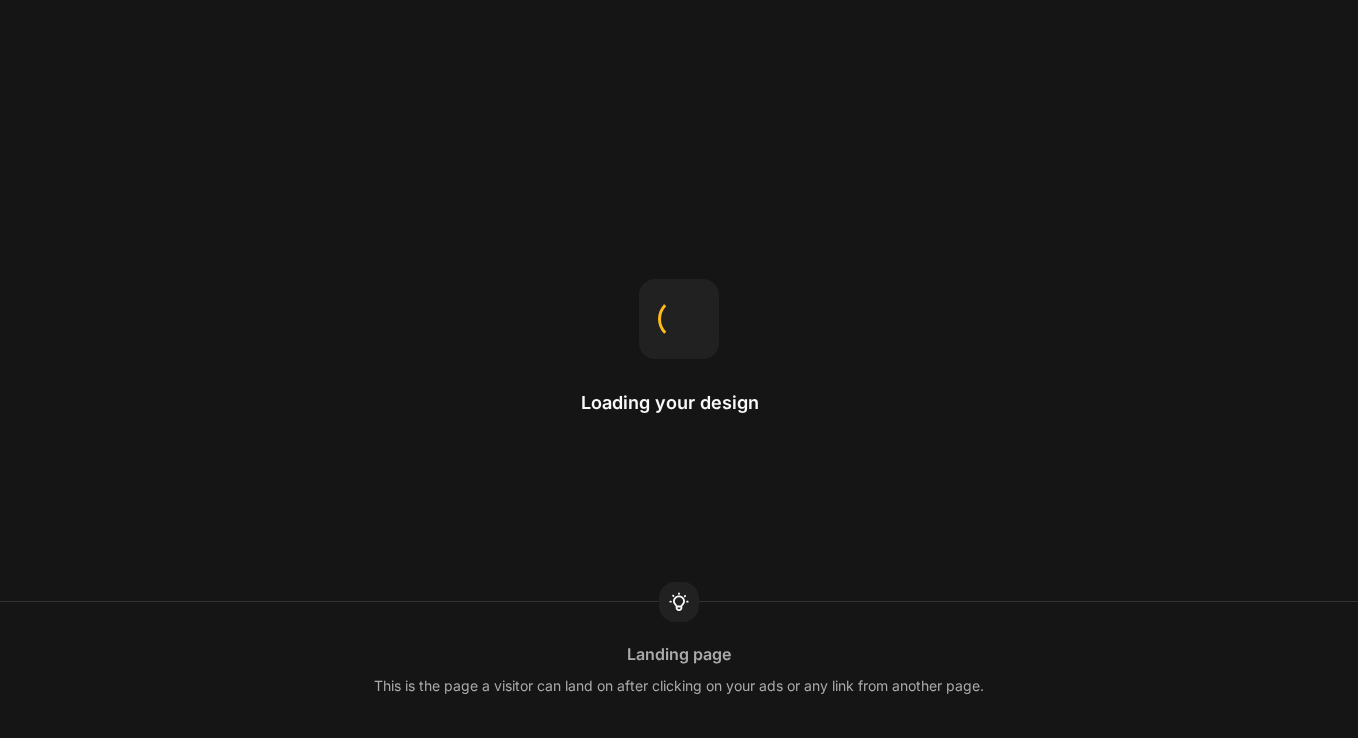 scroll, scrollTop: 0, scrollLeft: 0, axis: both 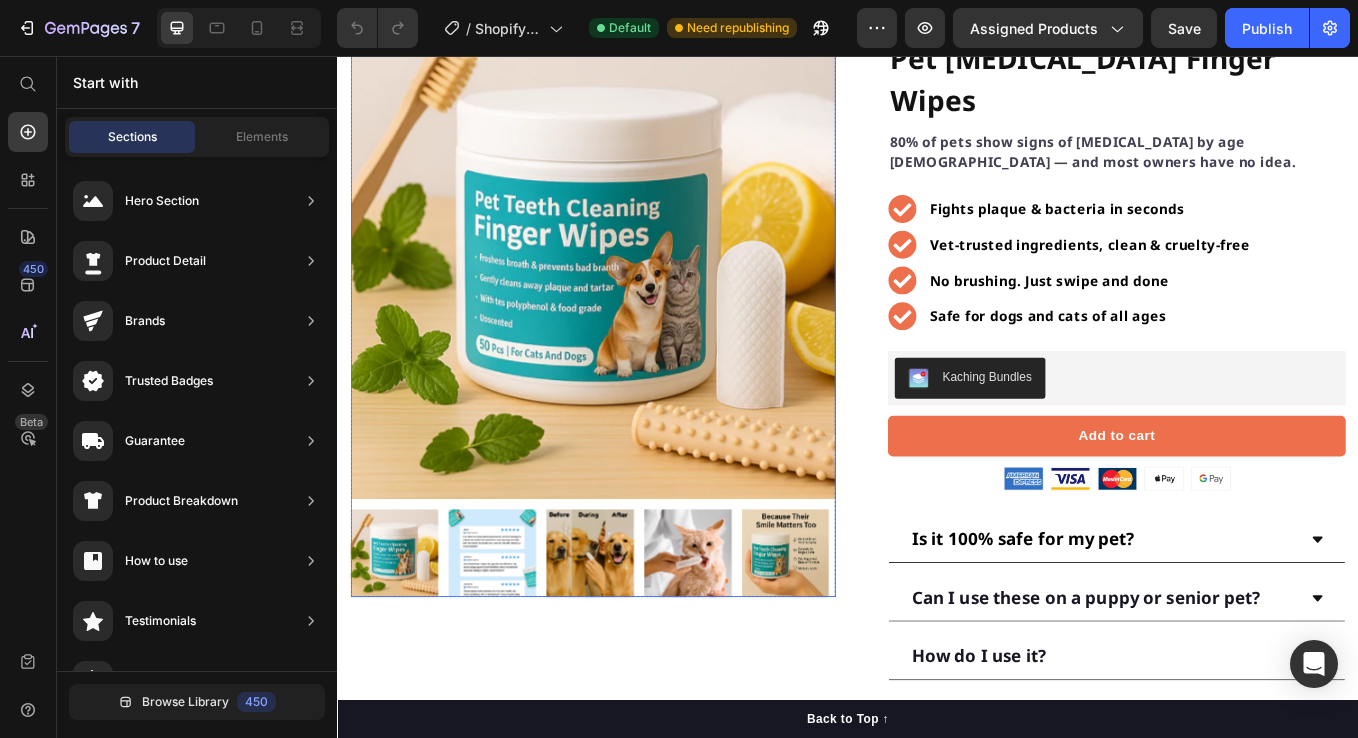 click at bounding box center (518, 640) 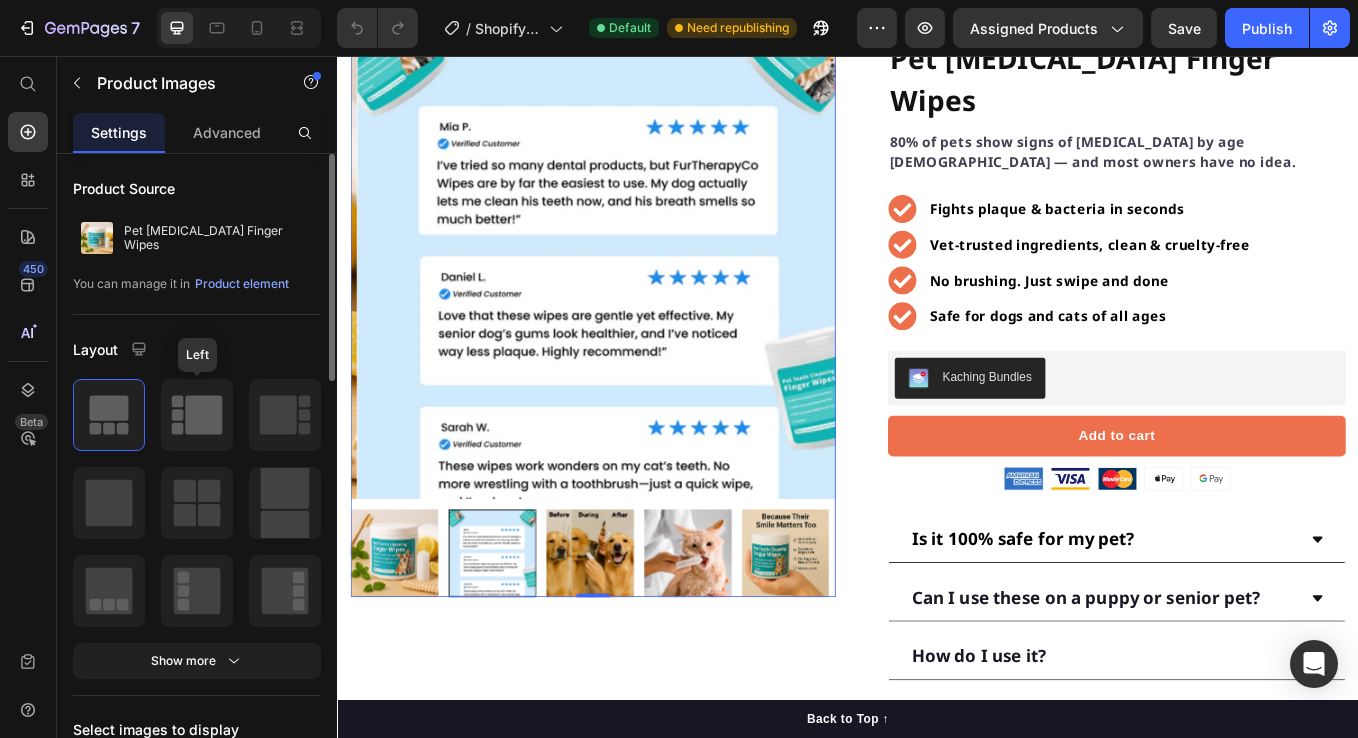 click 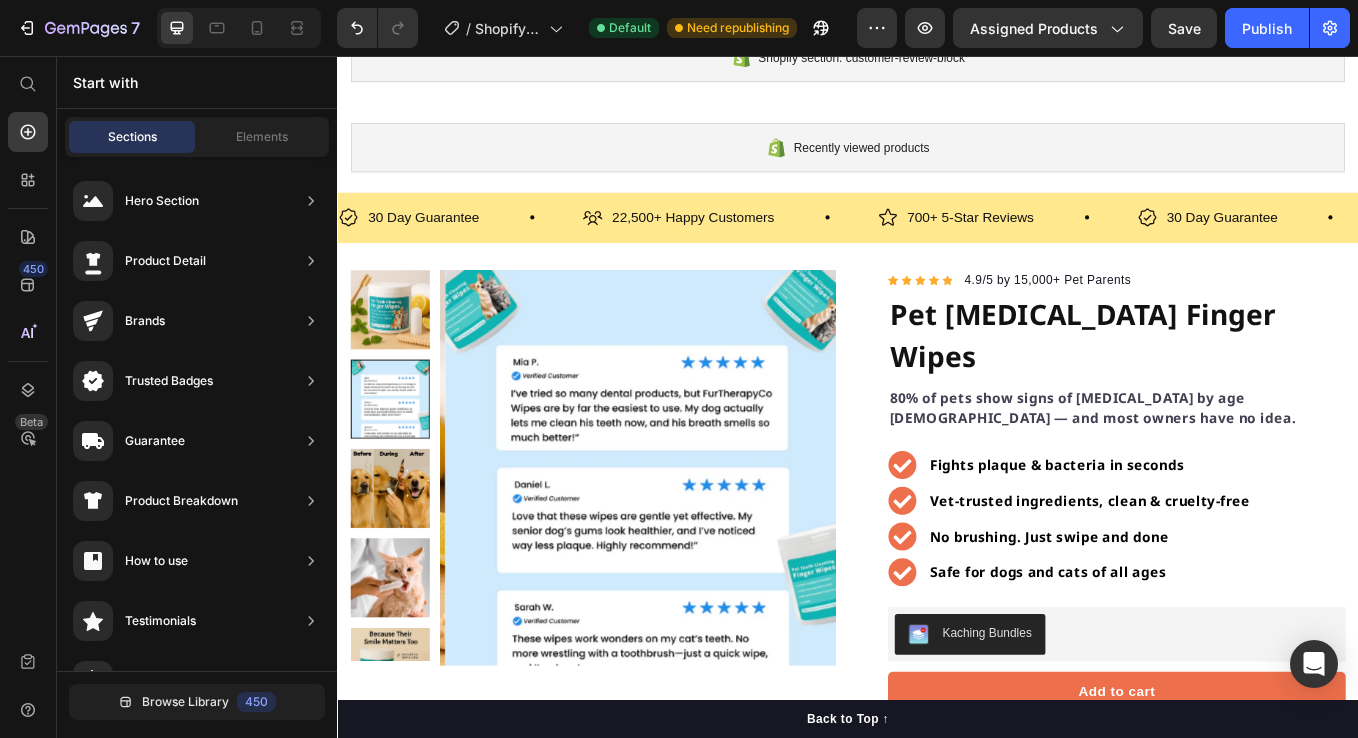 scroll, scrollTop: 566, scrollLeft: 0, axis: vertical 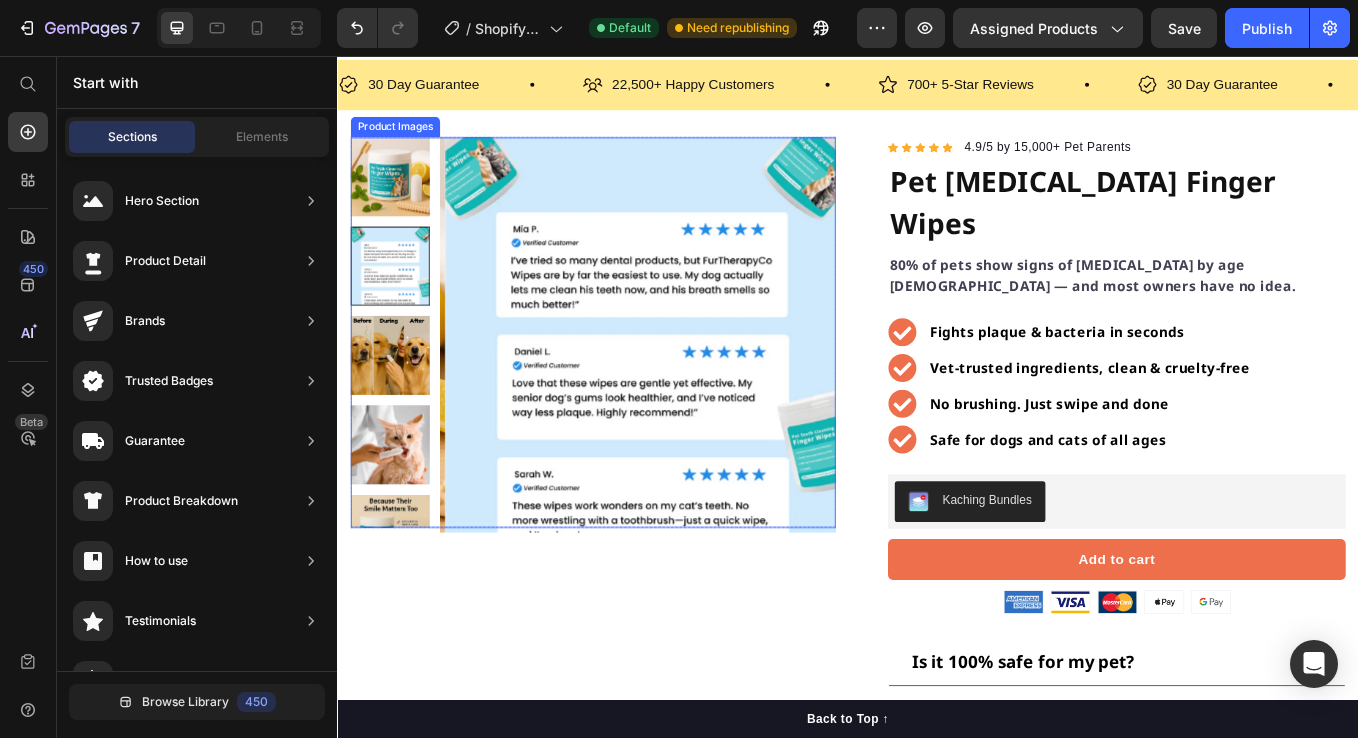 click at bounding box center (398, 198) 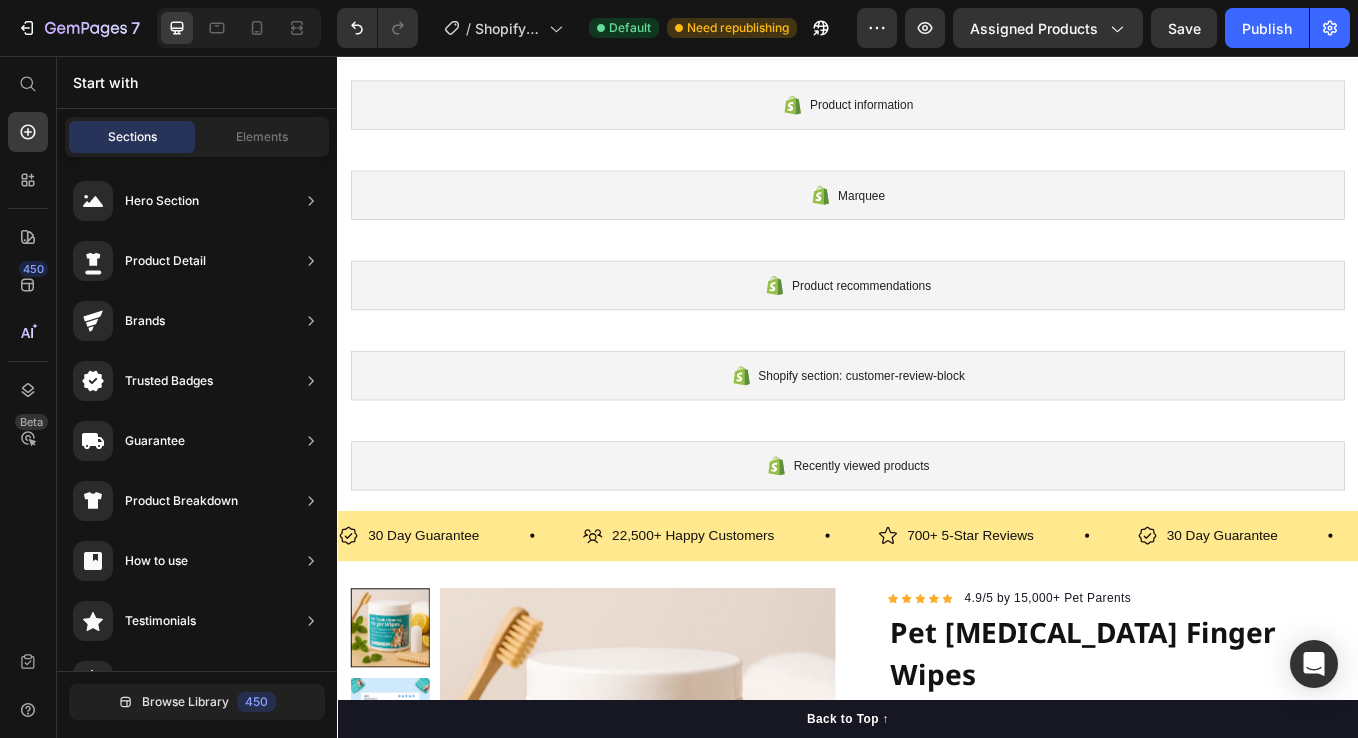 scroll, scrollTop: 264, scrollLeft: 0, axis: vertical 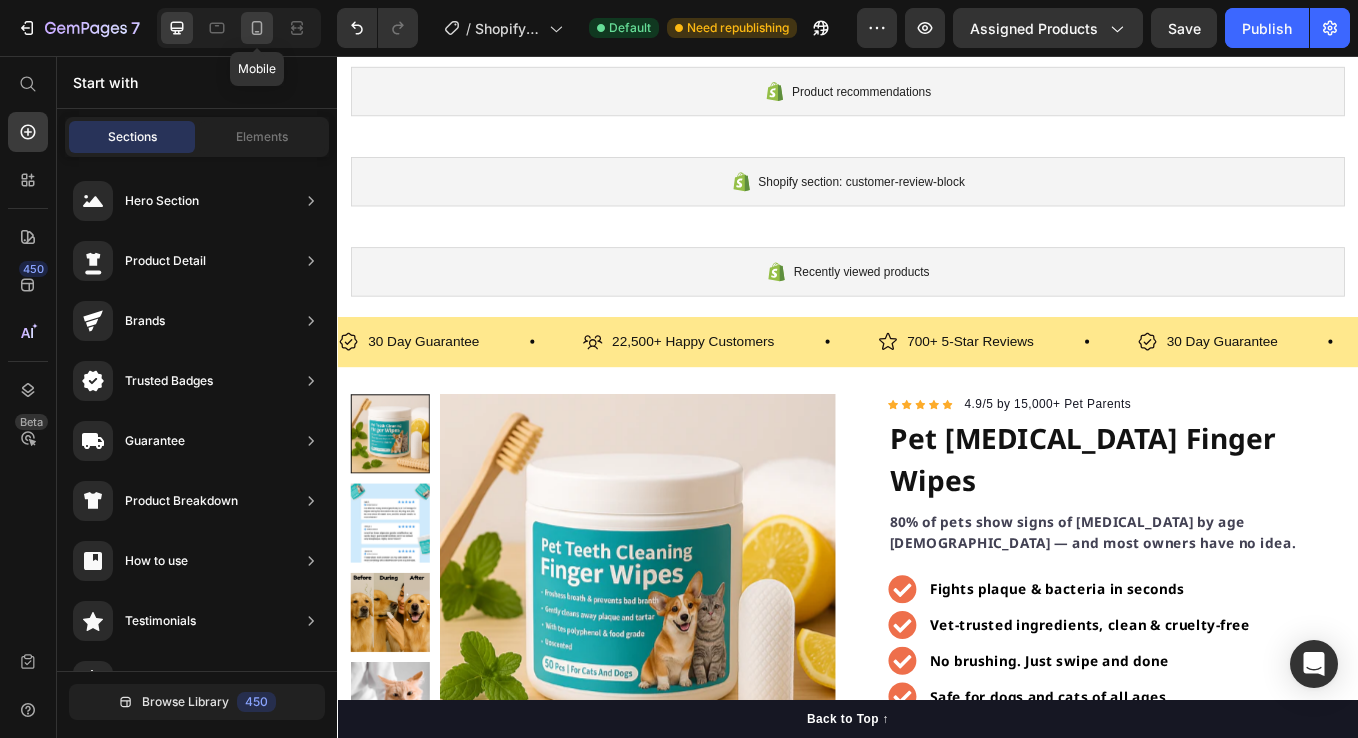 click 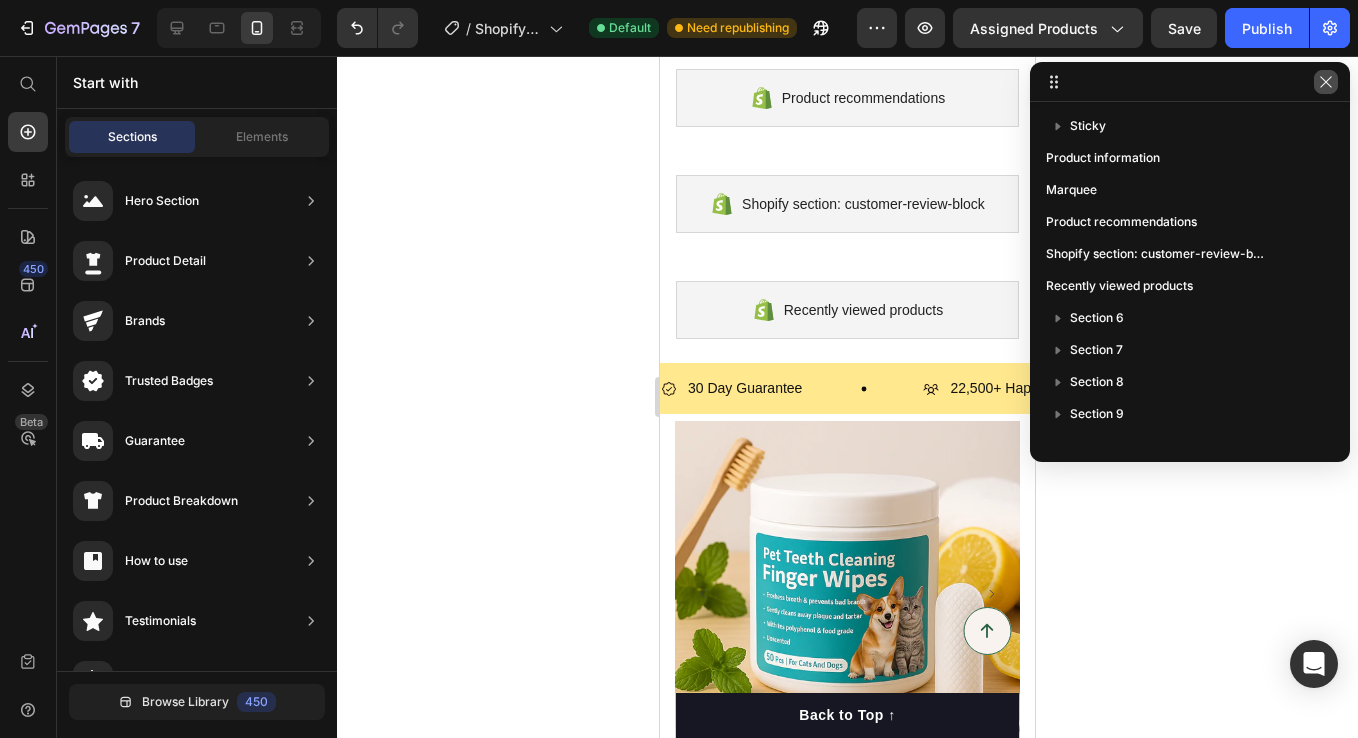 click 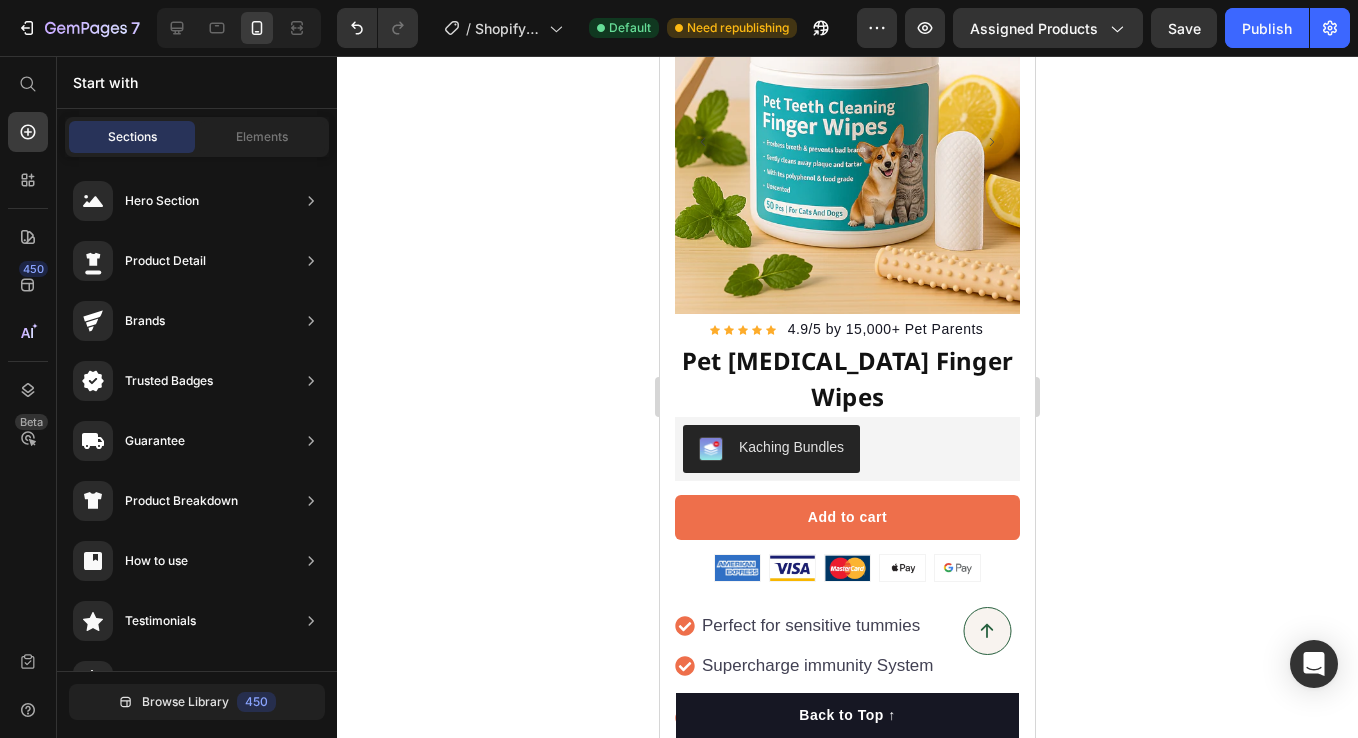 scroll, scrollTop: 667, scrollLeft: 0, axis: vertical 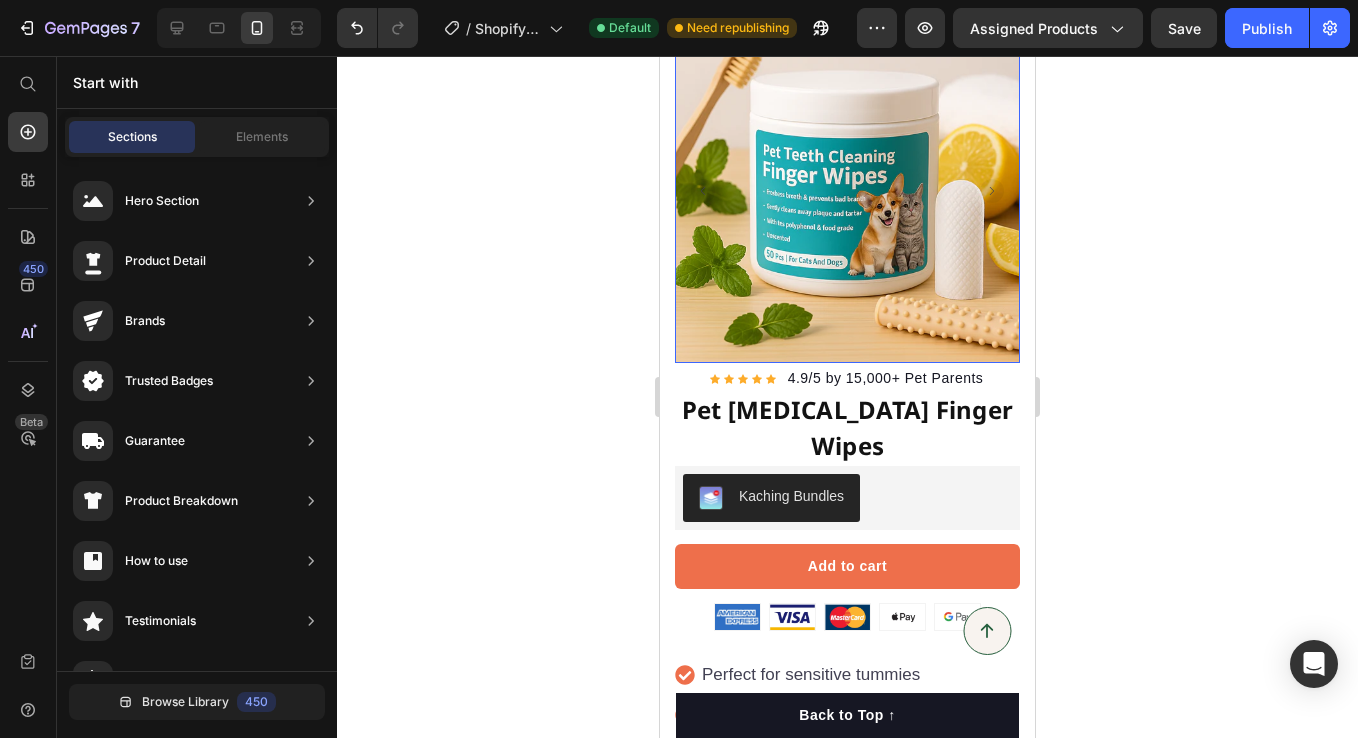 click at bounding box center (847, 190) 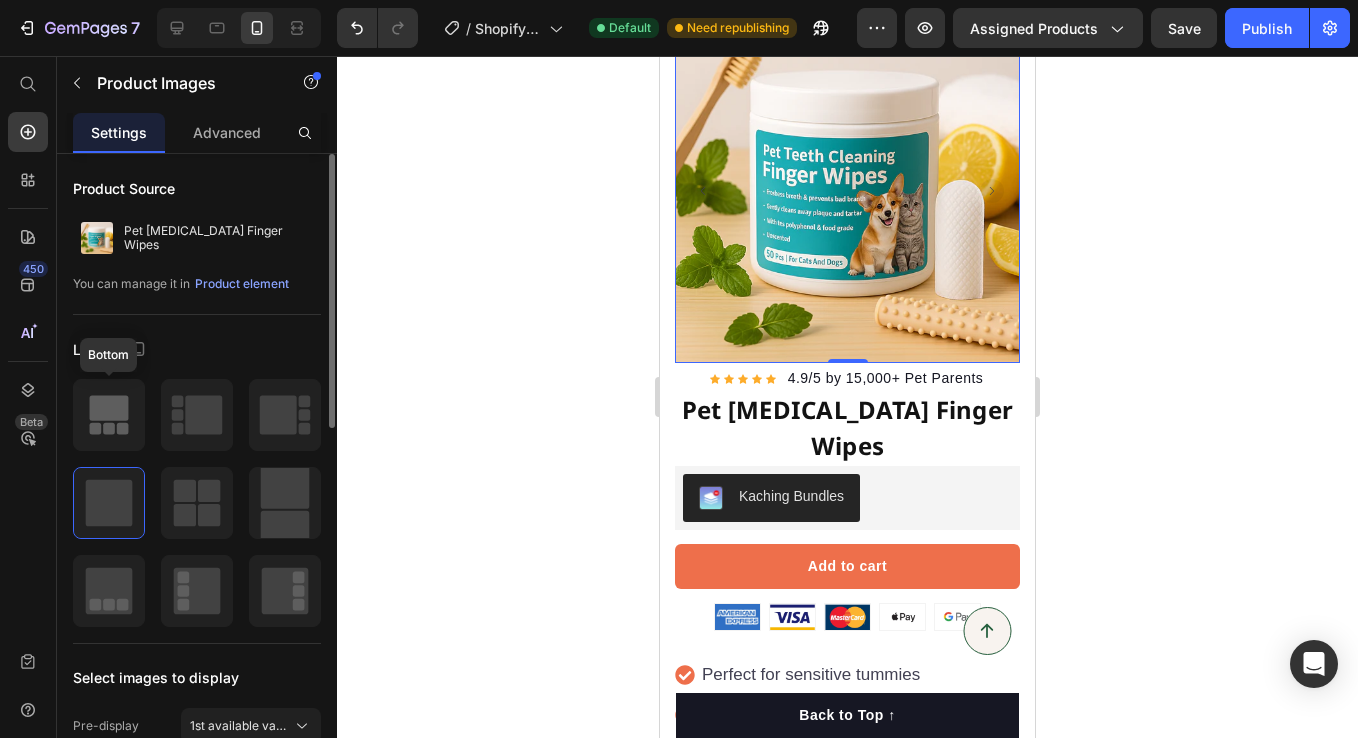 click 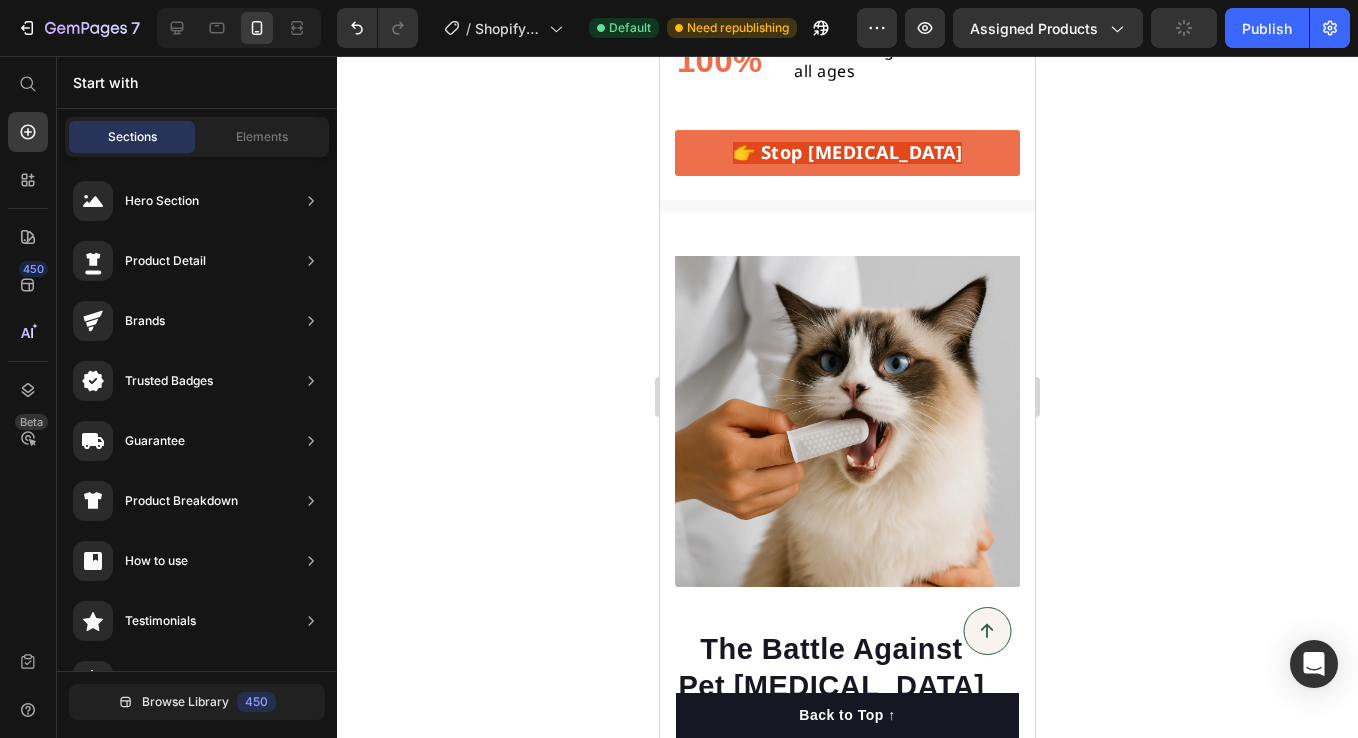 scroll, scrollTop: 3007, scrollLeft: 0, axis: vertical 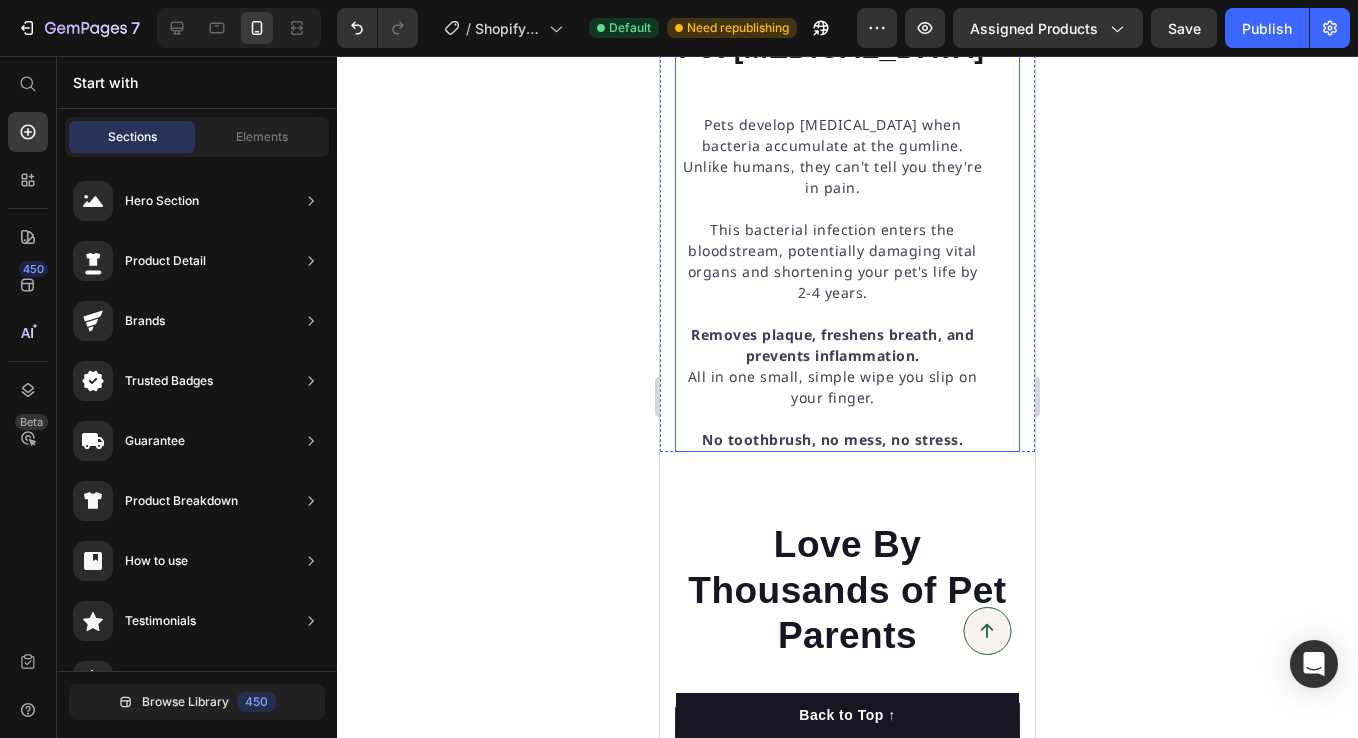 click on "The Battle Against Pet [MEDICAL_DATA] Heading Pets develop [MEDICAL_DATA] when bacteria accumulate at the gumline. Unlike humans, they can't tell you they're in pain.   This bacterial infection enters the bloodstream, potentially damaging vital organs and shortening your pet's life by 2-4 years.   Removes plaque, freshens breath, and prevents inflammation. All in one small, simple wipe you slip on your finger.   No toothbrush, no mess, no stress. Text block Row" at bounding box center [847, 200] 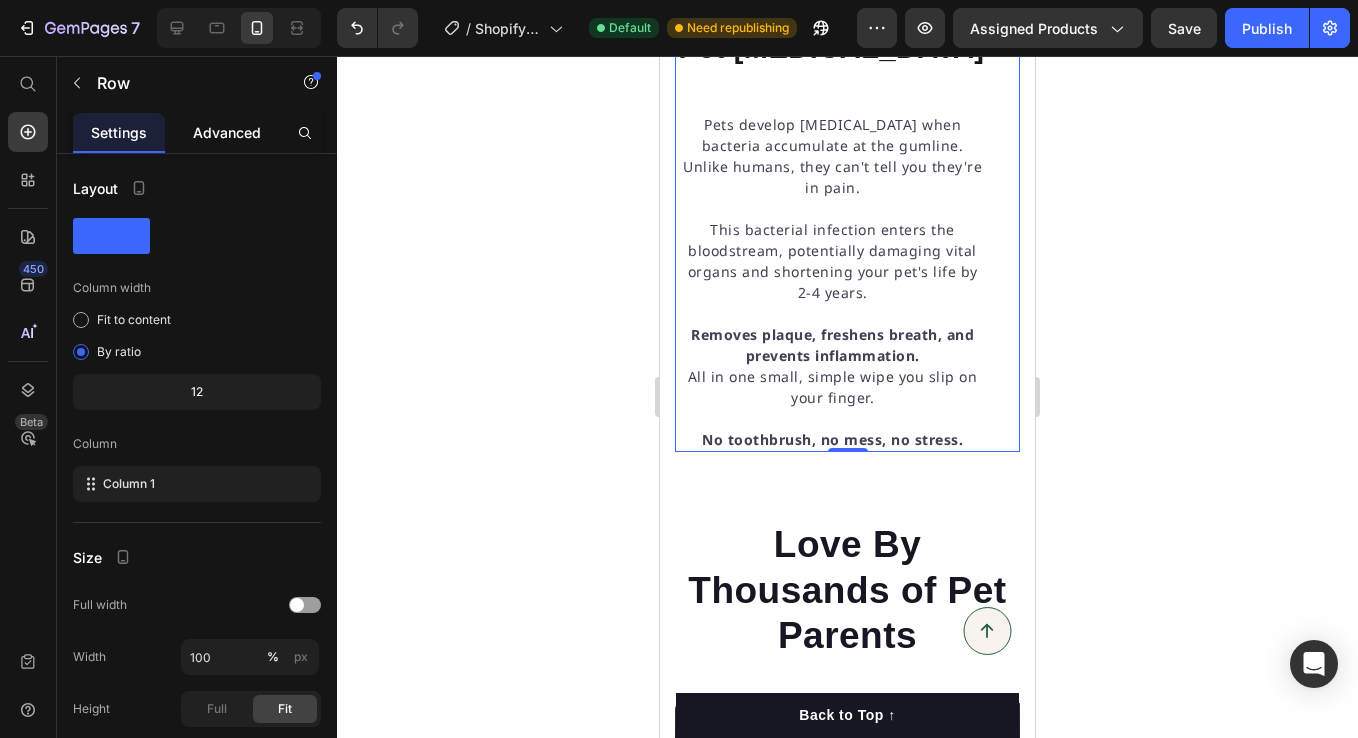 click on "Advanced" at bounding box center (227, 132) 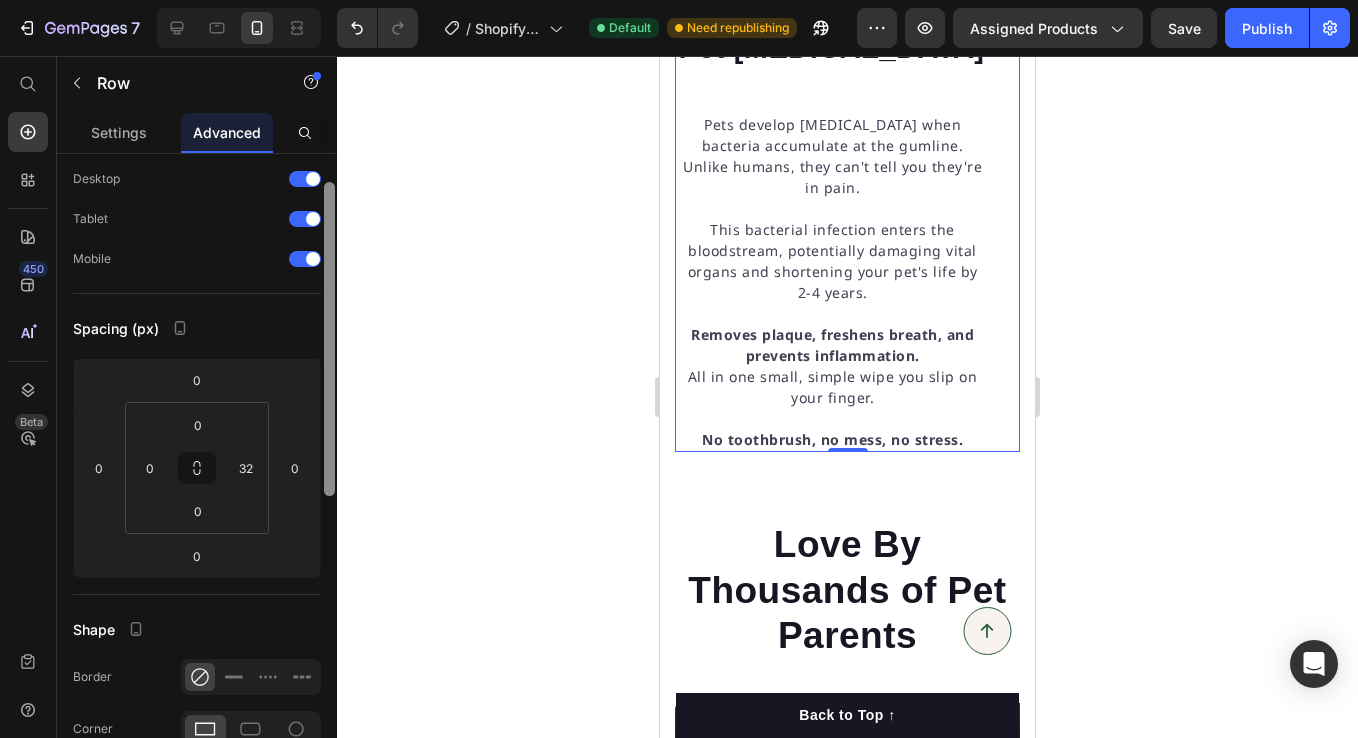 scroll, scrollTop: 0, scrollLeft: 0, axis: both 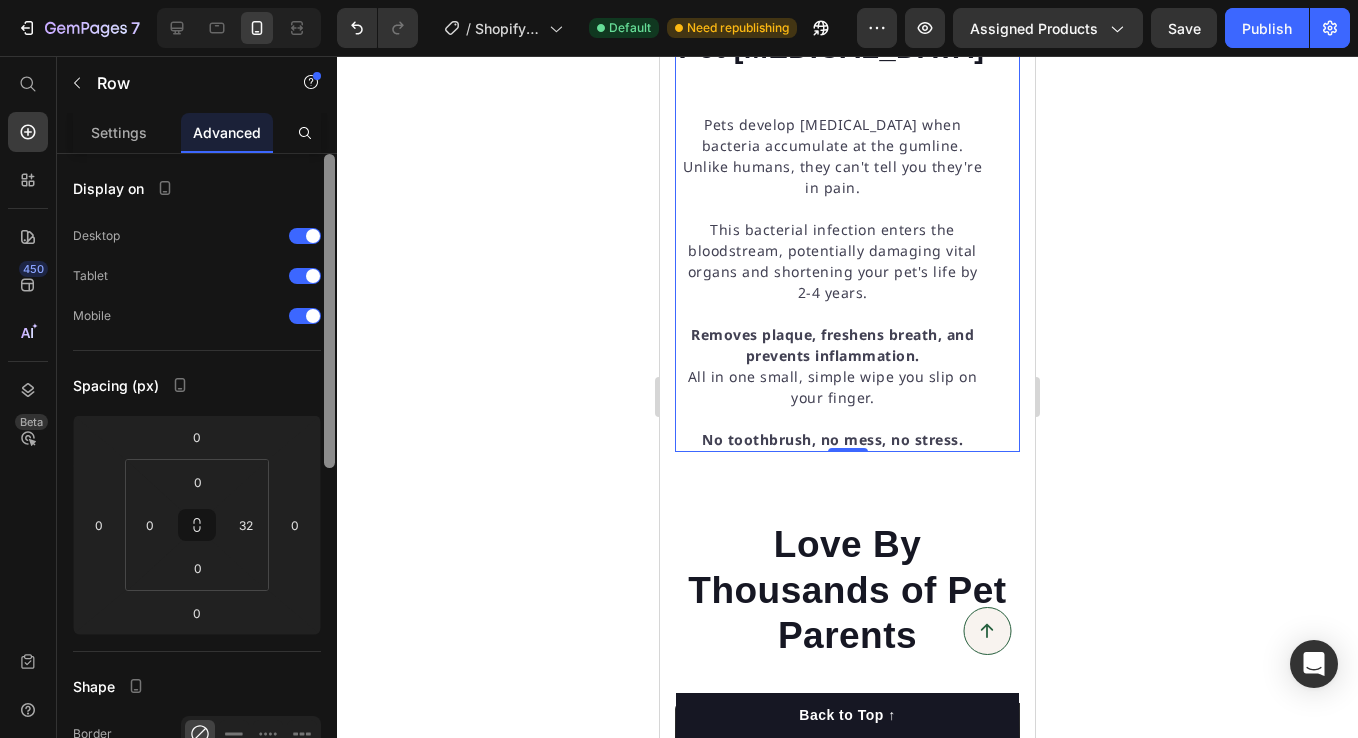 drag, startPoint x: 328, startPoint y: 246, endPoint x: 332, endPoint y: 176, distance: 70.11419 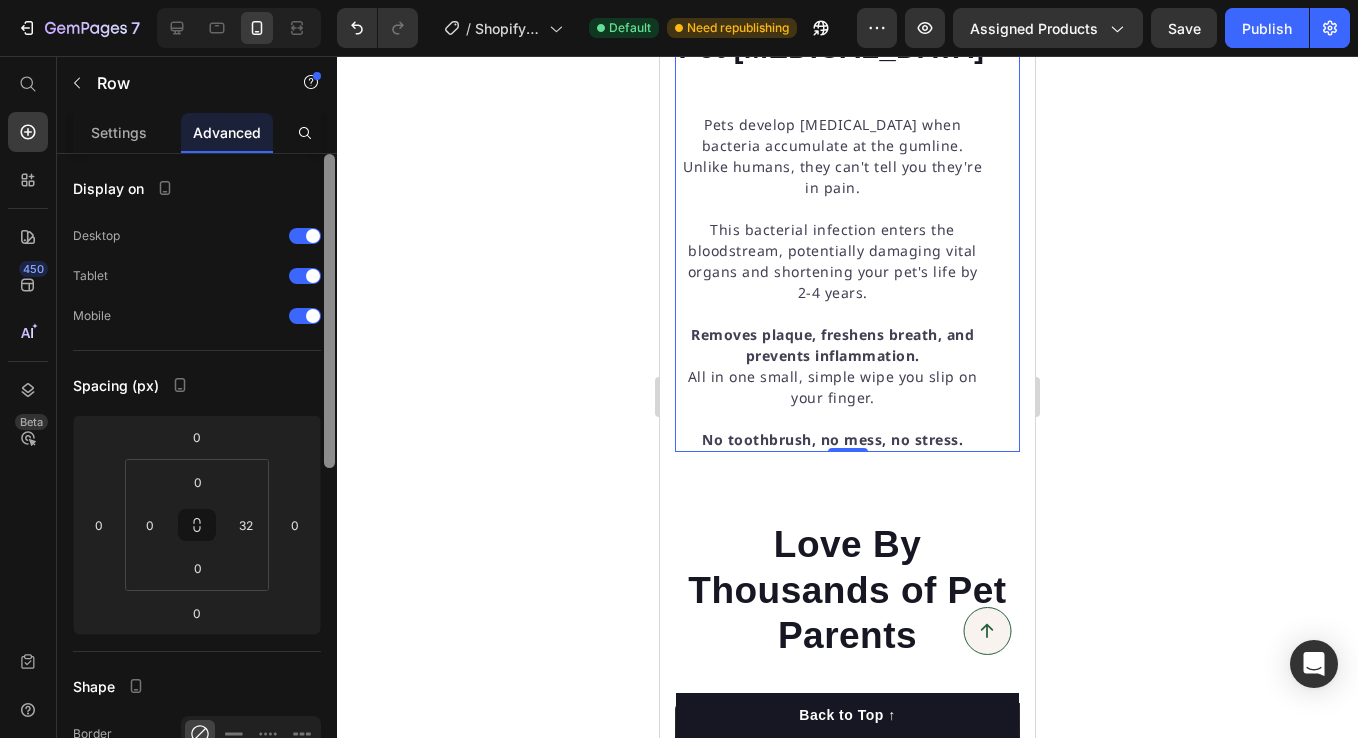 click at bounding box center [329, 311] 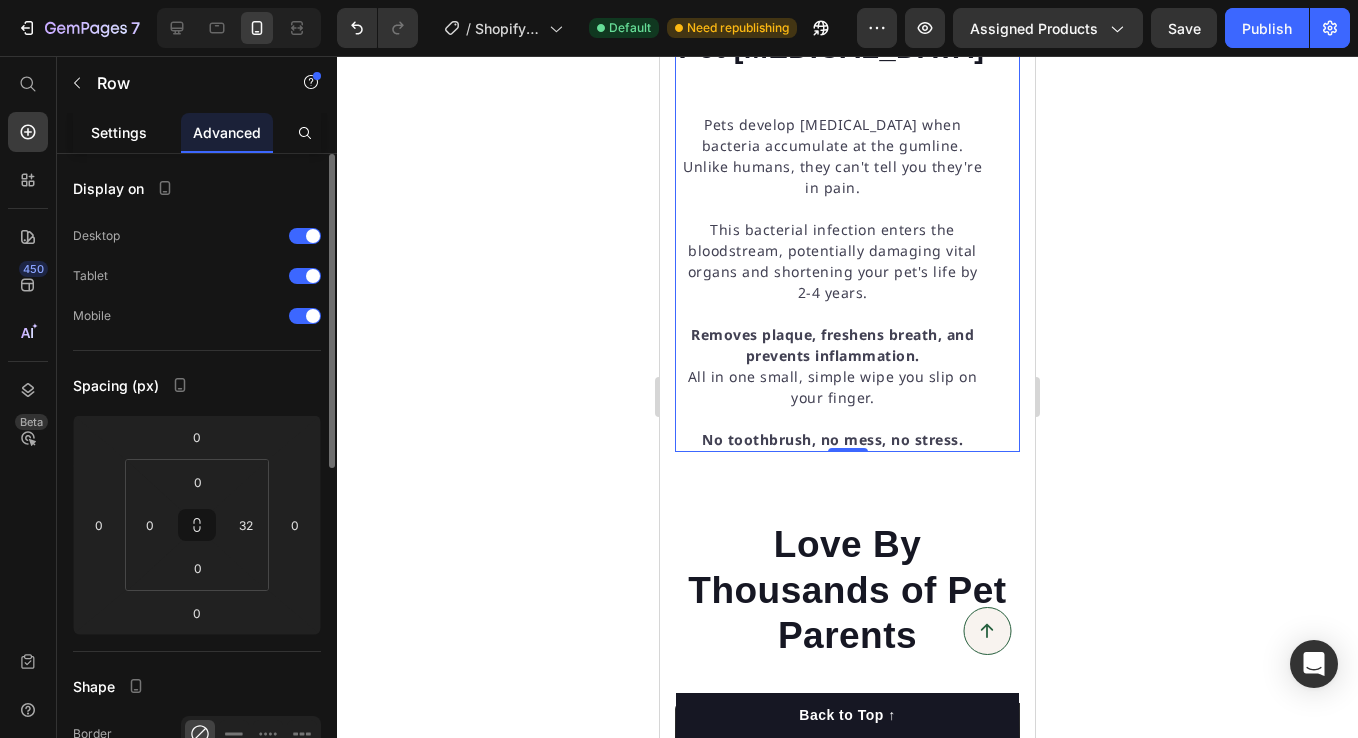 click on "Settings" 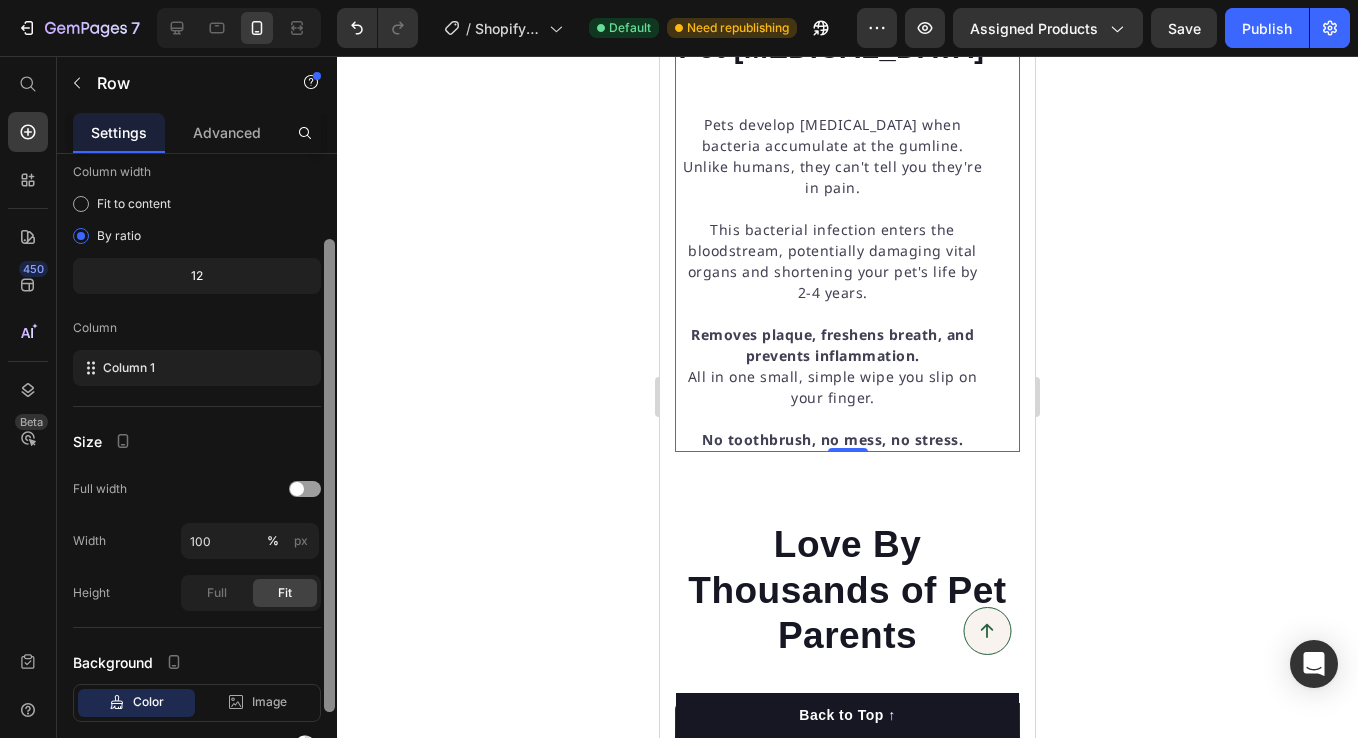scroll, scrollTop: 227, scrollLeft: 0, axis: vertical 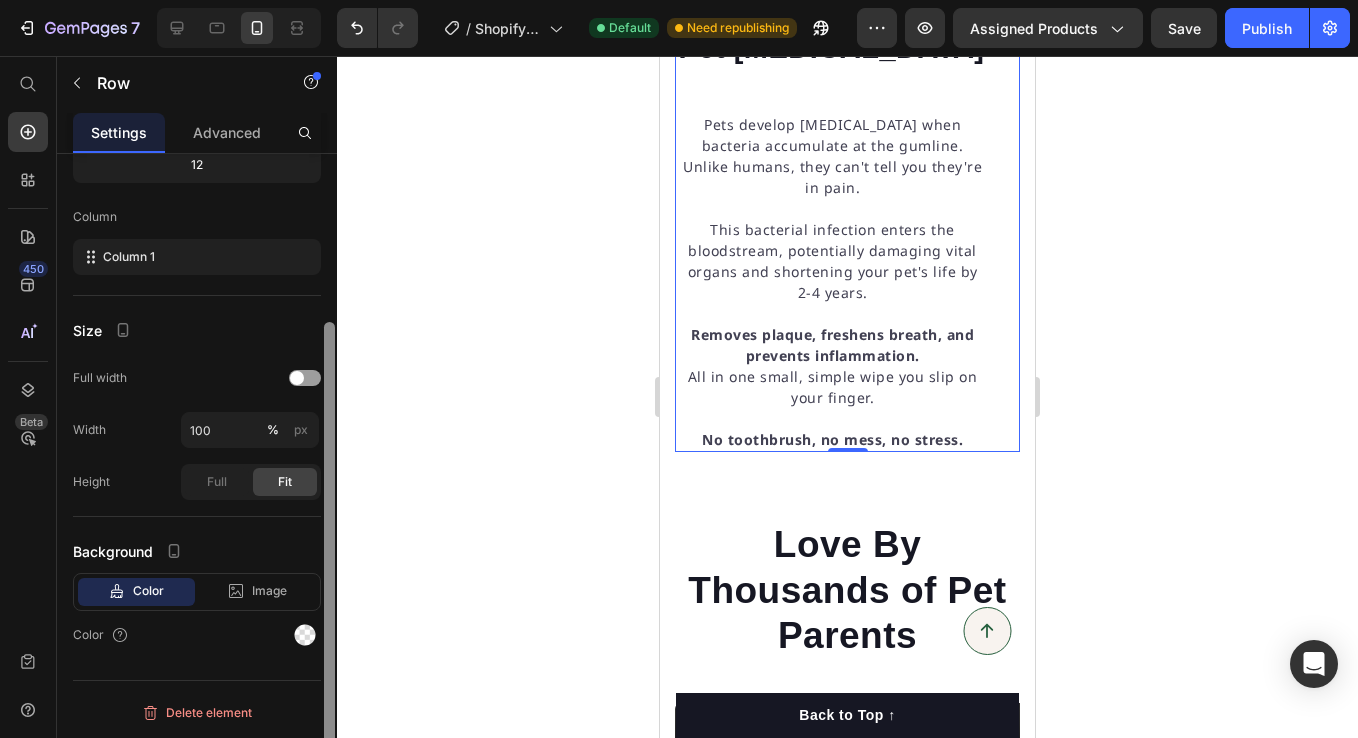 drag, startPoint x: 329, startPoint y: 206, endPoint x: 335, endPoint y: 420, distance: 214.08409 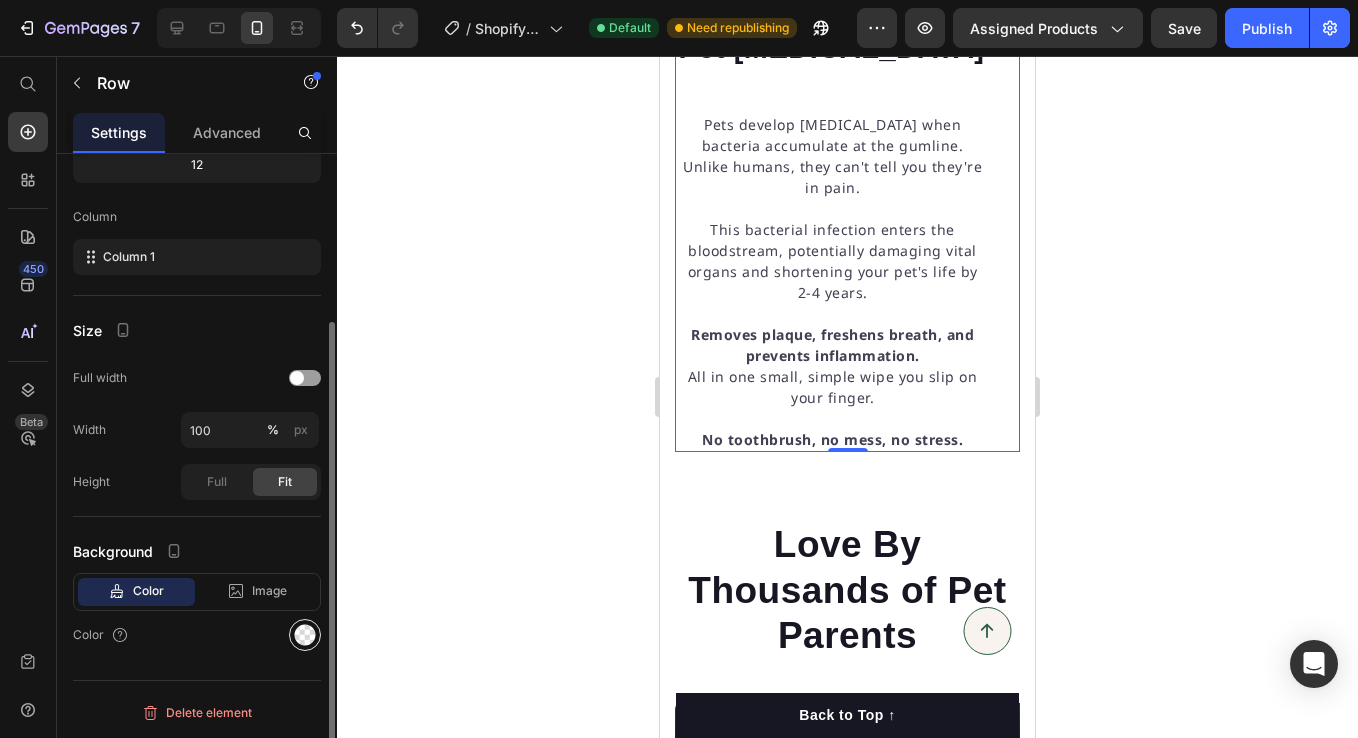 click at bounding box center [305, 635] 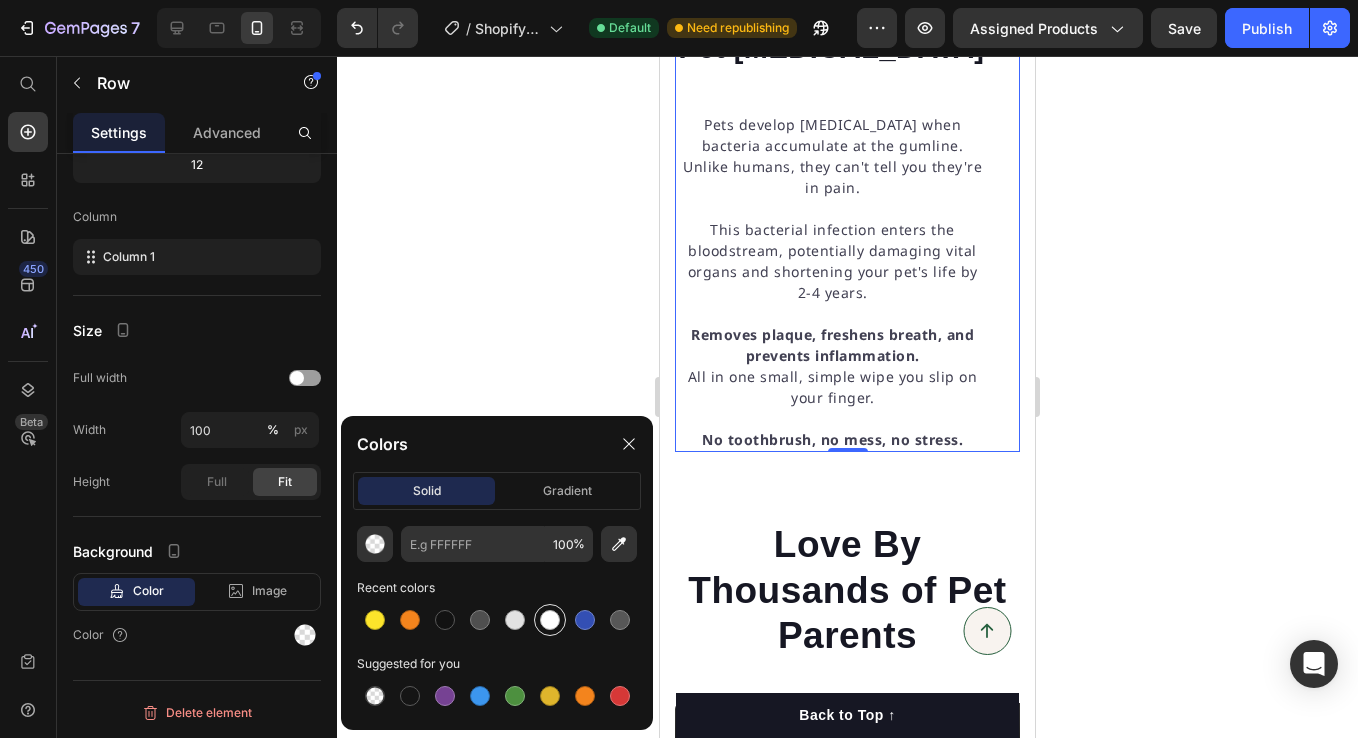 click at bounding box center (550, 620) 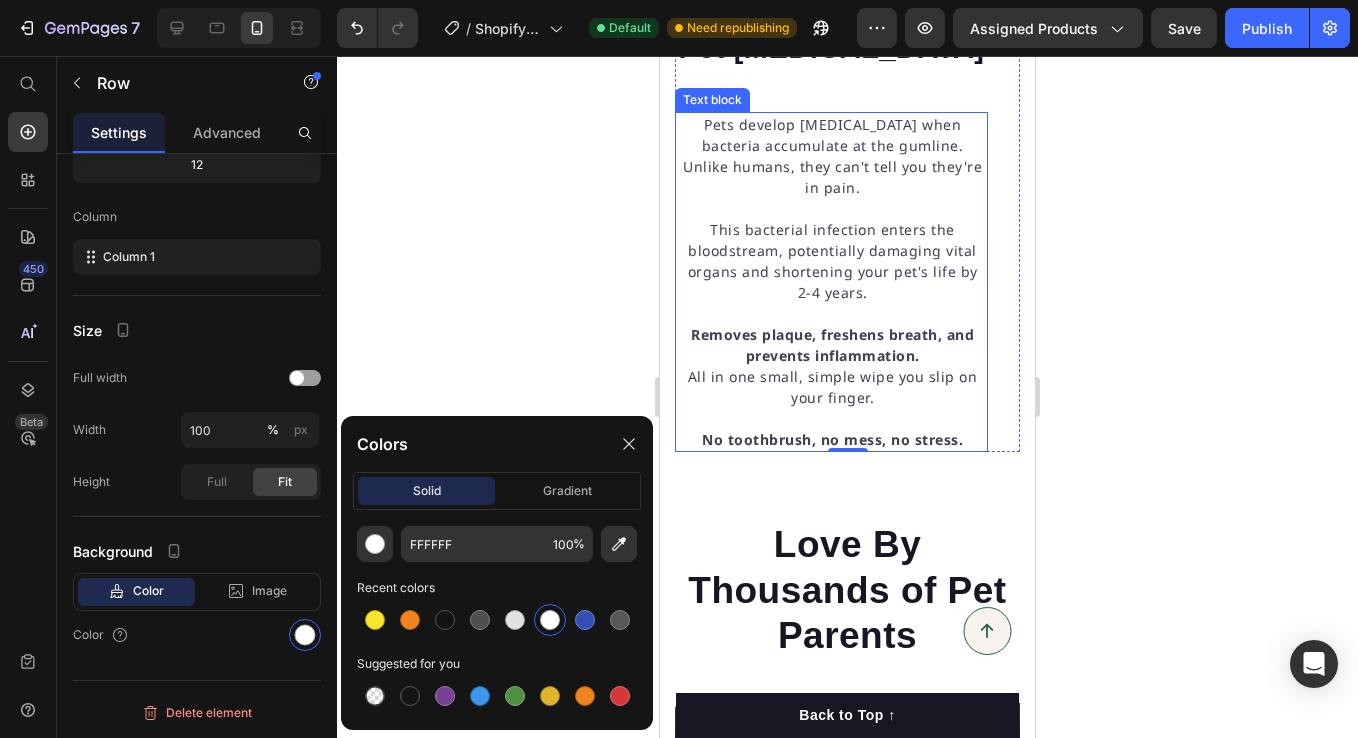 click on "This bacterial infection enters the bloodstream, potentially damaging vital organs and shortening your pet's life by 2-4 years." at bounding box center [832, 261] 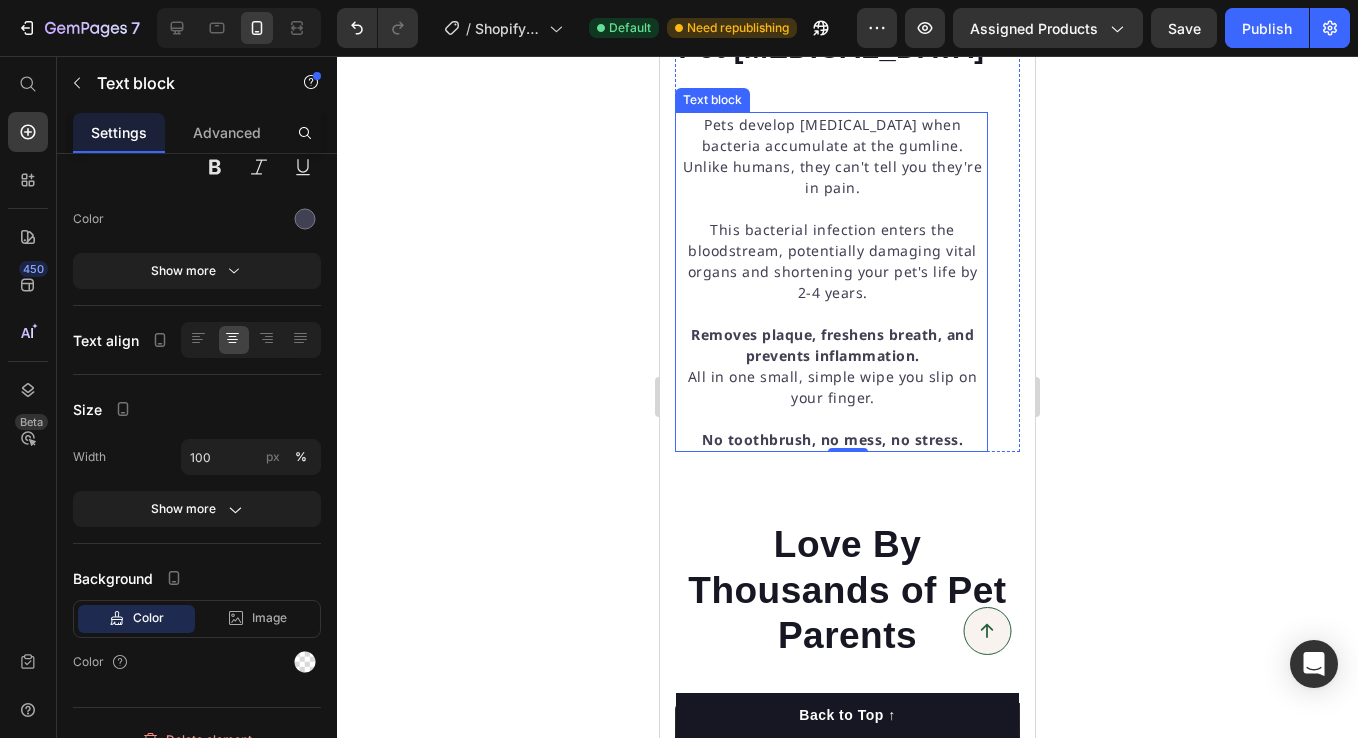 click on "This bacterial infection enters the bloodstream, potentially damaging vital organs and shortening your pet's life by 2-4 years." at bounding box center [832, 261] 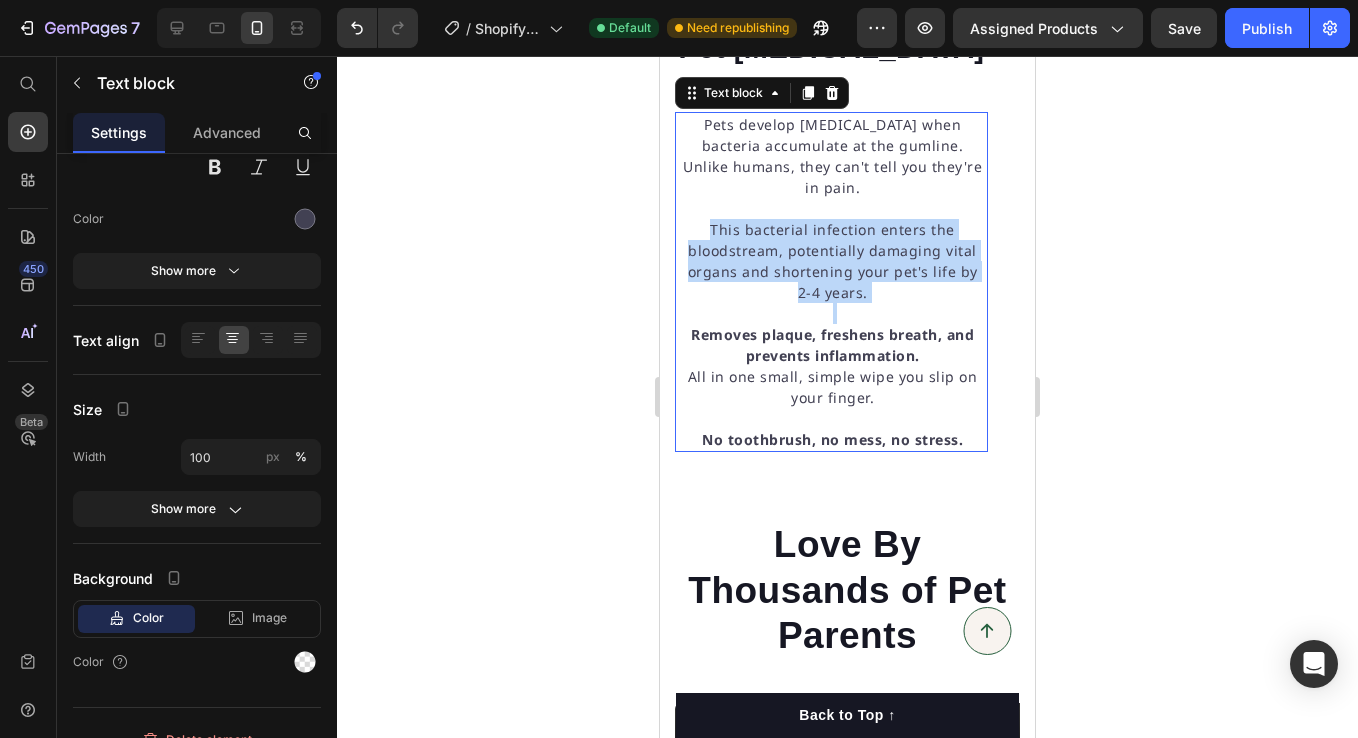 click on "This bacterial infection enters the bloodstream, potentially damaging vital organs and shortening your pet's life by 2-4 years." at bounding box center (832, 261) 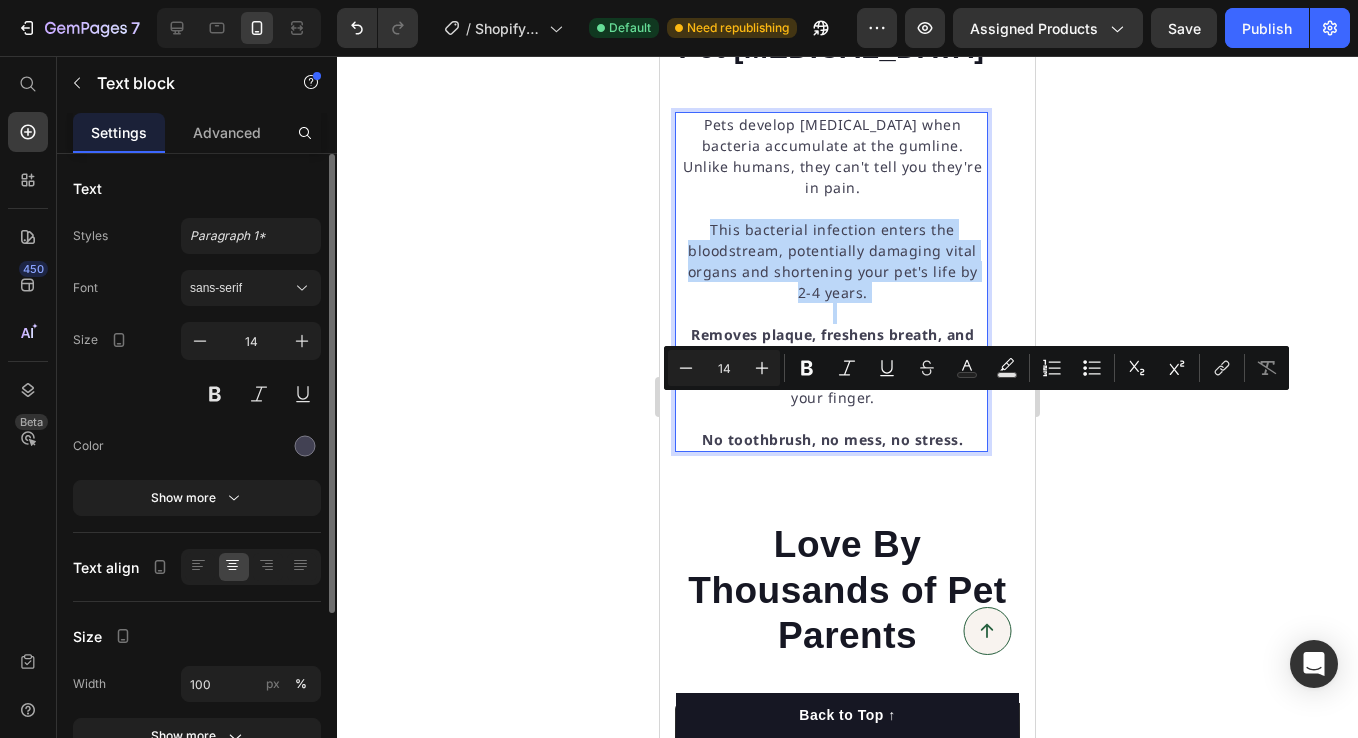 click on "Minus 14 Plus Bold Italic Underline       Strikethrough
Text Color
Text Background Color Numbered List Bulleted List Subscript Superscript       link Remove Format" at bounding box center [976, 368] 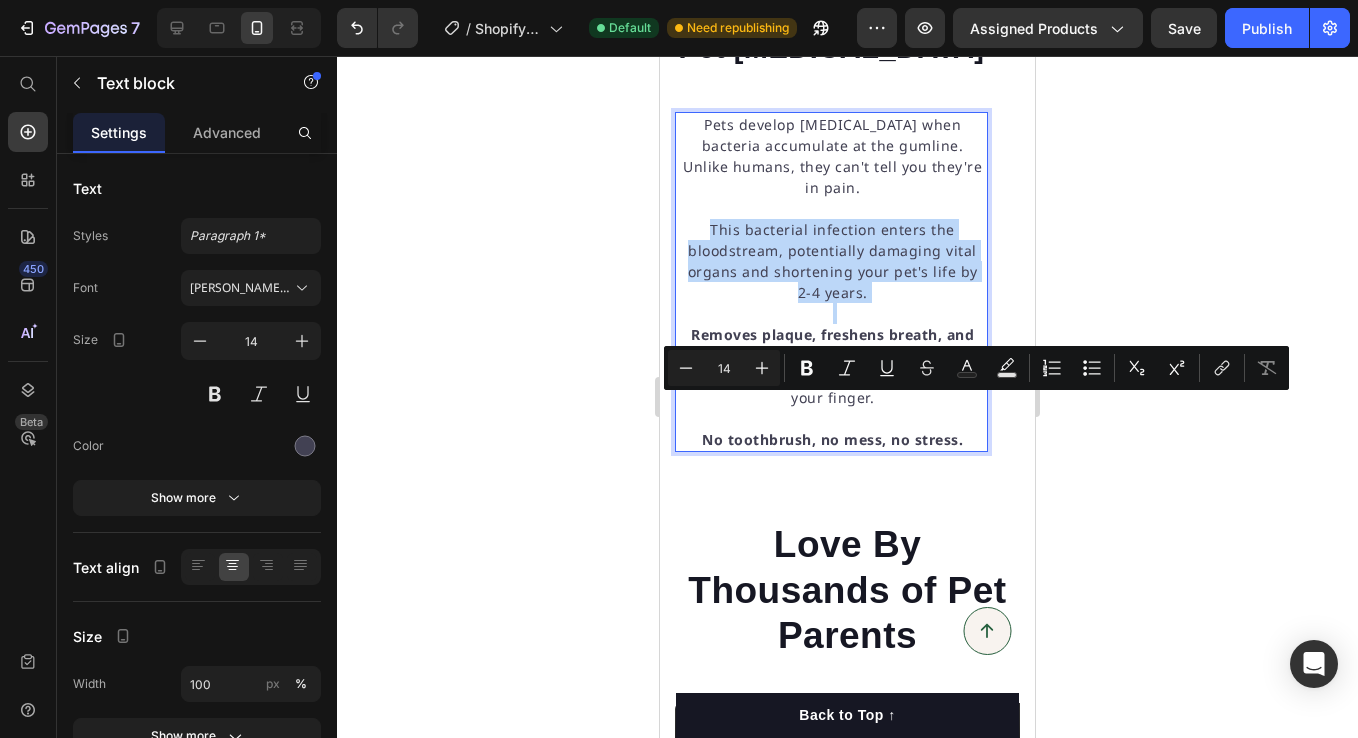 click on "This bacterial infection enters the bloodstream, potentially damaging vital organs and shortening your pet's life by 2-4 years." at bounding box center (832, 261) 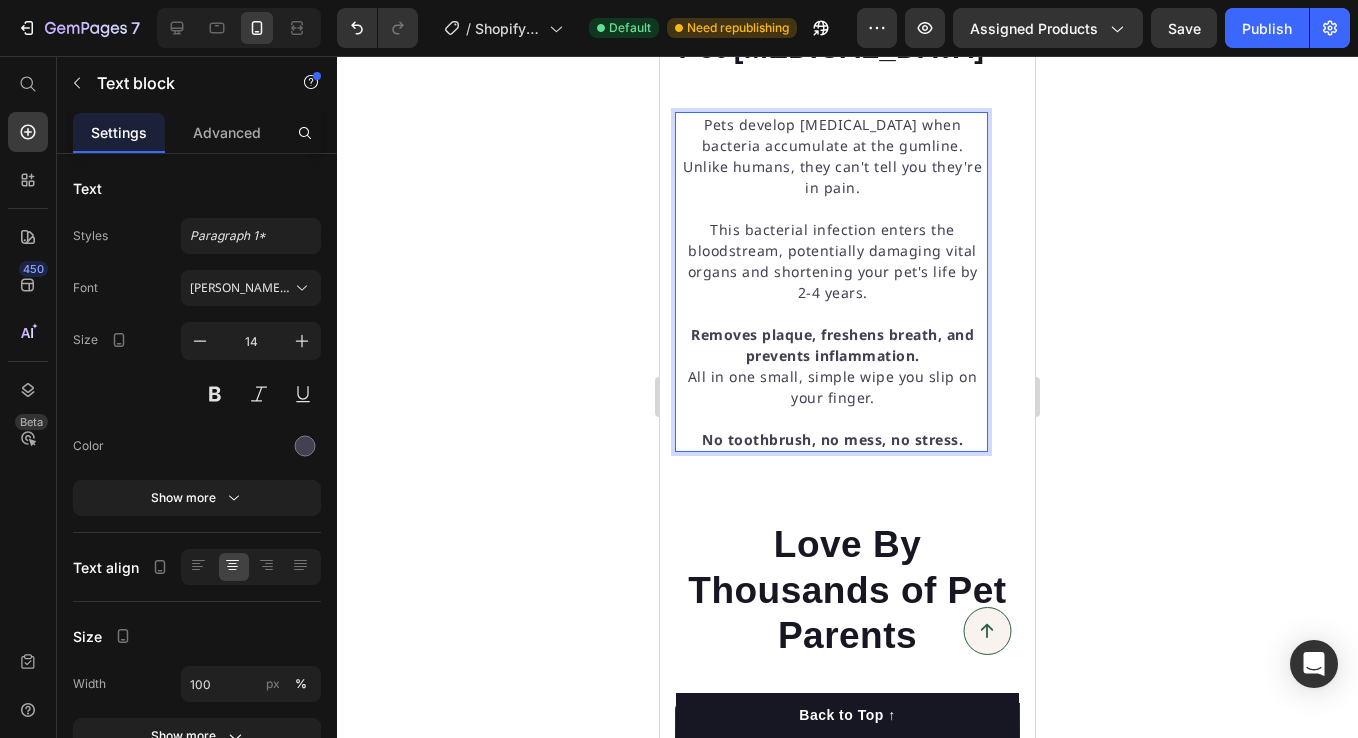 click on "This bacterial infection enters the bloodstream, potentially damaging vital organs and shortening your pet's life by 2-4 years." at bounding box center [832, 261] 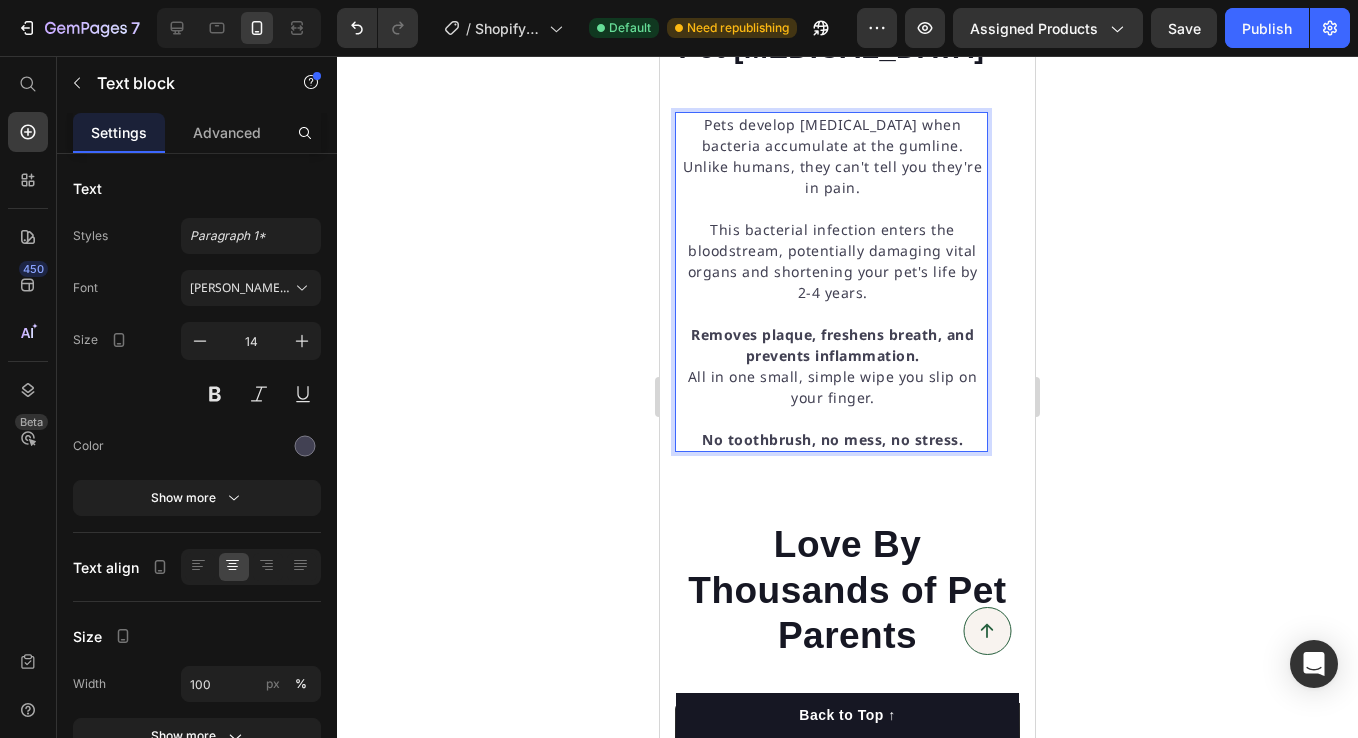 click on "This bacterial infection enters the bloodstream, potentially damaging vital organs and shortening your pet's life by 2-4 years." at bounding box center (832, 261) 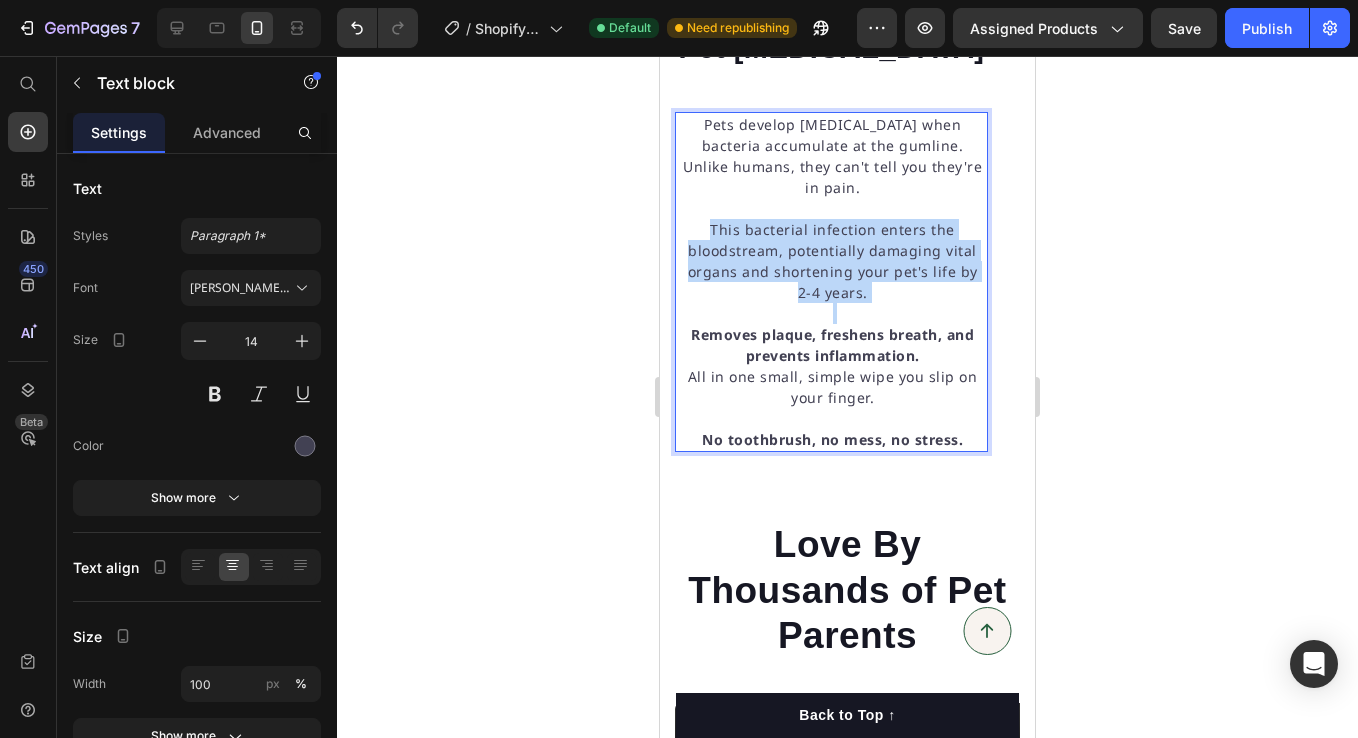 click on "This bacterial infection enters the bloodstream, potentially damaging vital organs and shortening your pet's life by 2-4 years." at bounding box center [832, 261] 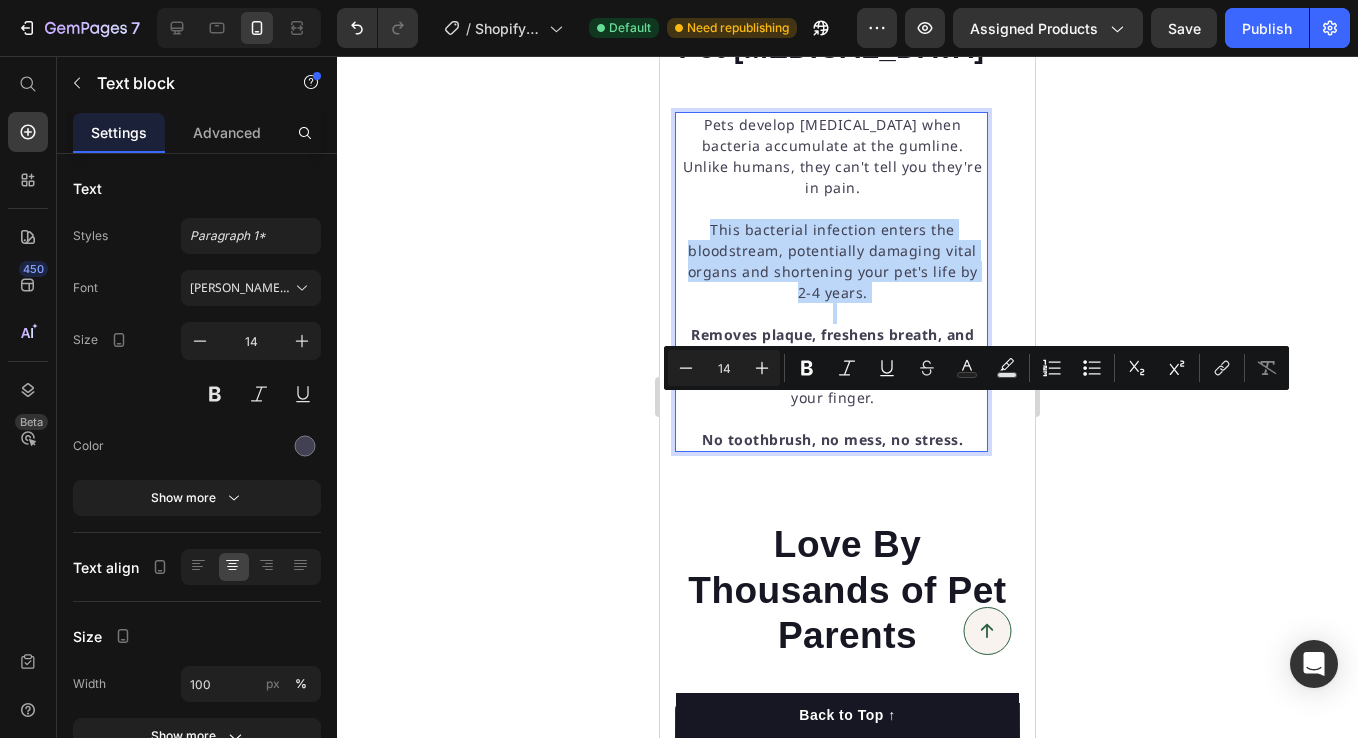 click on "This bacterial infection enters the bloodstream, potentially damaging vital organs and shortening your pet's life by 2-4 years." at bounding box center (832, 261) 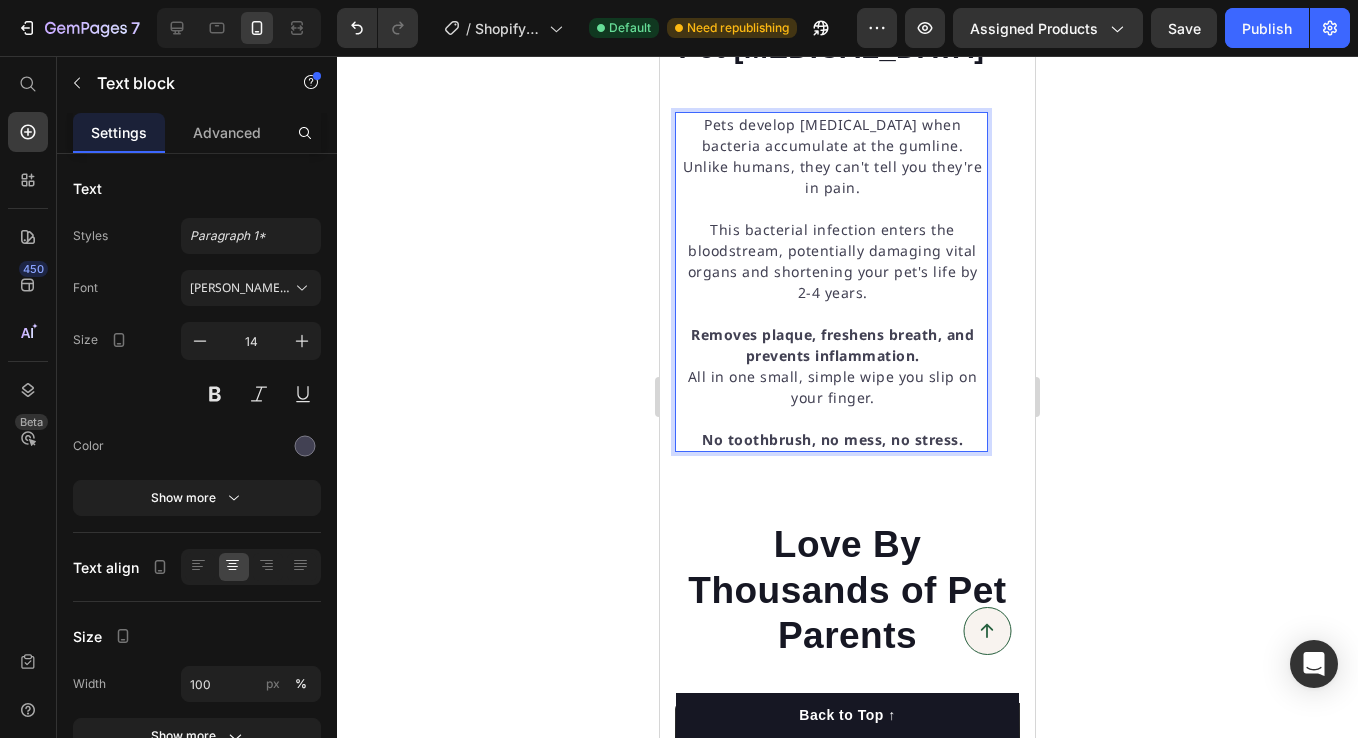 click on "Pets develop [MEDICAL_DATA] when bacteria accumulate at the gumline. Unlike humans, they can't tell you they're in pain." at bounding box center (832, 156) 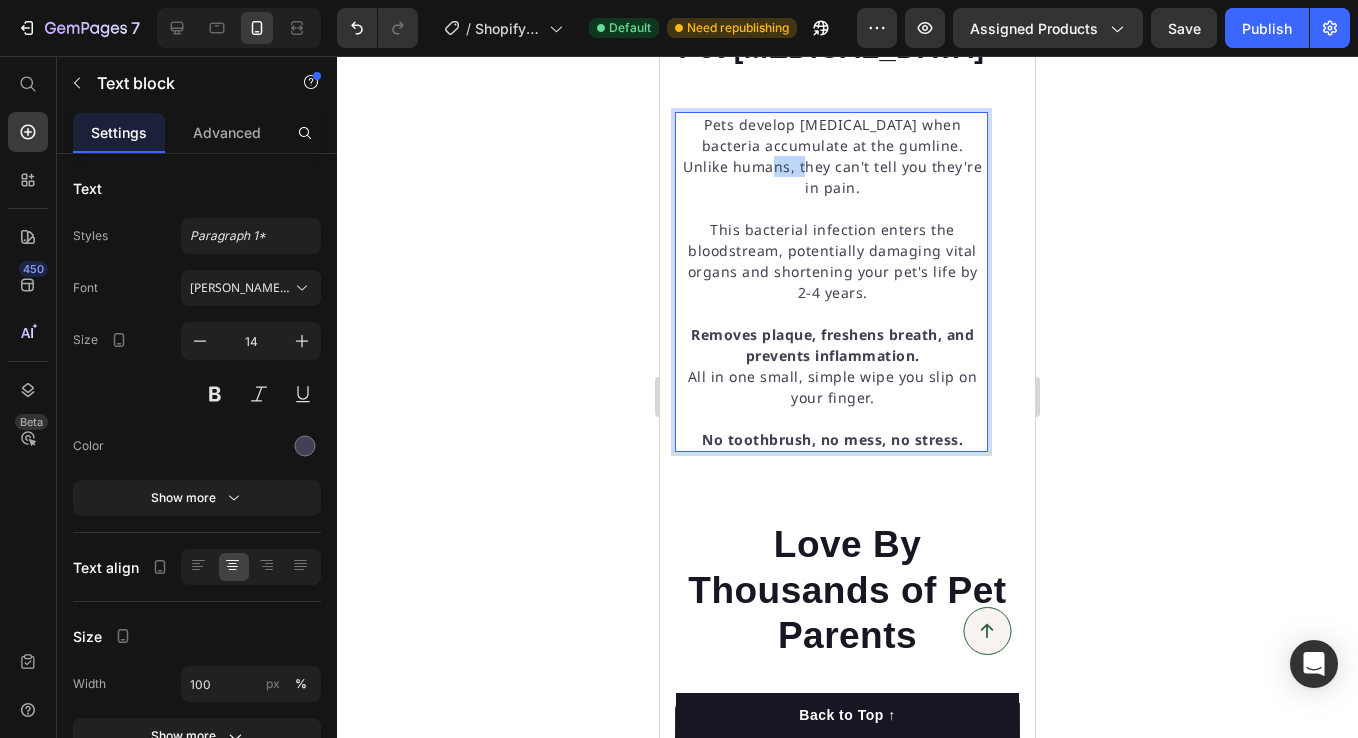 click on "Pets develop [MEDICAL_DATA] when bacteria accumulate at the gumline. Unlike humans, they can't tell you they're in pain." at bounding box center (832, 156) 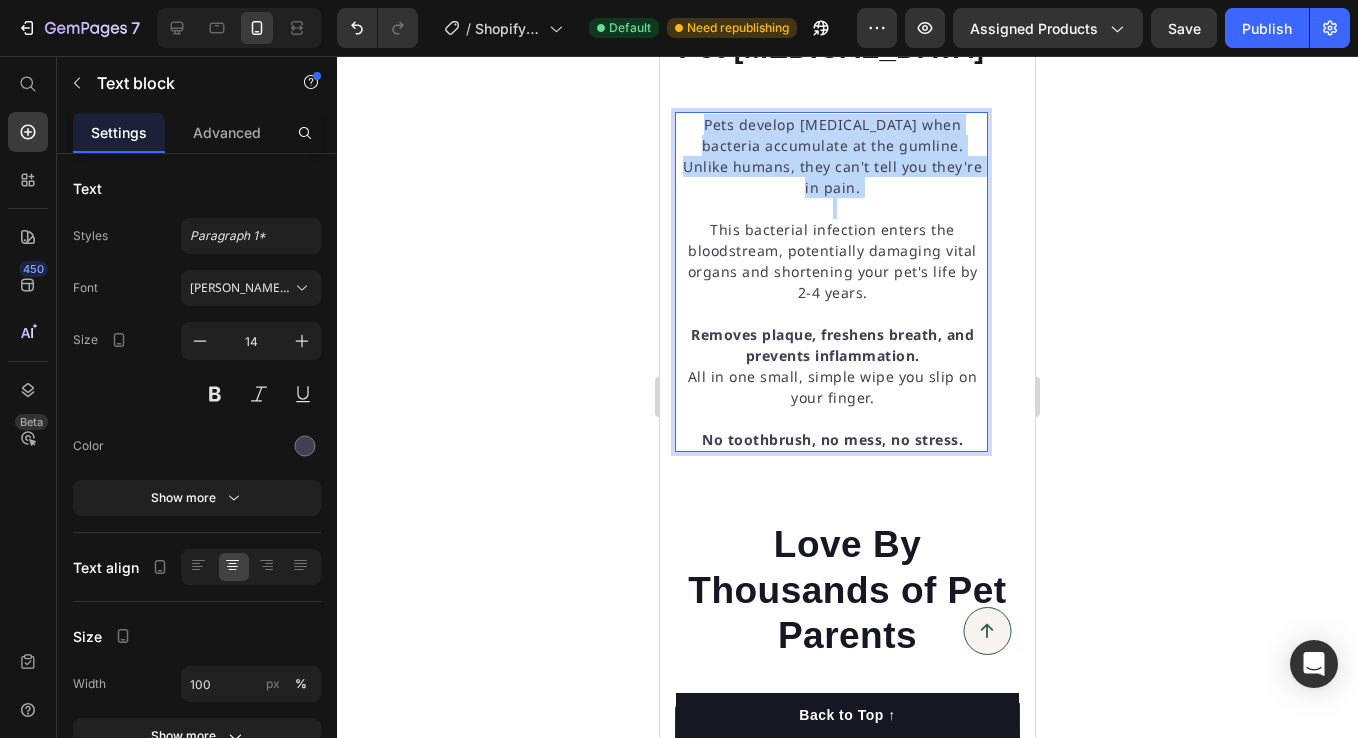 click on "Pets develop [MEDICAL_DATA] when bacteria accumulate at the gumline. Unlike humans, they can't tell you they're in pain." at bounding box center (832, 156) 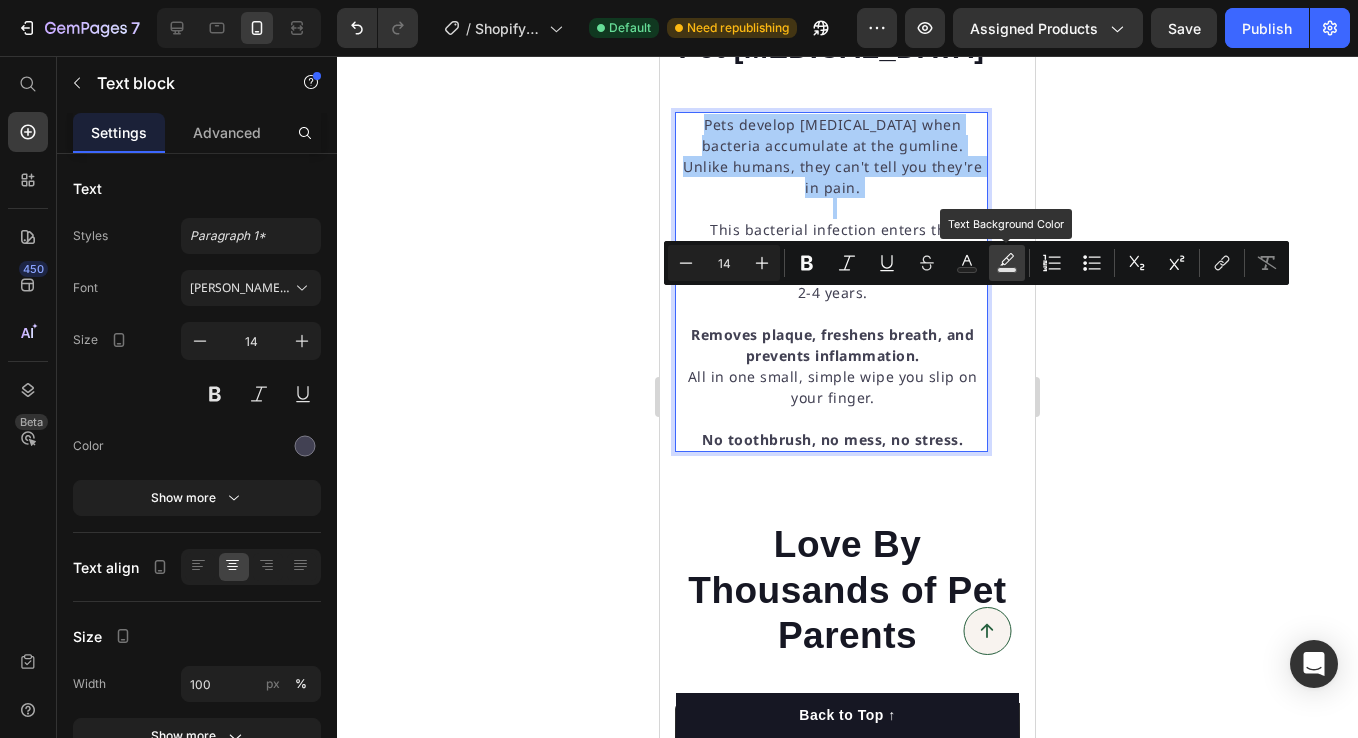 click 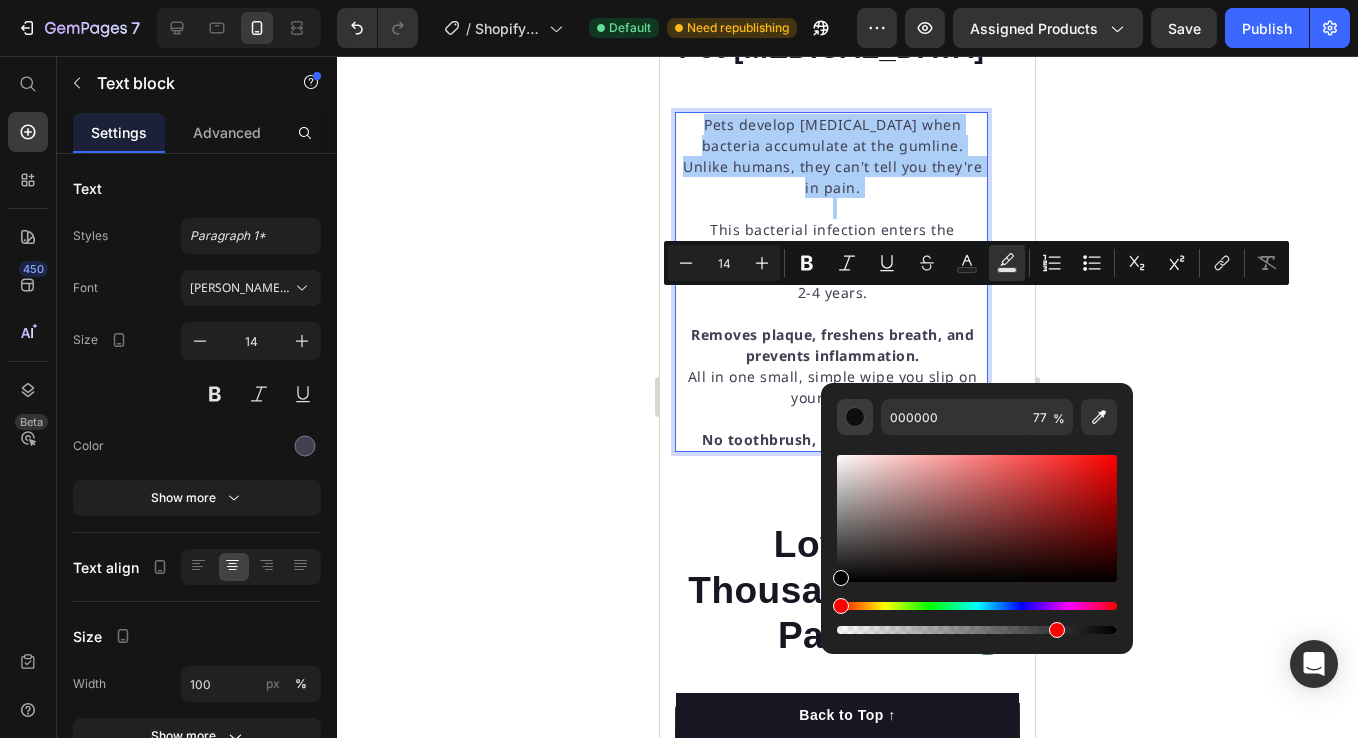 click at bounding box center [855, 417] 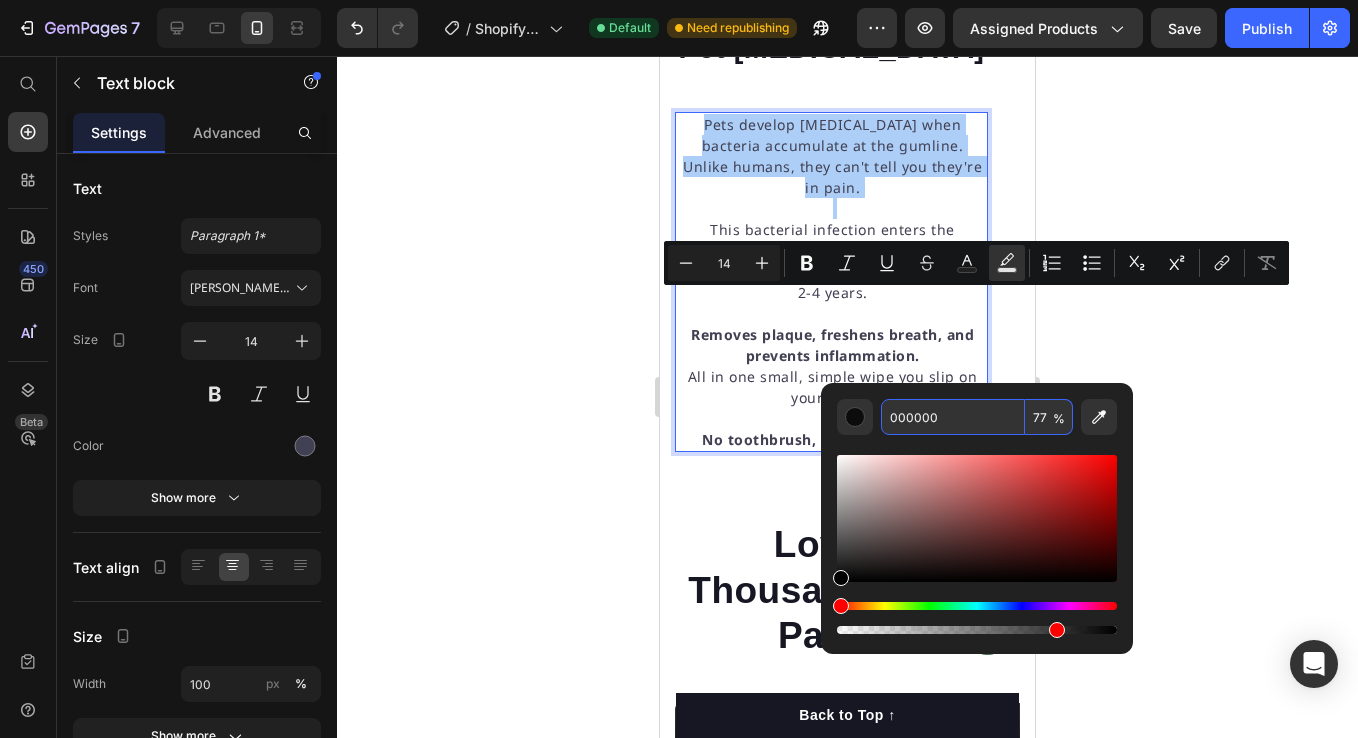 click on "000000" at bounding box center (953, 417) 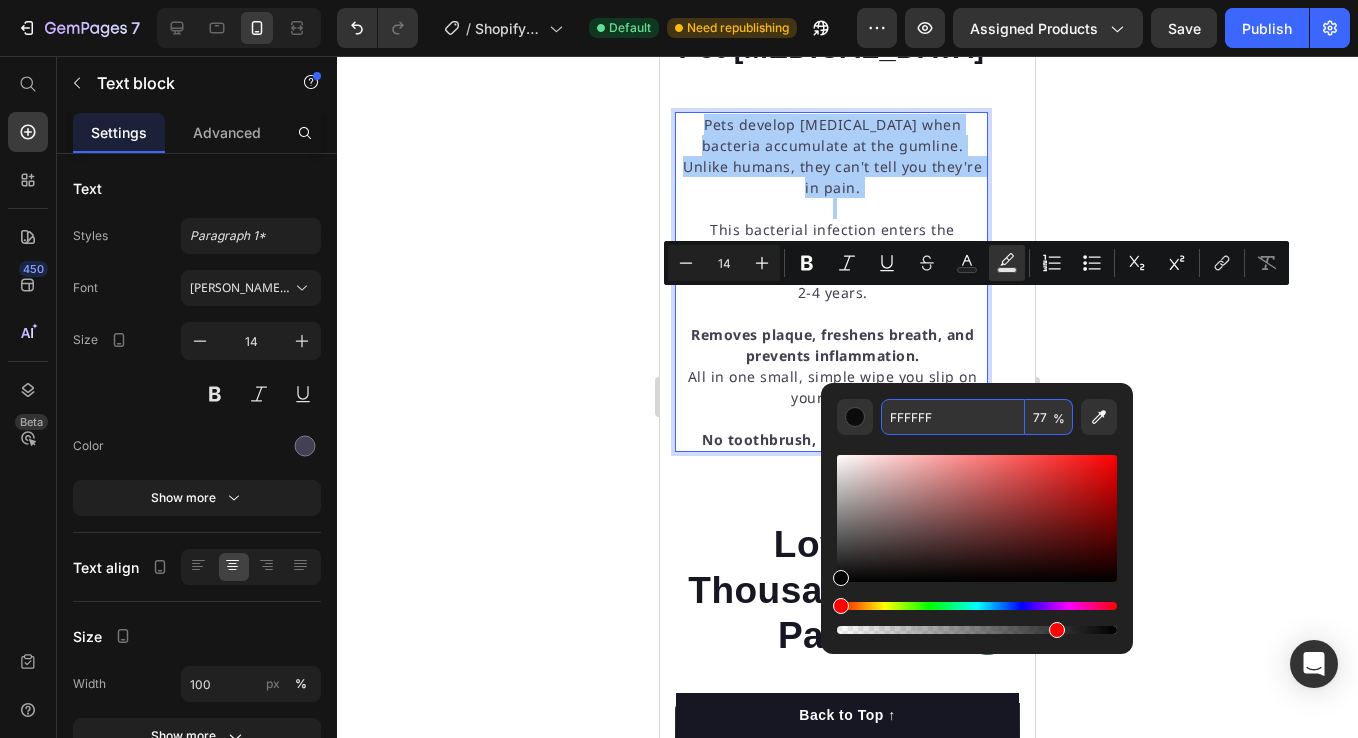 type on "FFFFFF" 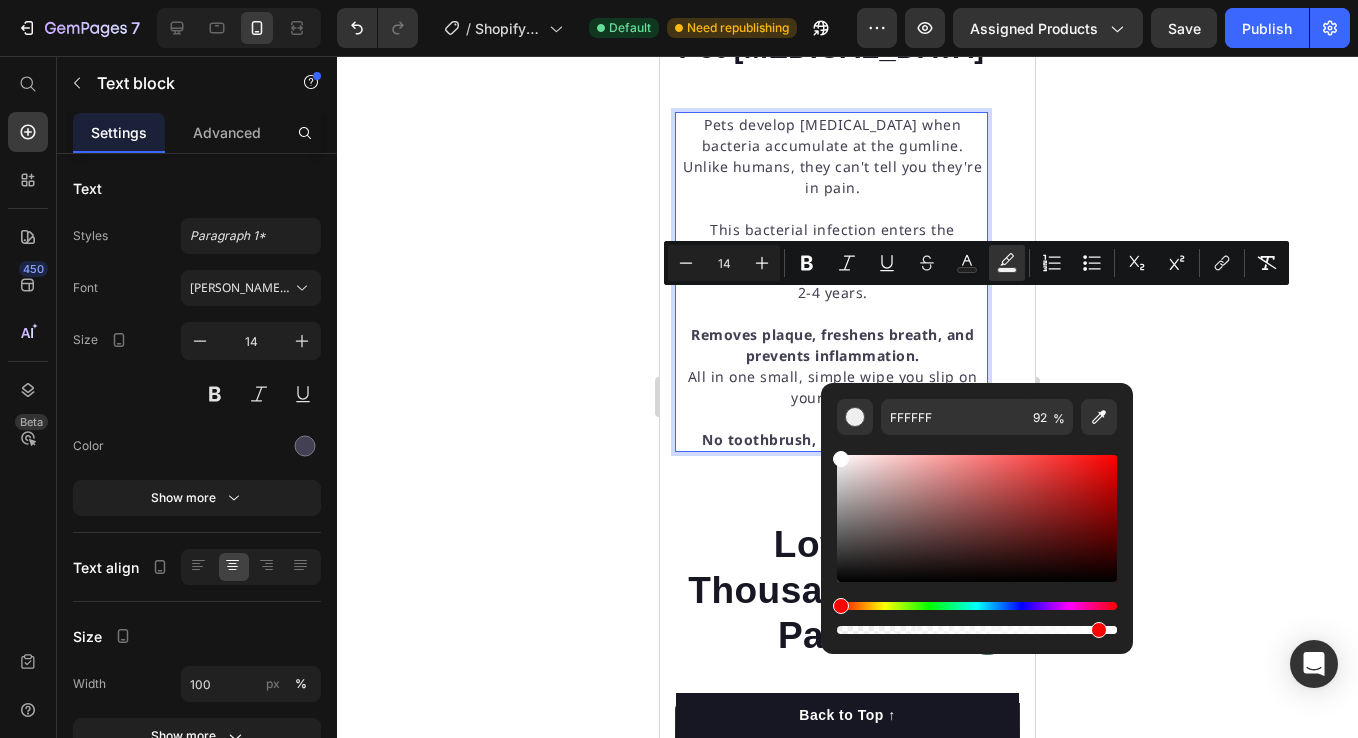 drag, startPoint x: 1058, startPoint y: 627, endPoint x: 1094, endPoint y: 630, distance: 36.124783 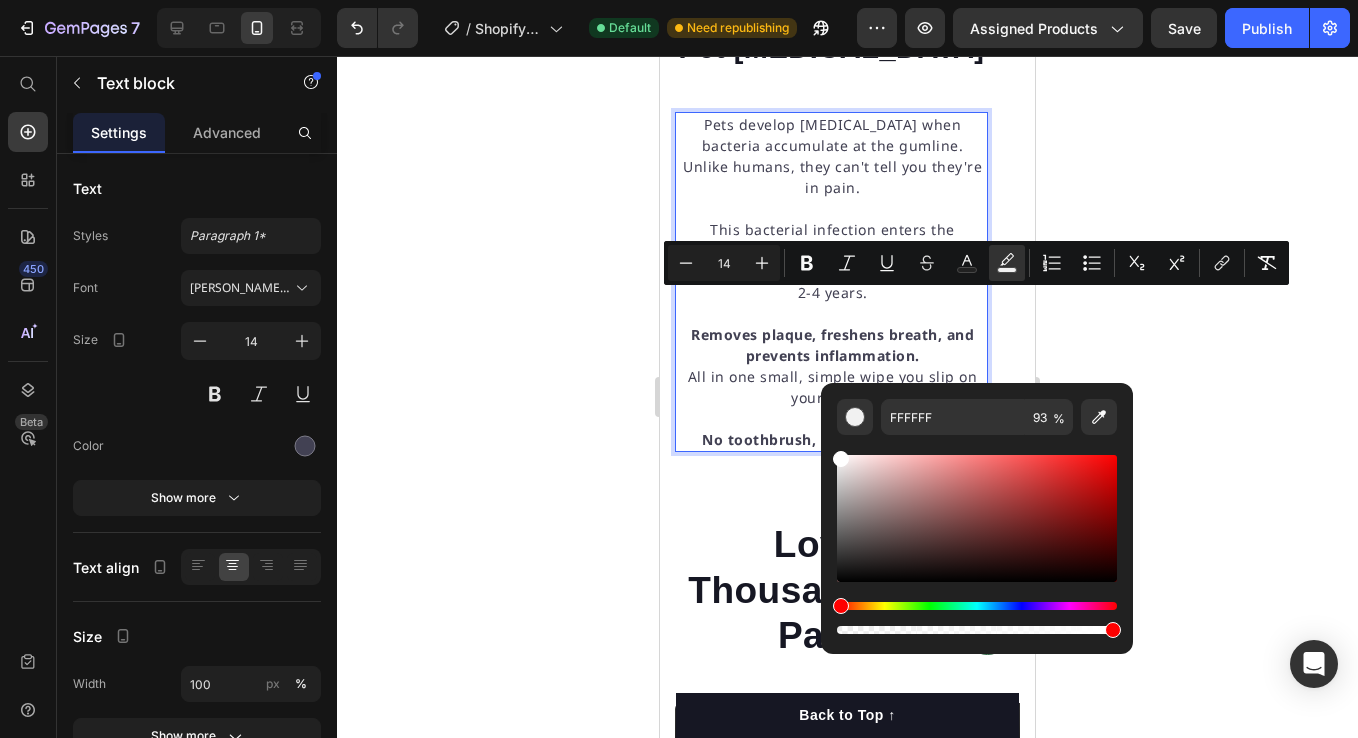 type on "100" 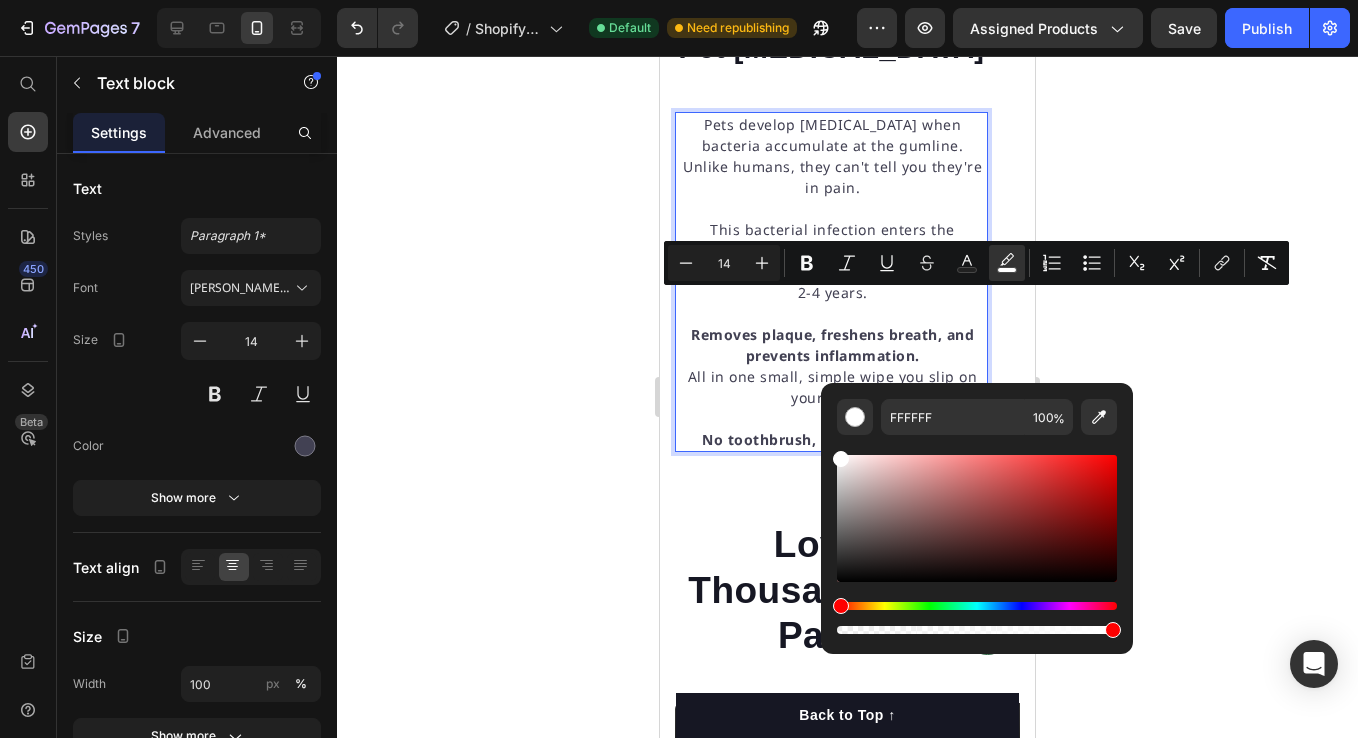 drag, startPoint x: 1097, startPoint y: 623, endPoint x: 1137, endPoint y: 625, distance: 40.04997 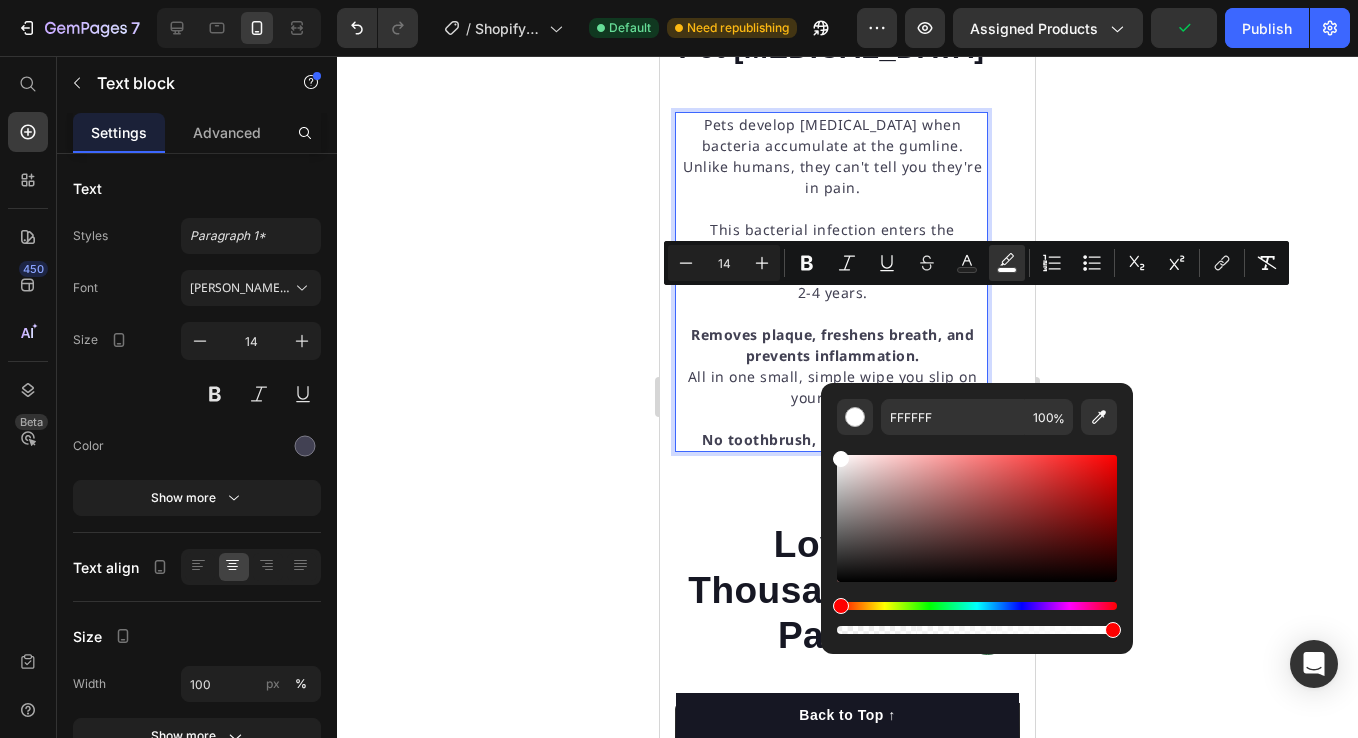 click at bounding box center (832, 208) 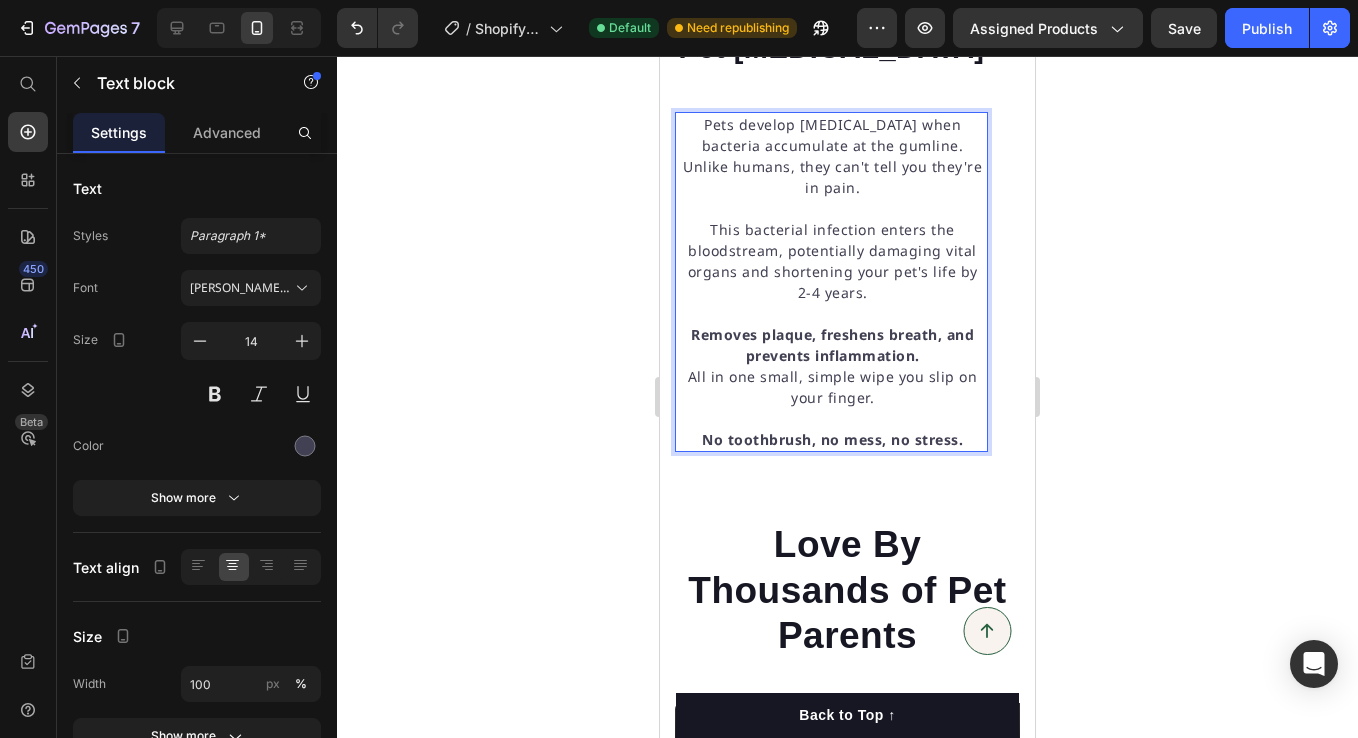 click on "This bacterial infection enters the bloodstream, potentially damaging vital organs and shortening your pet's life by 2-4 years." at bounding box center (832, 261) 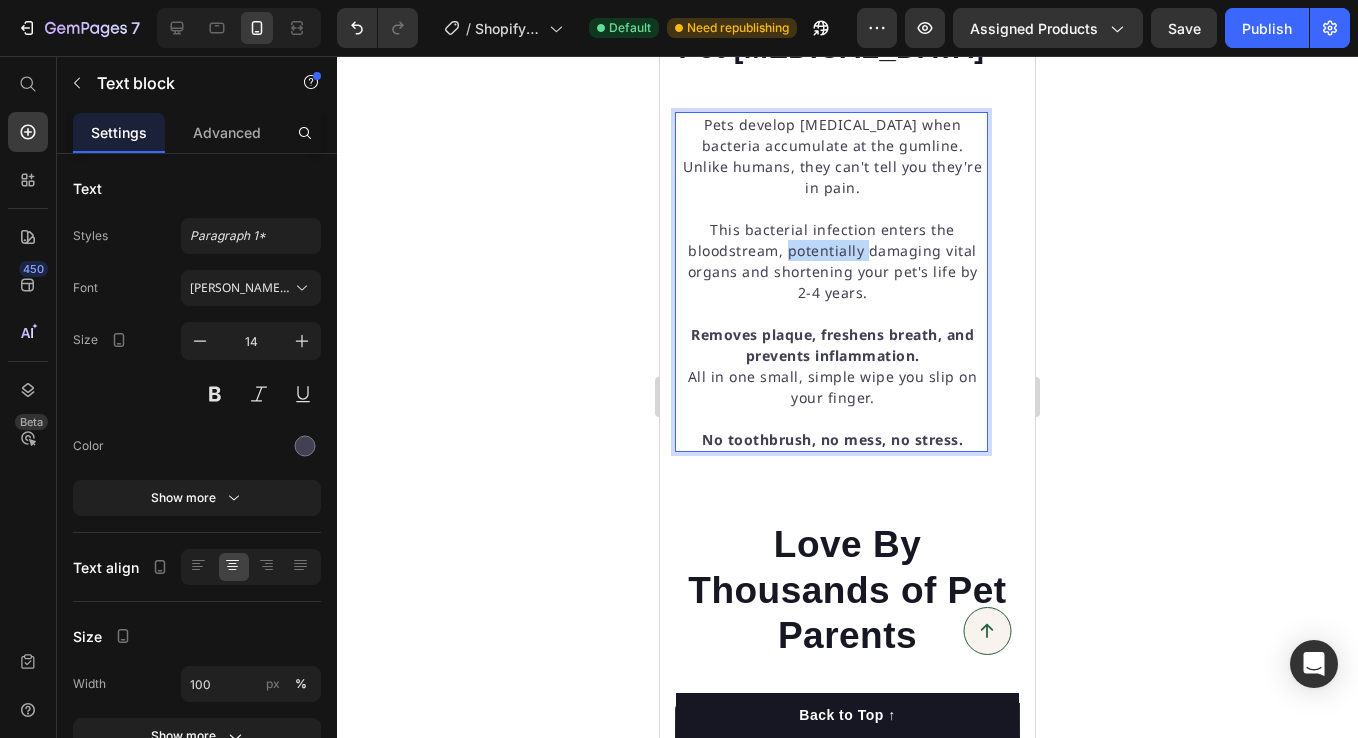 click on "This bacterial infection enters the bloodstream, potentially damaging vital organs and shortening your pet's life by 2-4 years." at bounding box center (832, 261) 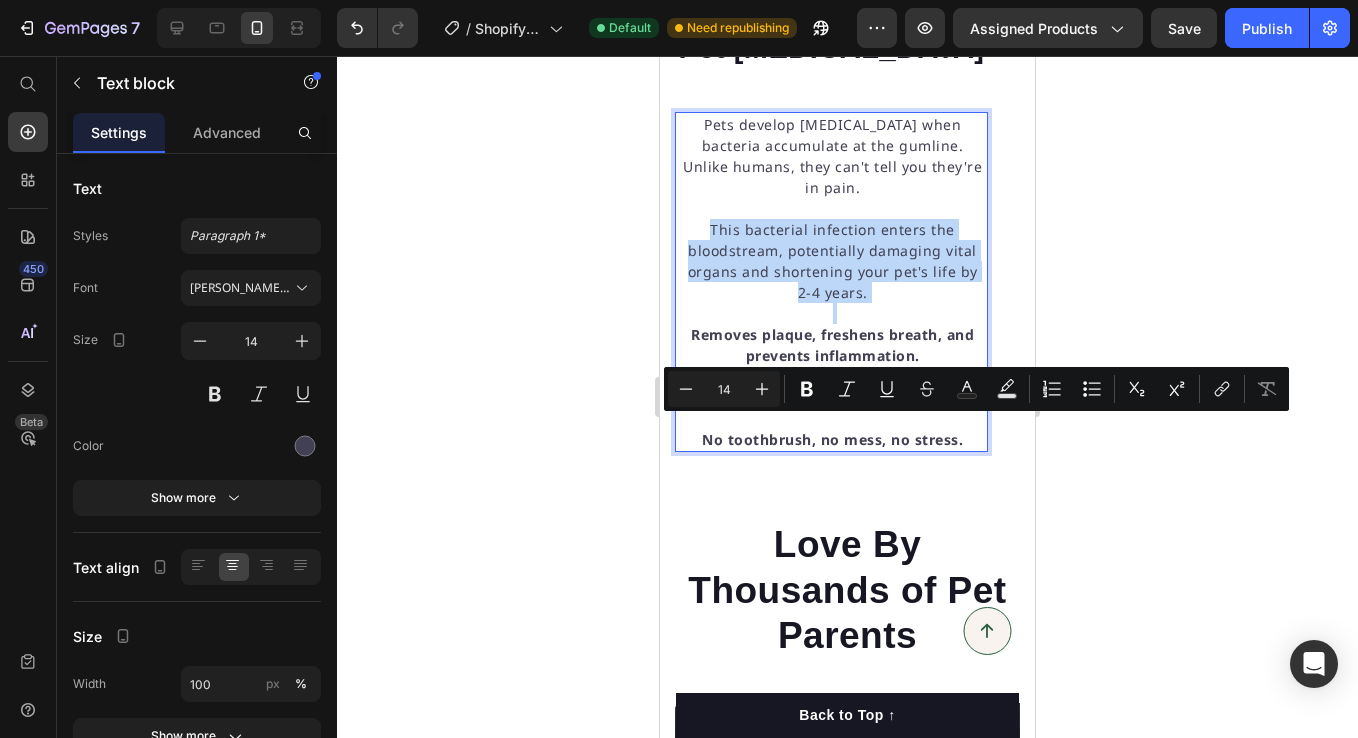 click on "This bacterial infection enters the bloodstream, potentially damaging vital organs and shortening your pet's life by 2-4 years." at bounding box center [832, 261] 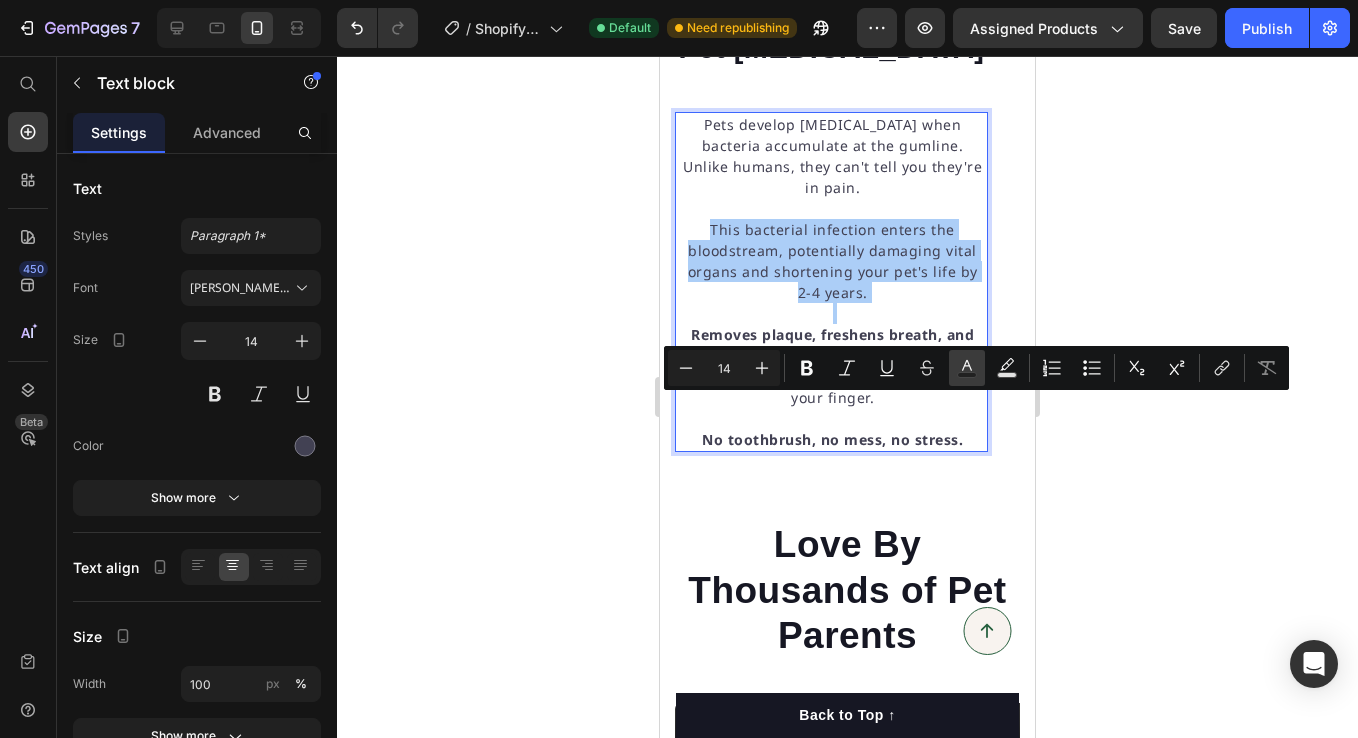 click 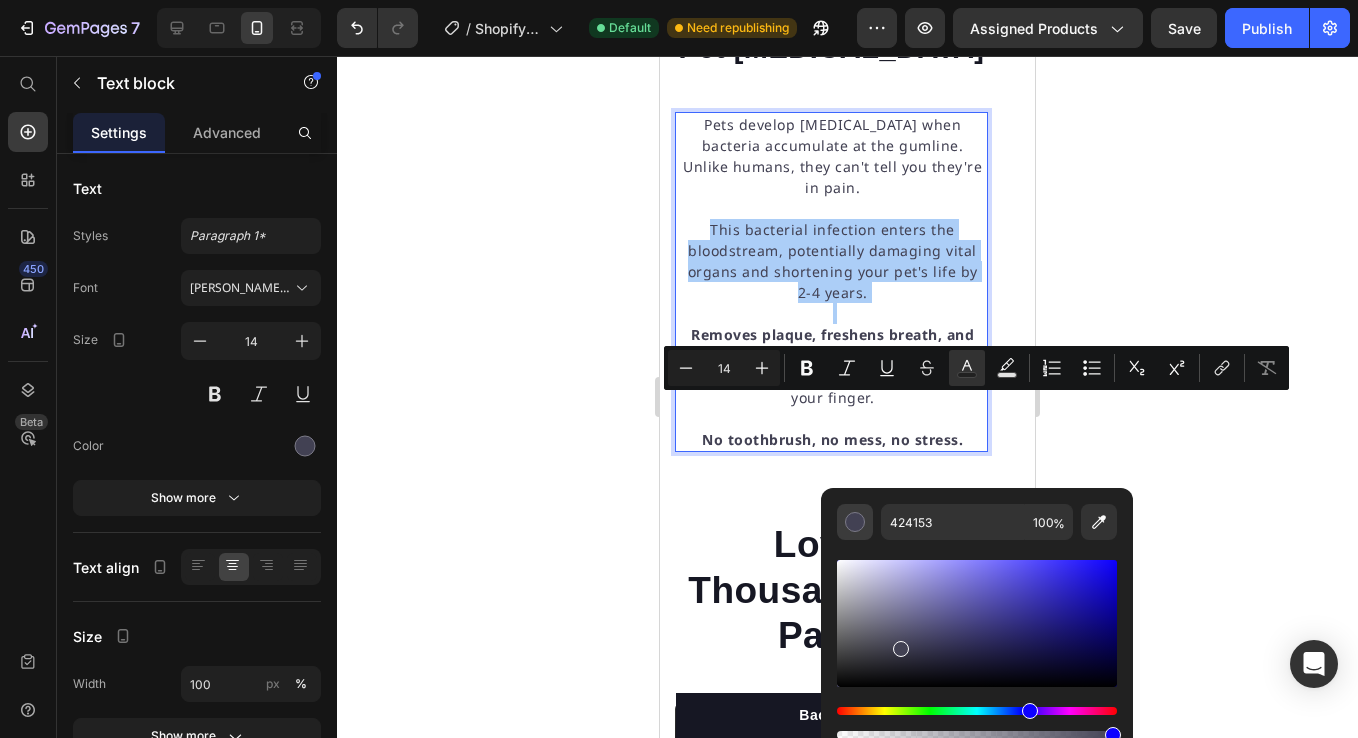 click at bounding box center [855, 522] 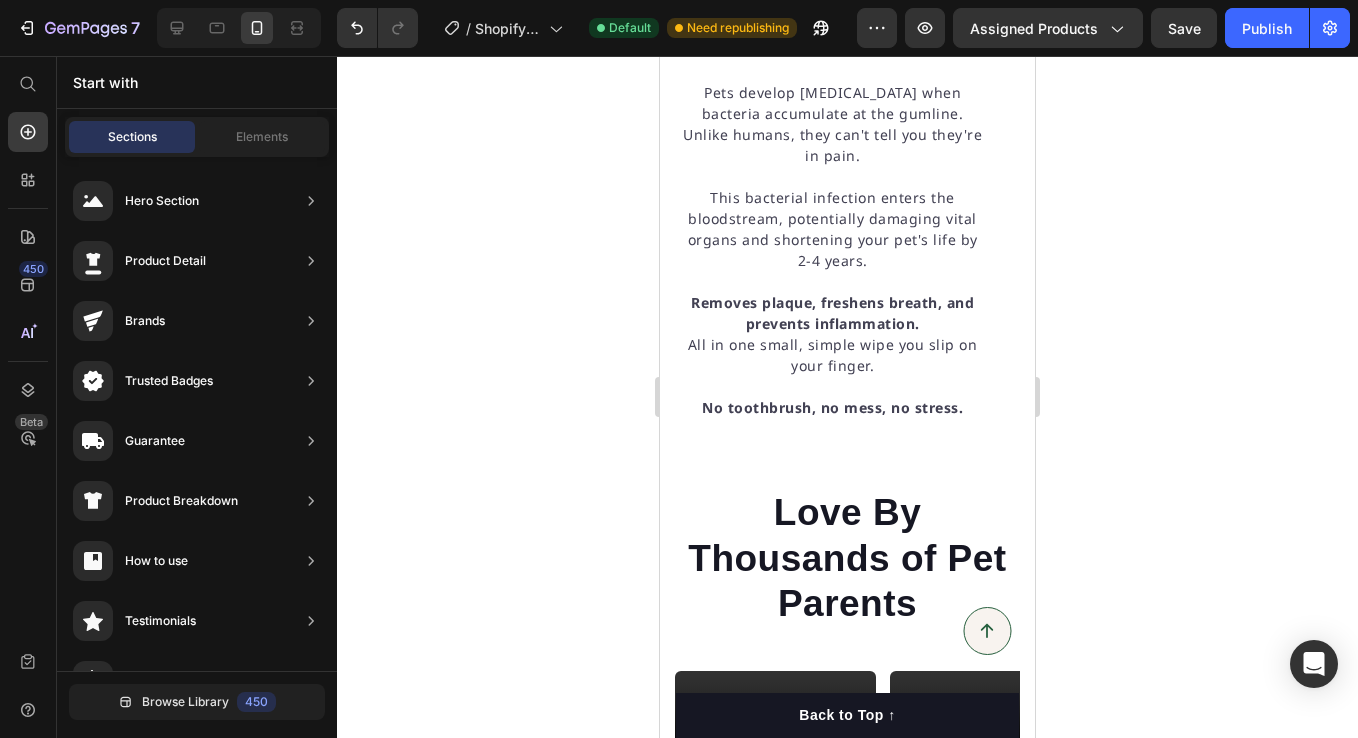 scroll, scrollTop: 3503, scrollLeft: 0, axis: vertical 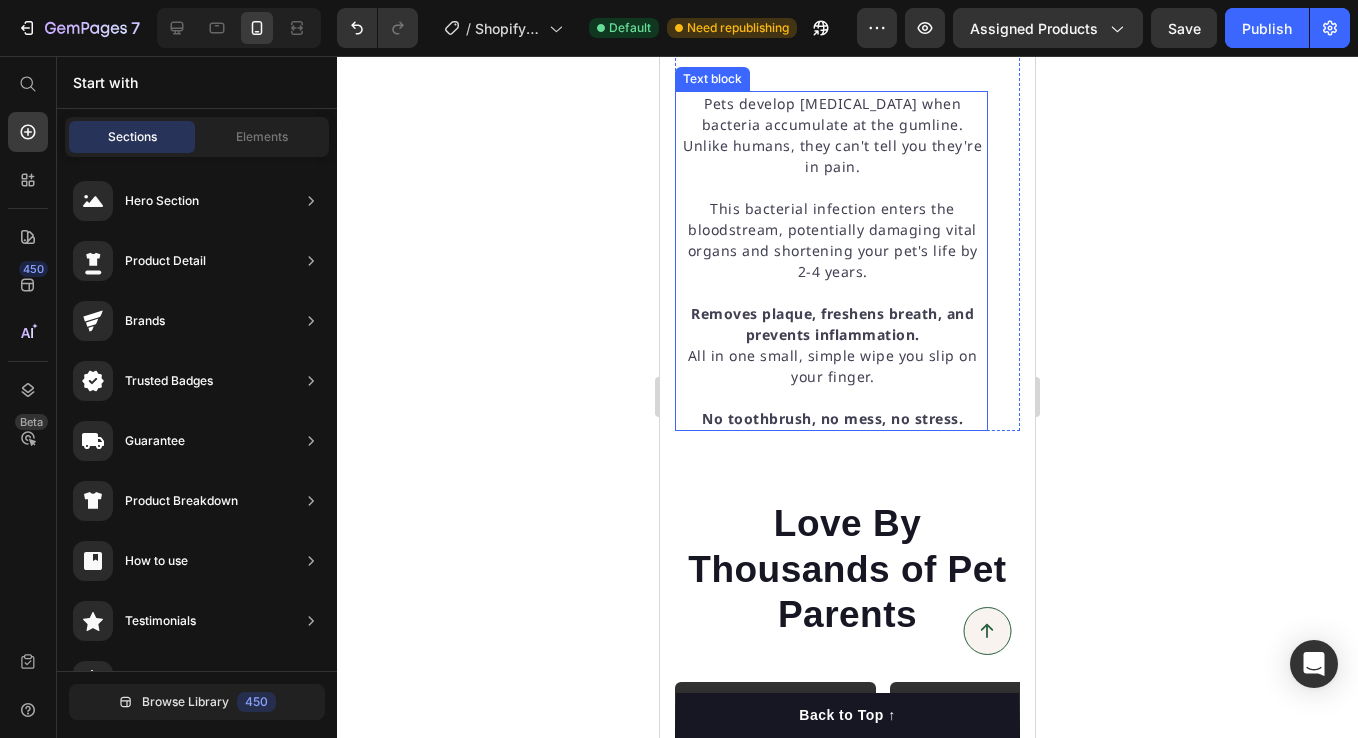click on "All in one small, simple wipe you slip on your finger." at bounding box center [832, 366] 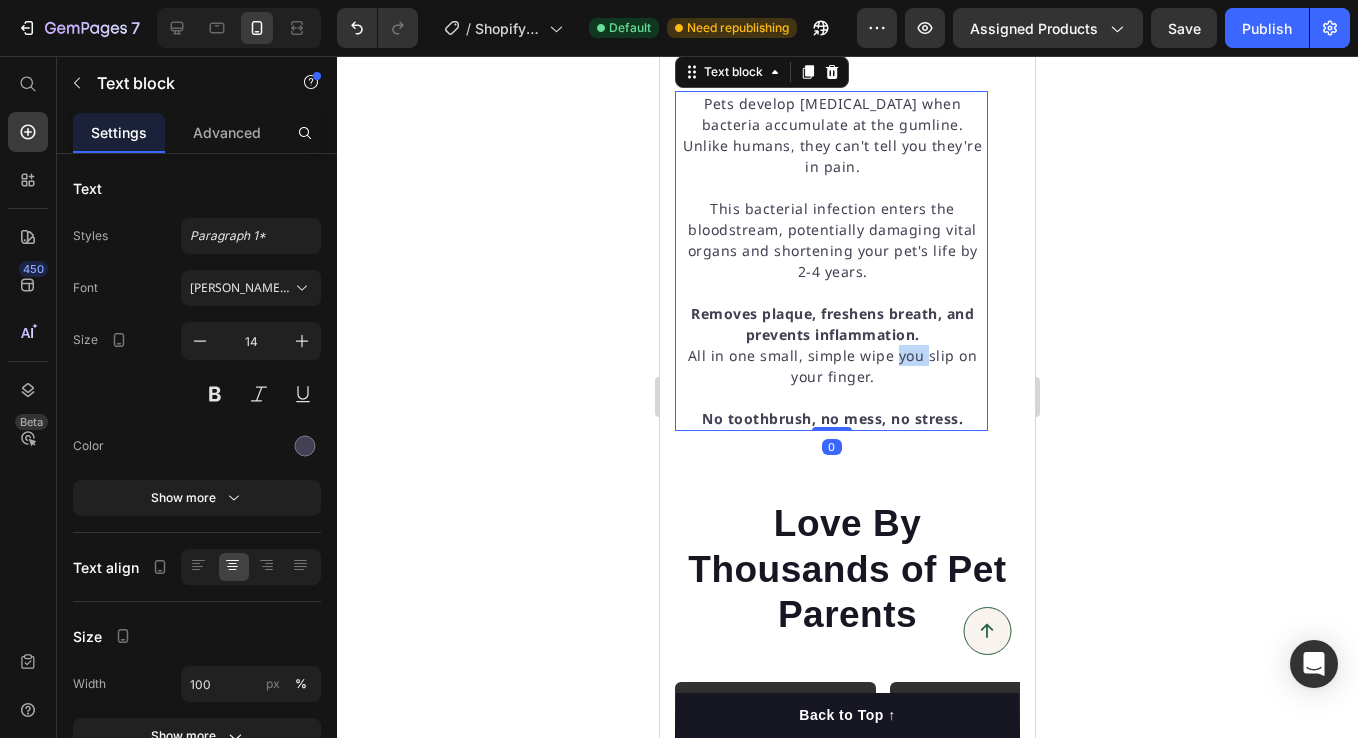 click on "All in one small, simple wipe you slip on your finger." at bounding box center [832, 366] 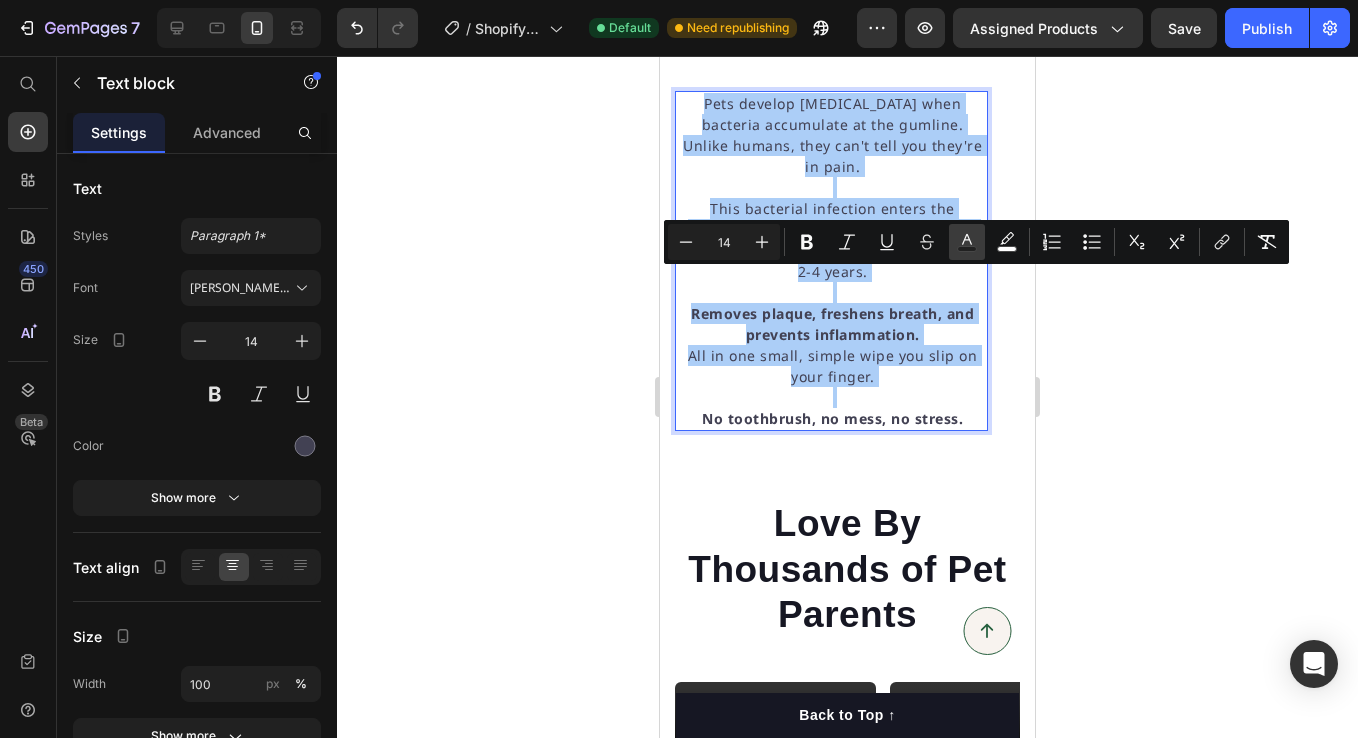 click 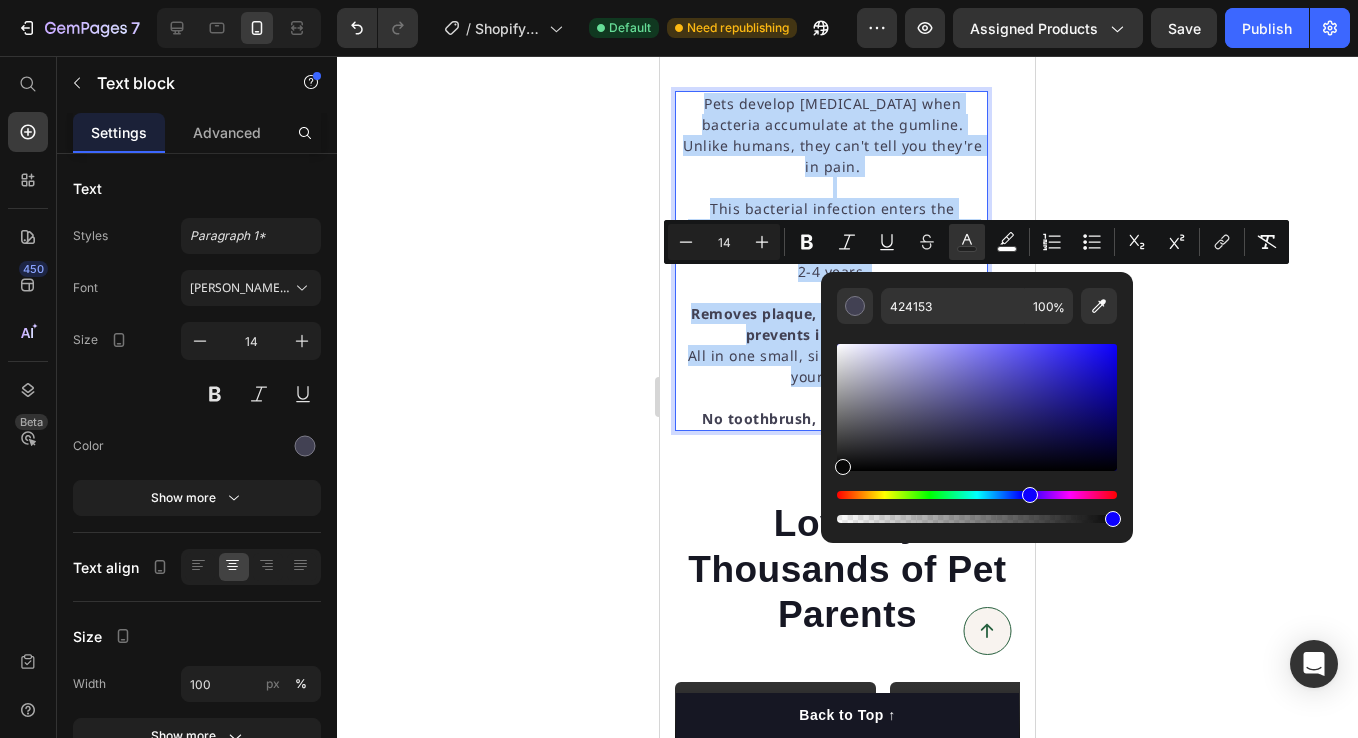 type on "070707" 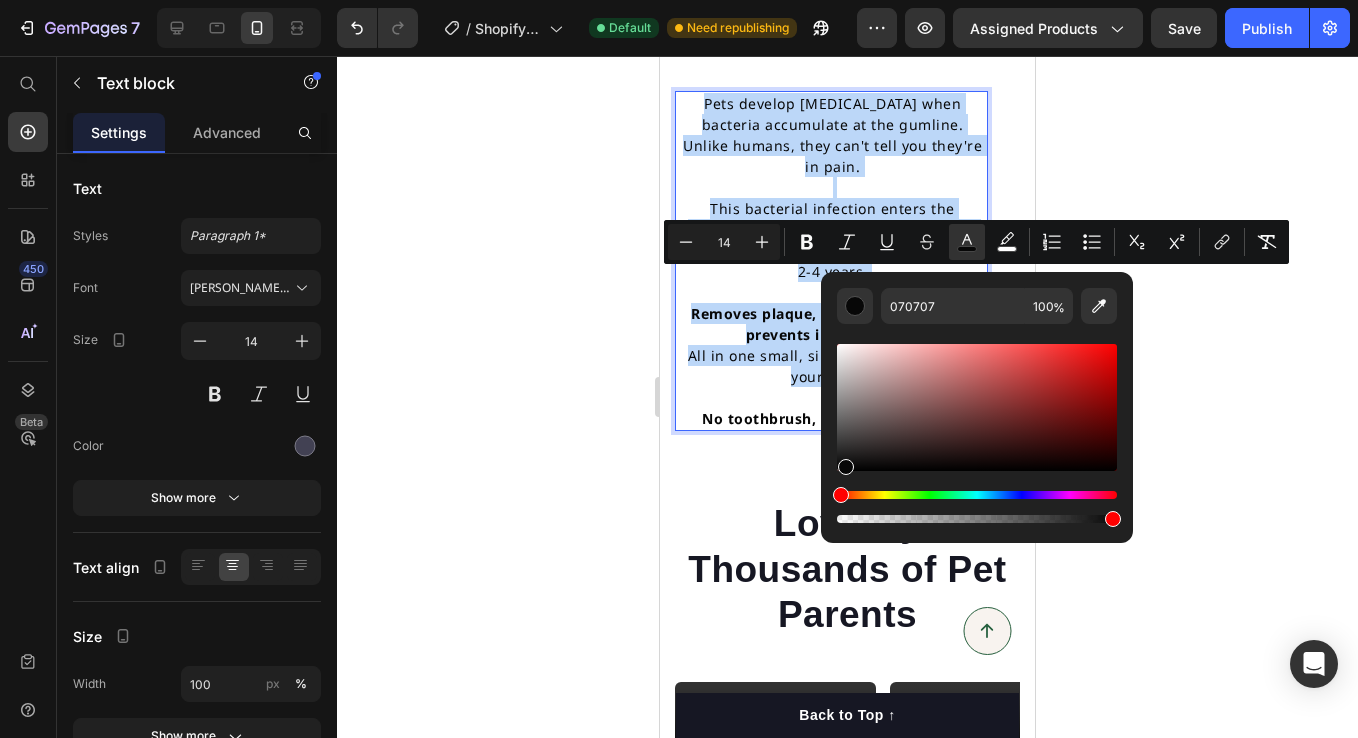 drag, startPoint x: 899, startPoint y: 436, endPoint x: 843, endPoint y: 466, distance: 63.529522 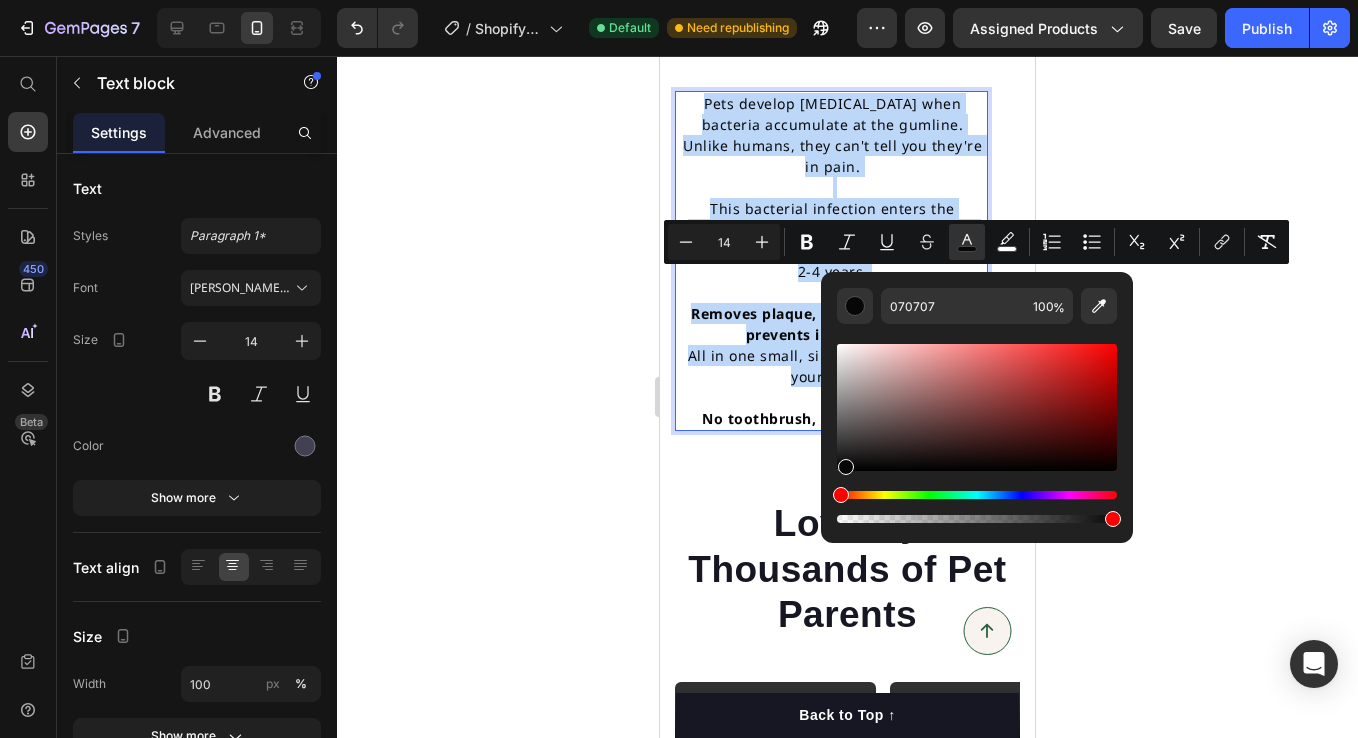 click on "This bacterial infection enters the bloodstream, potentially damaging vital organs and shortening your pet's life by 2-4 years." at bounding box center (832, 240) 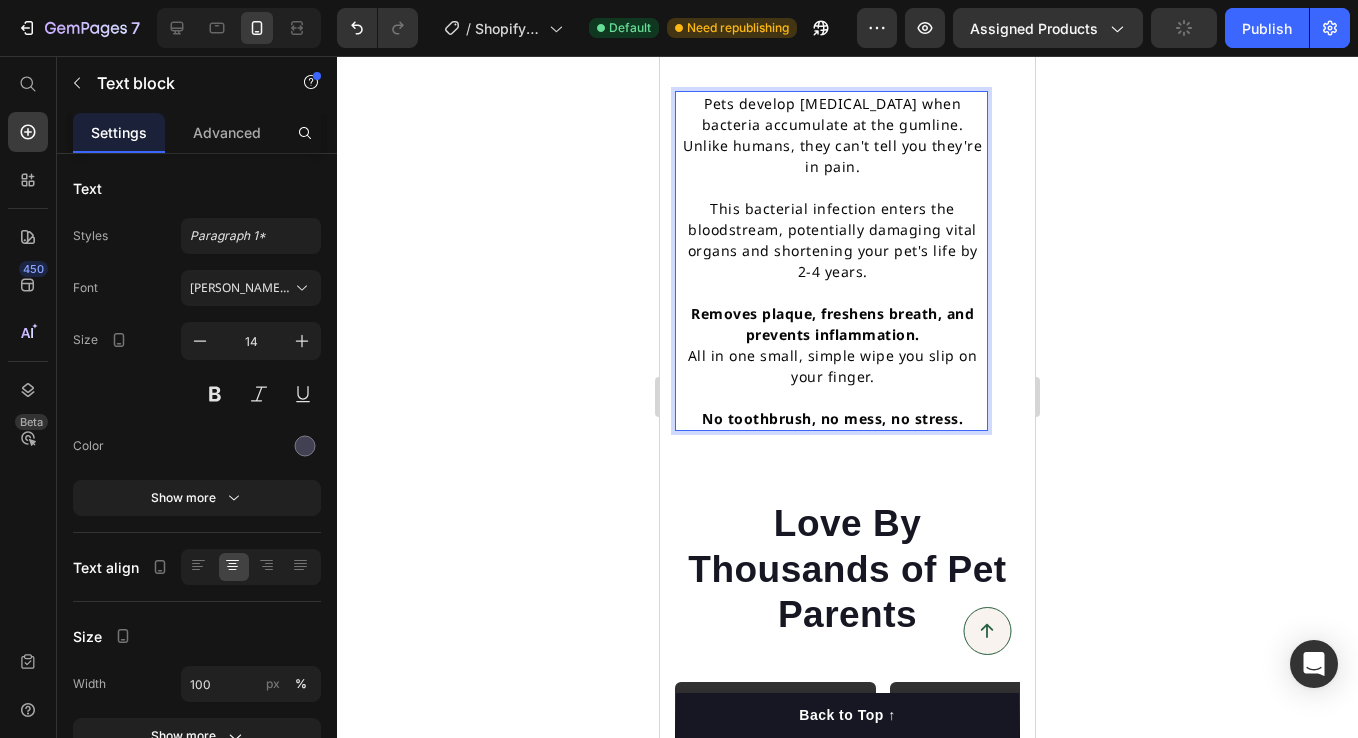 click on "This bacterial infection enters the bloodstream, potentially damaging vital organs and shortening your pet's life by 2-4 years." at bounding box center (833, 240) 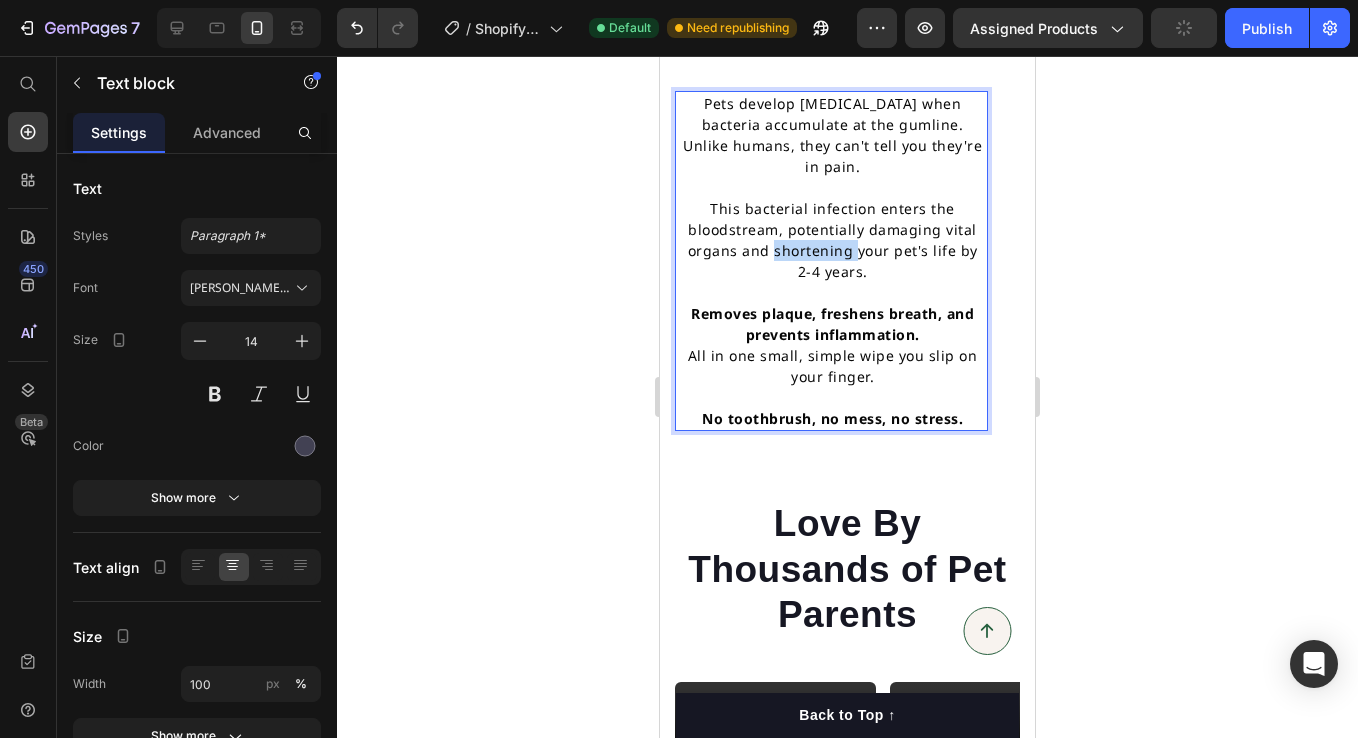 click on "This bacterial infection enters the bloodstream, potentially damaging vital organs and shortening your pet's life by 2-4 years." at bounding box center (833, 240) 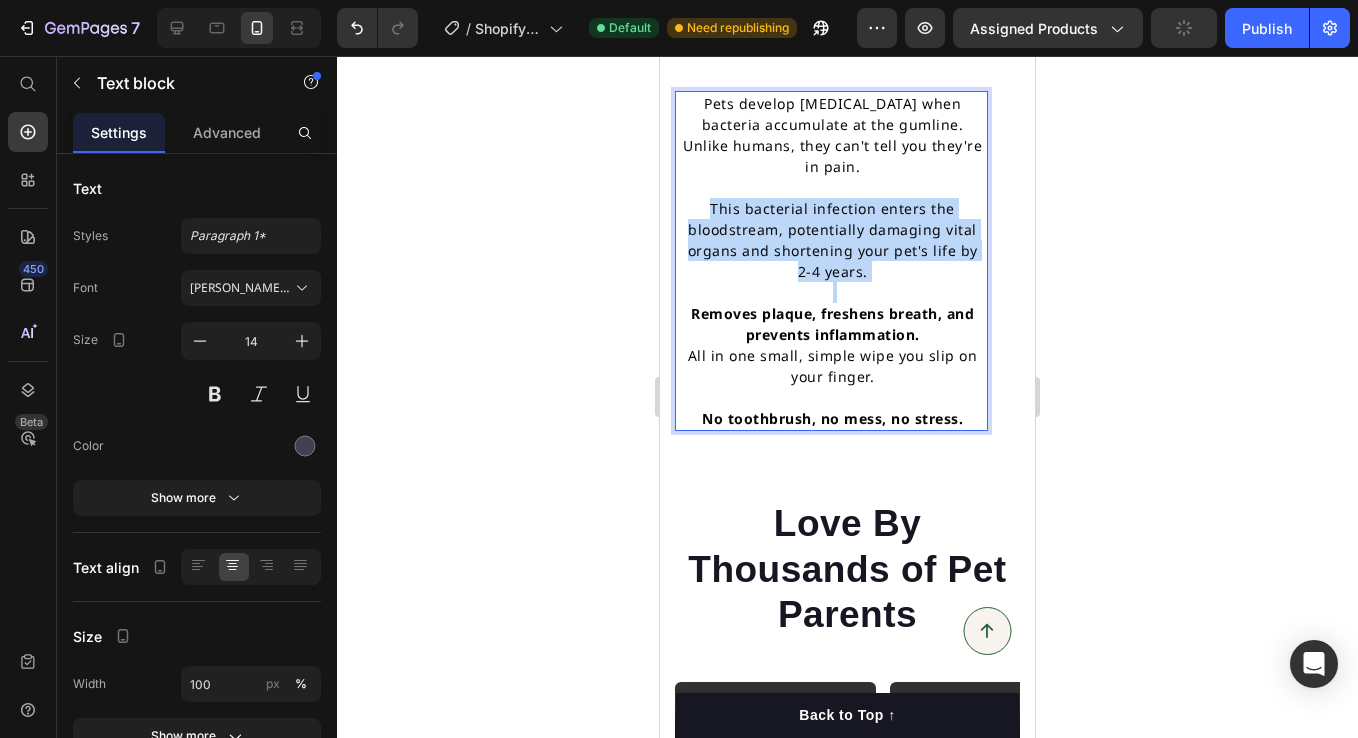click on "This bacterial infection enters the bloodstream, potentially damaging vital organs and shortening your pet's life by 2-4 years." at bounding box center [833, 240] 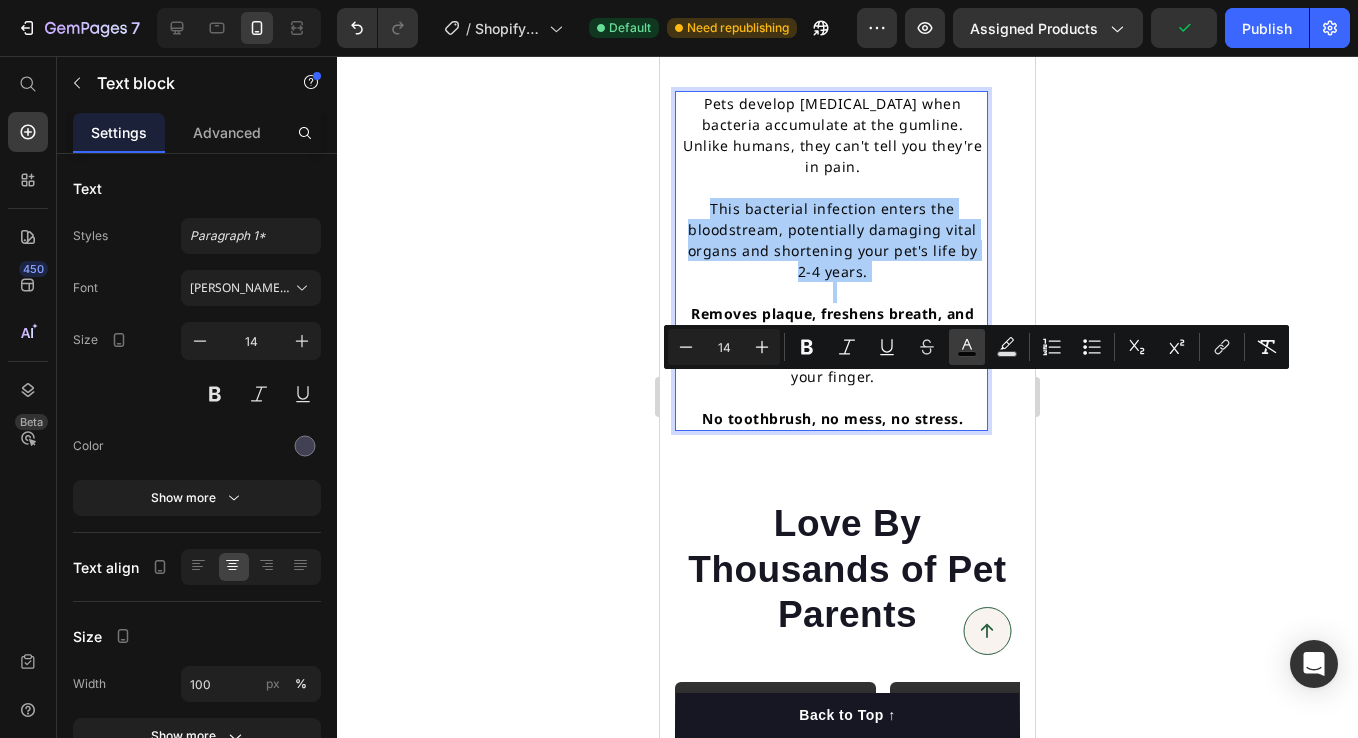 click on "color" at bounding box center (967, 347) 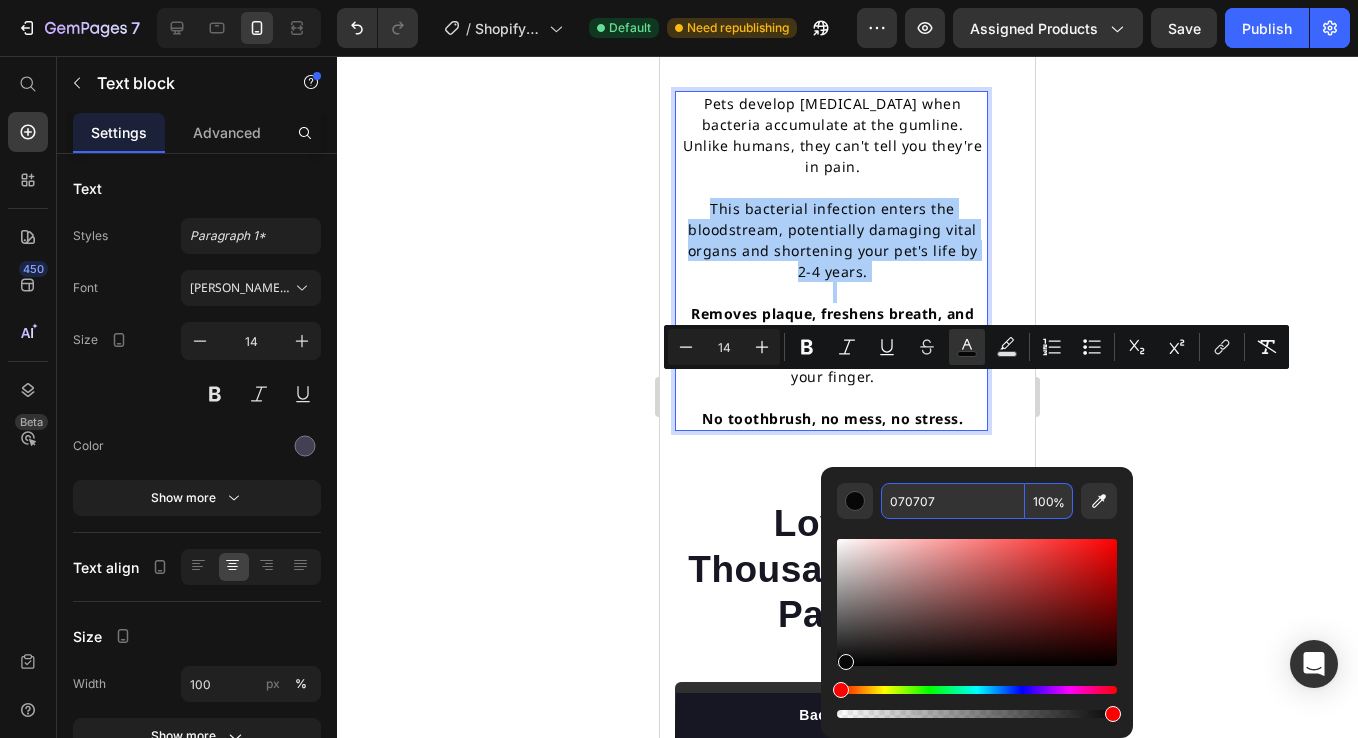 click on "070707" at bounding box center [953, 501] 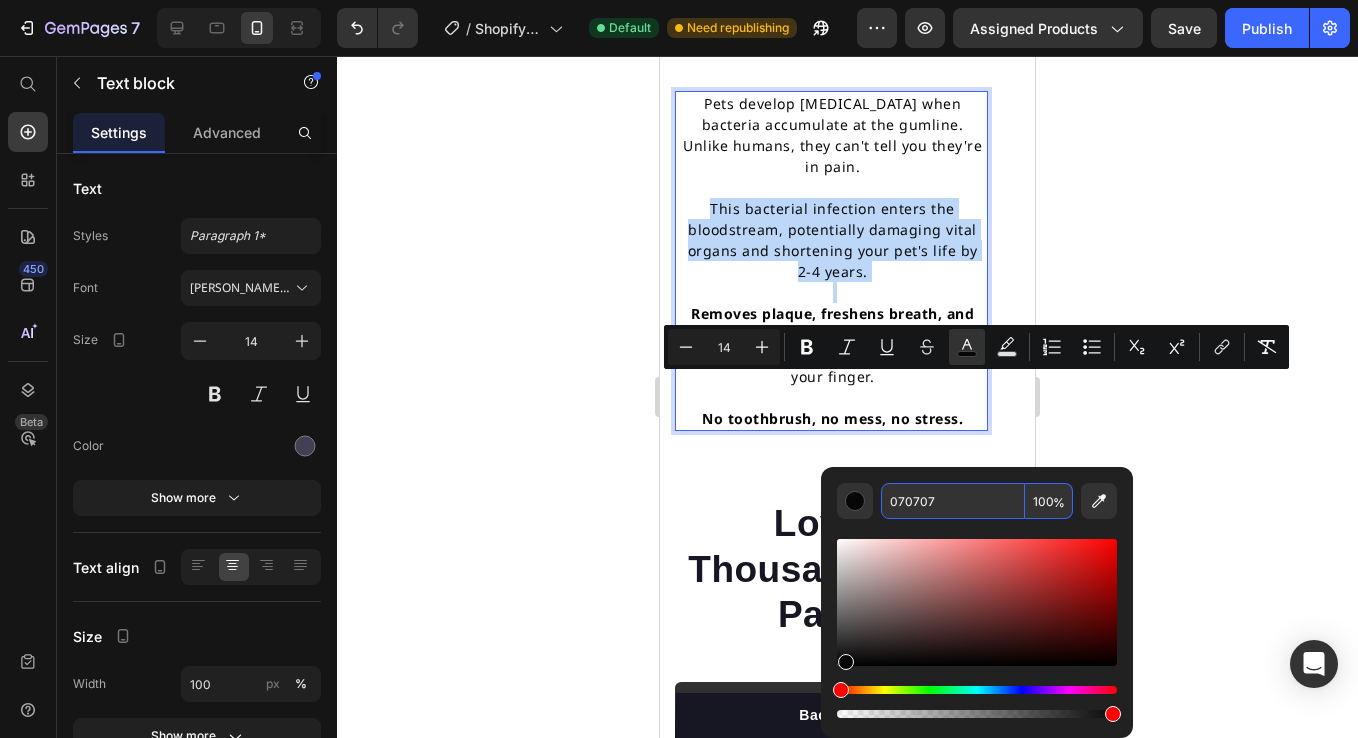 click at bounding box center (832, 292) 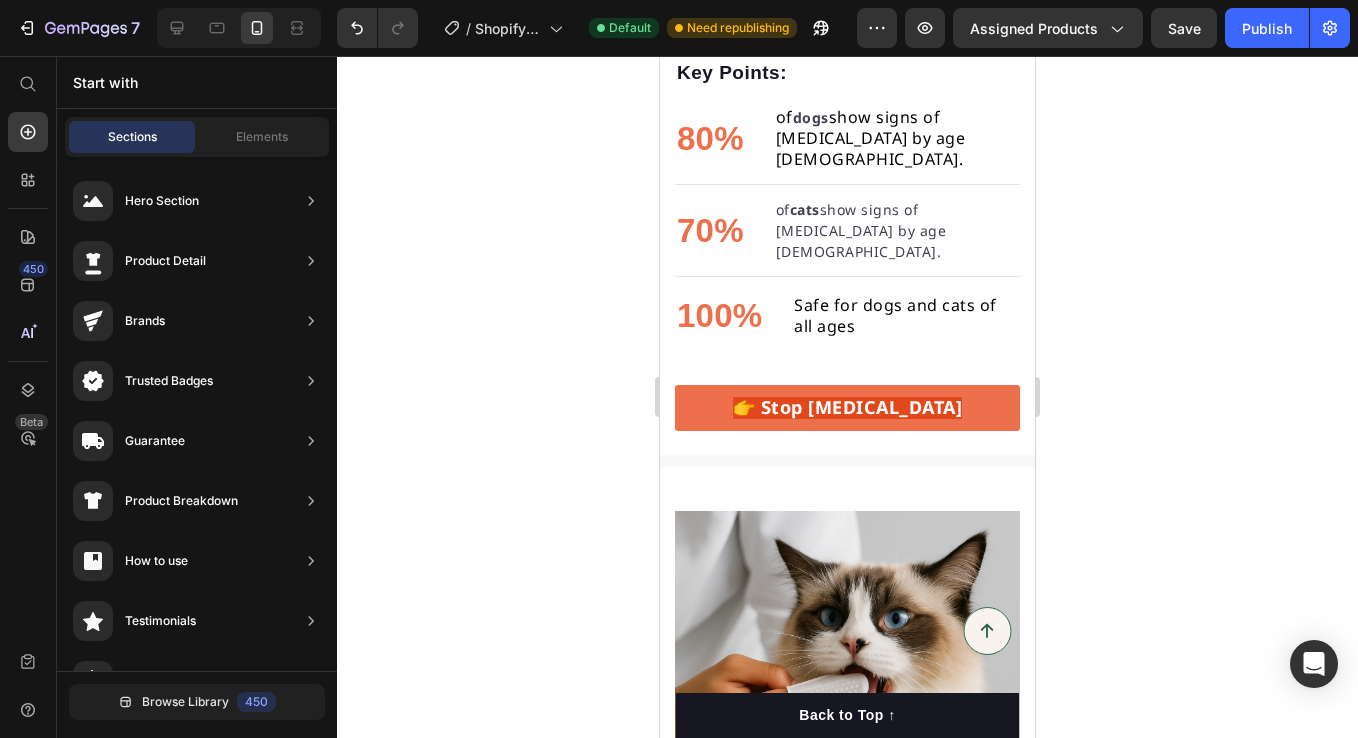 scroll, scrollTop: 2578, scrollLeft: 0, axis: vertical 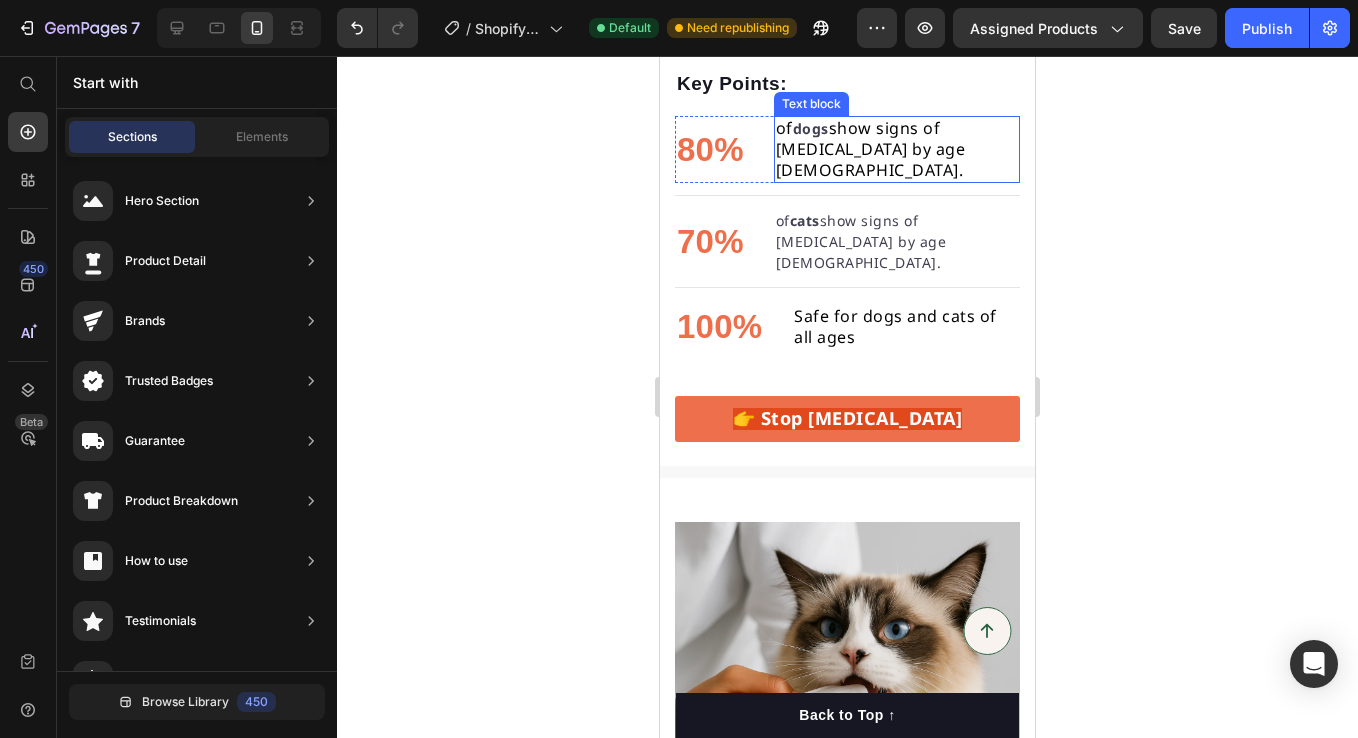 click on "show signs of [MEDICAL_DATA] by age [DEMOGRAPHIC_DATA]." at bounding box center [871, 149] 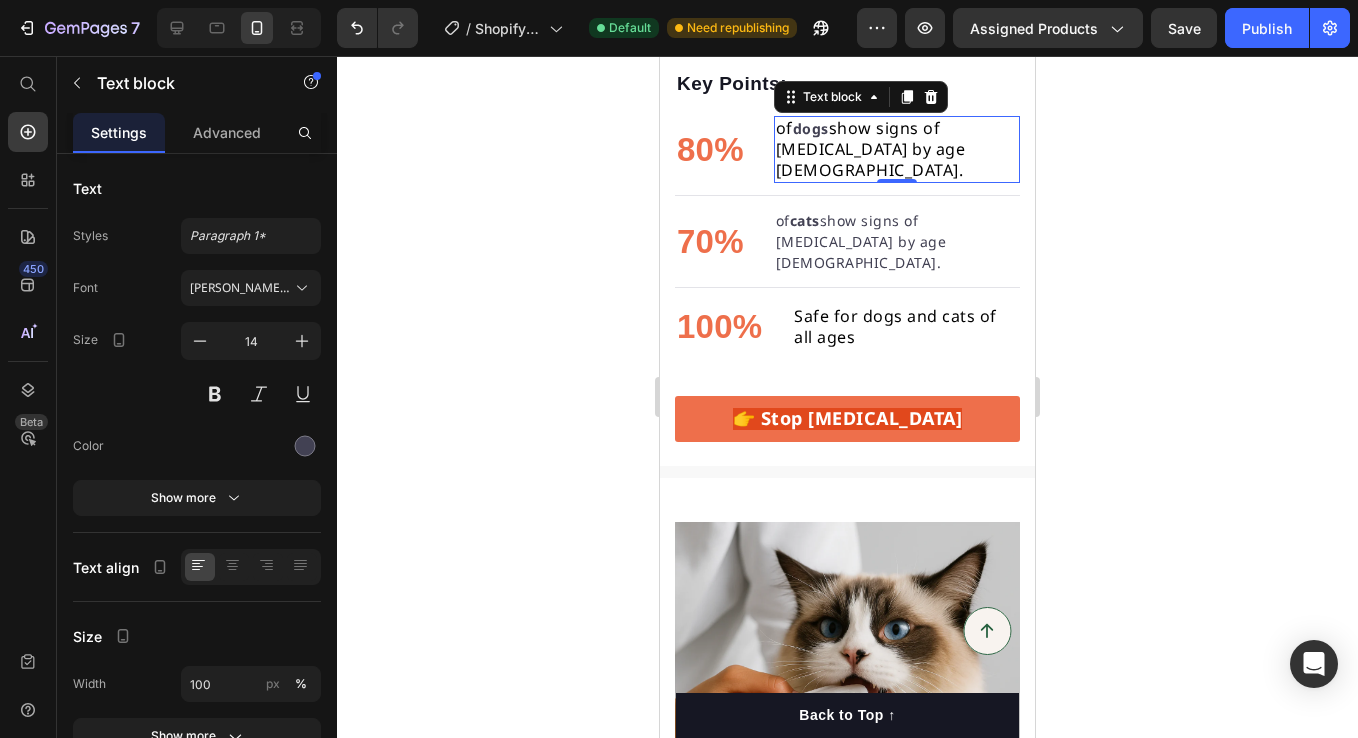 click on "show signs of [MEDICAL_DATA] by age [DEMOGRAPHIC_DATA]." at bounding box center (871, 149) 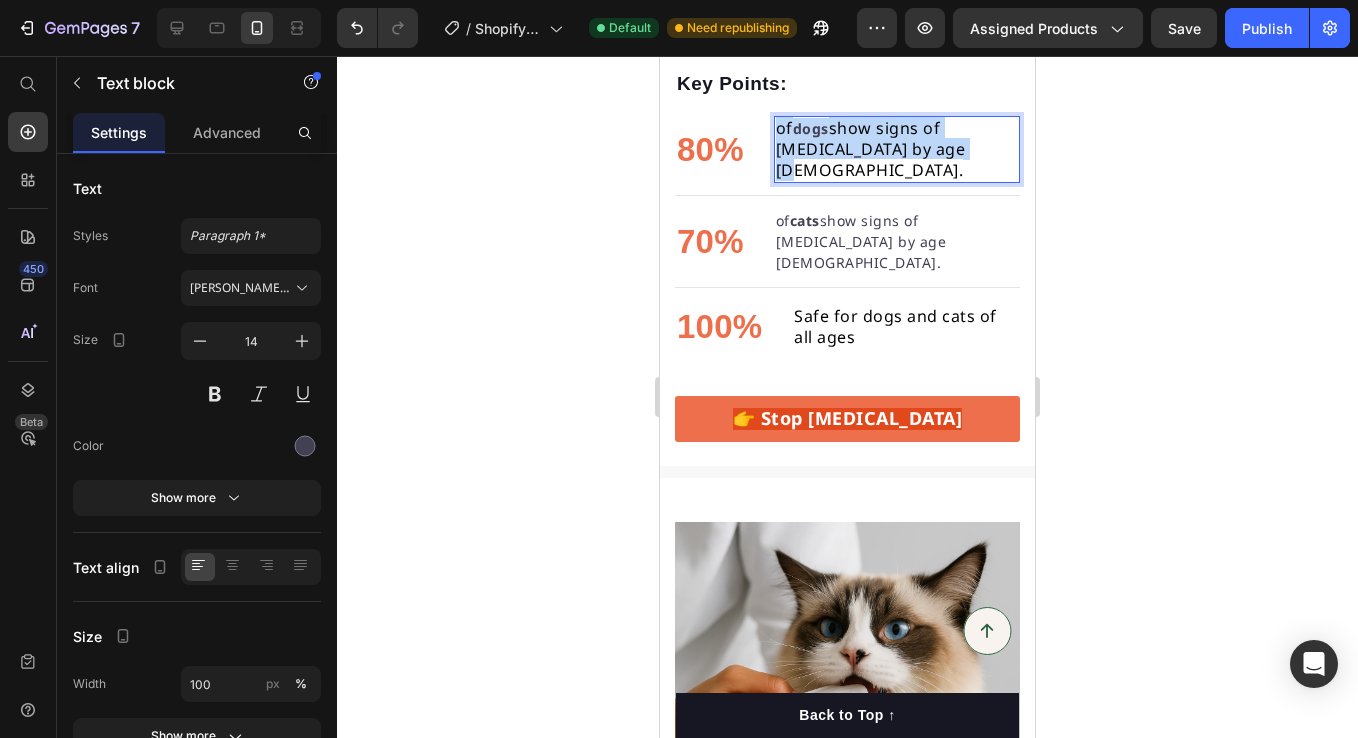 click on "show signs of [MEDICAL_DATA] by age [DEMOGRAPHIC_DATA]." at bounding box center [871, 149] 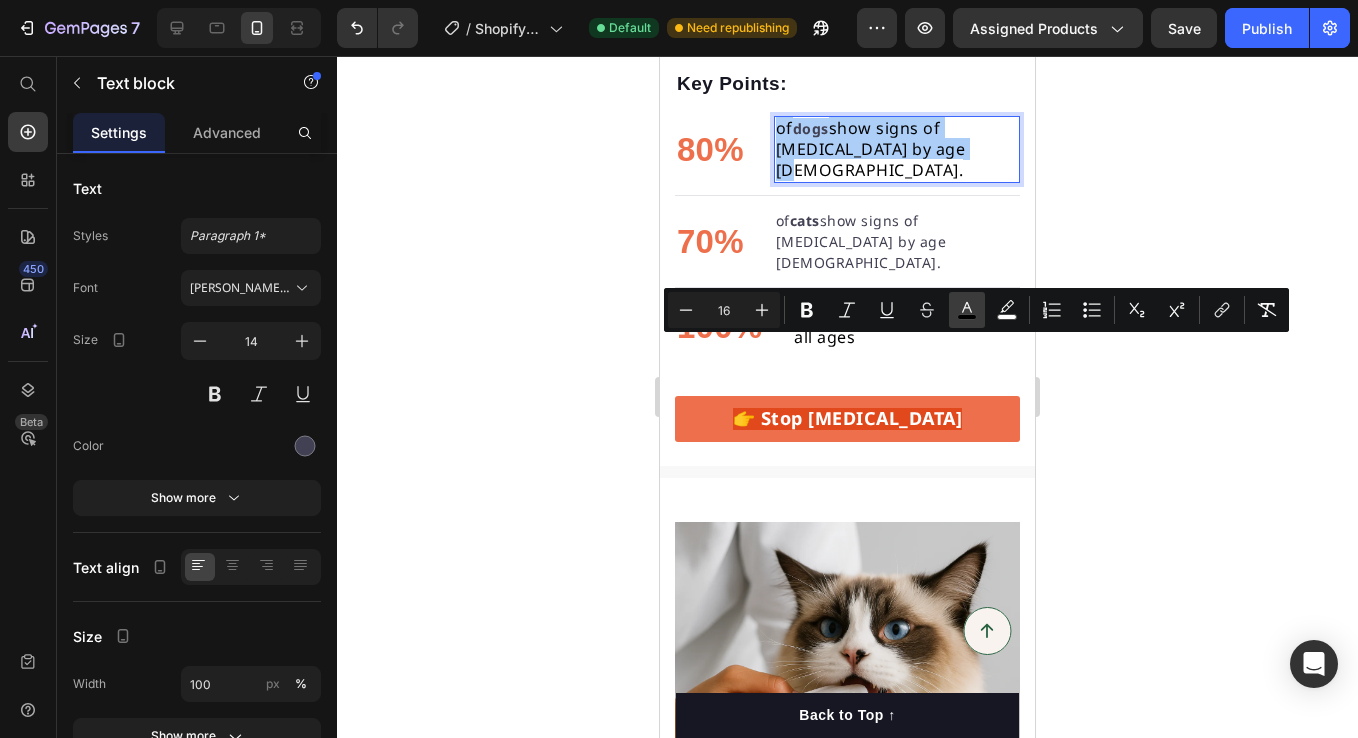click 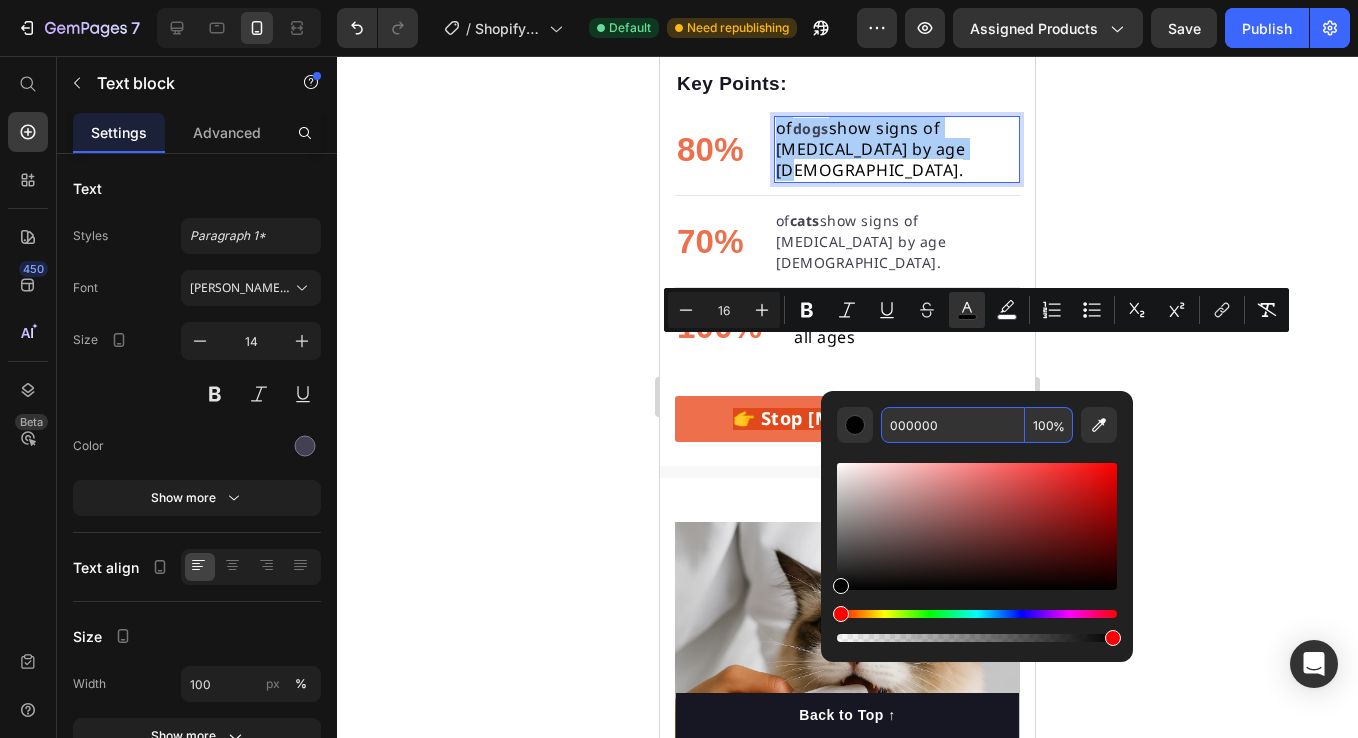 click on "000000" at bounding box center (953, 425) 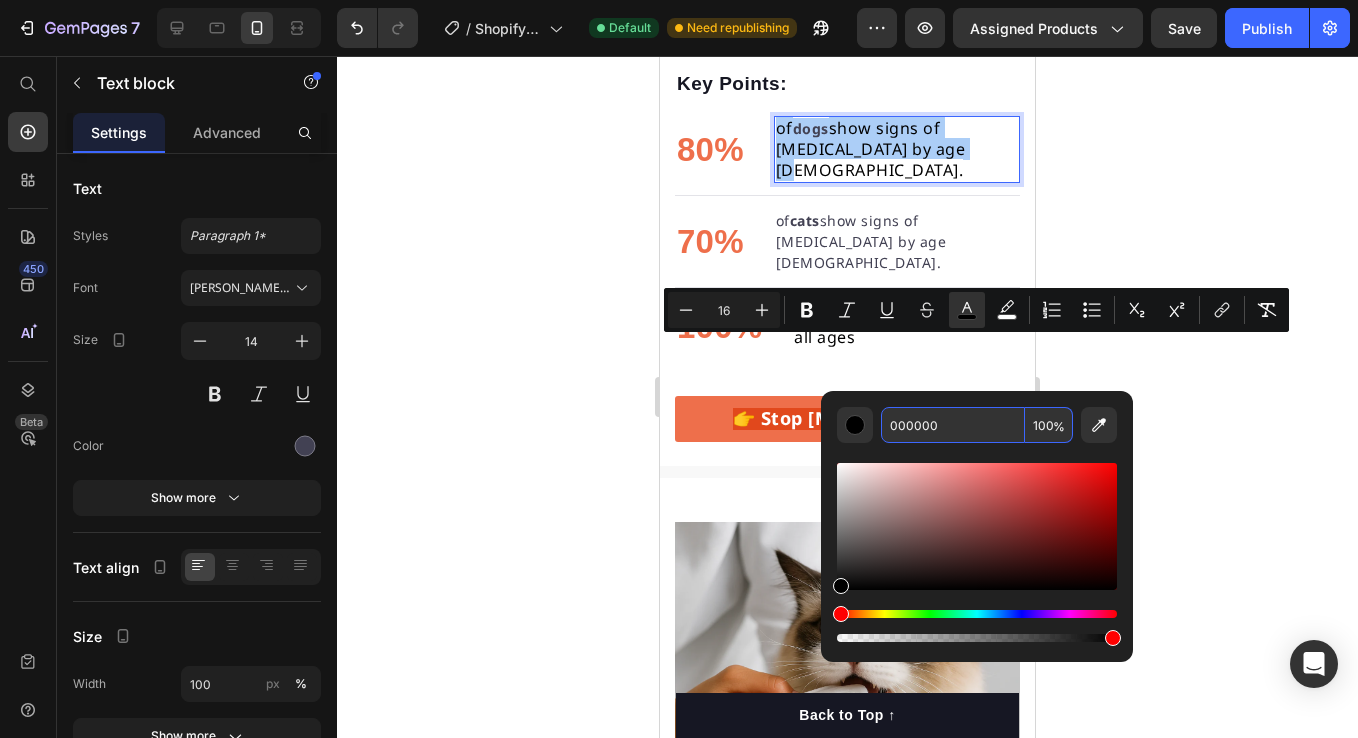 paste on "70707" 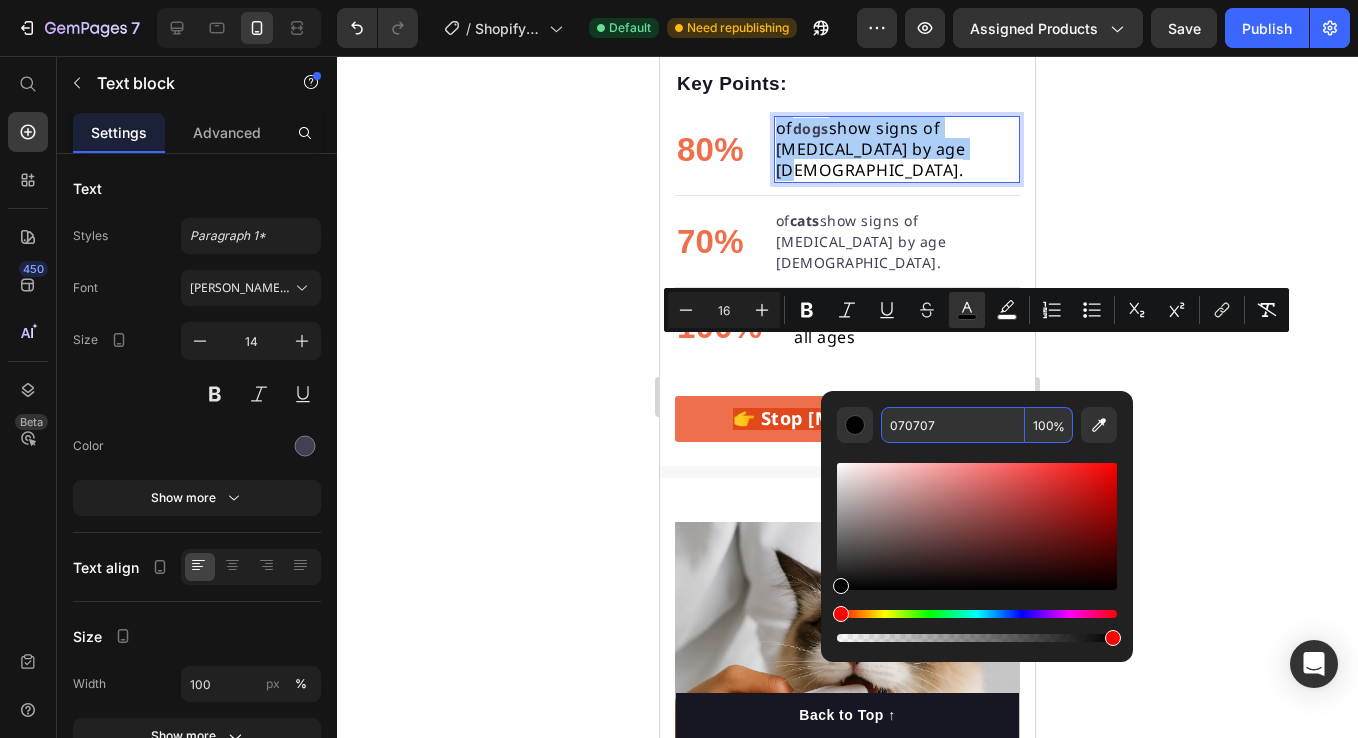 type on "070707" 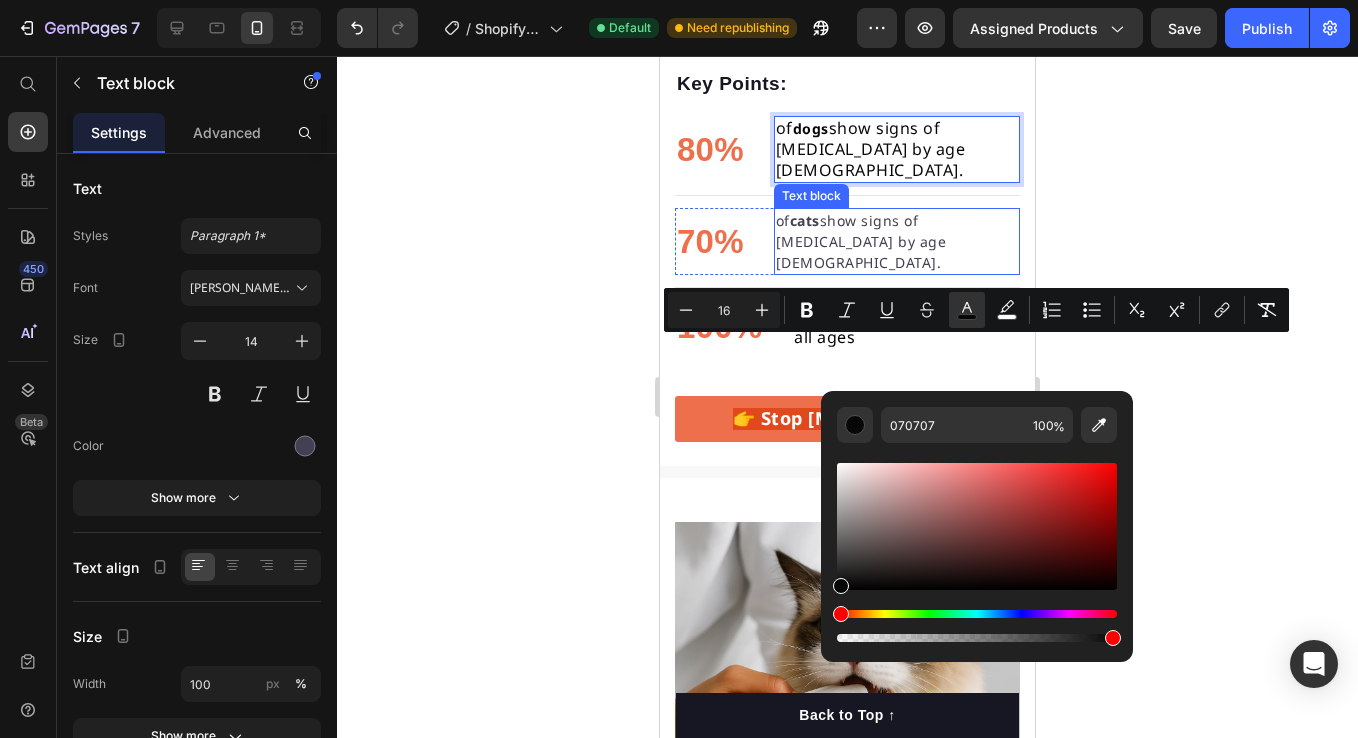 click on "cats" at bounding box center [805, 220] 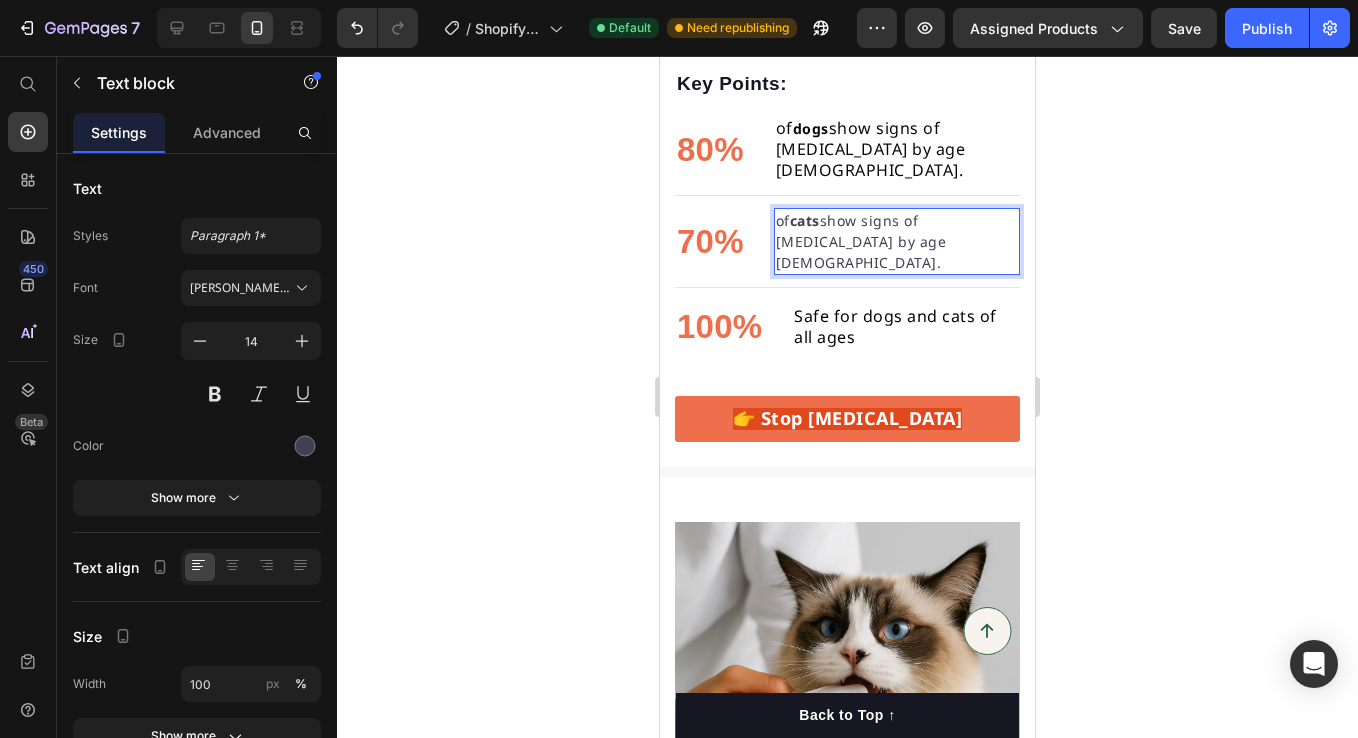 click on "cats" at bounding box center (805, 220) 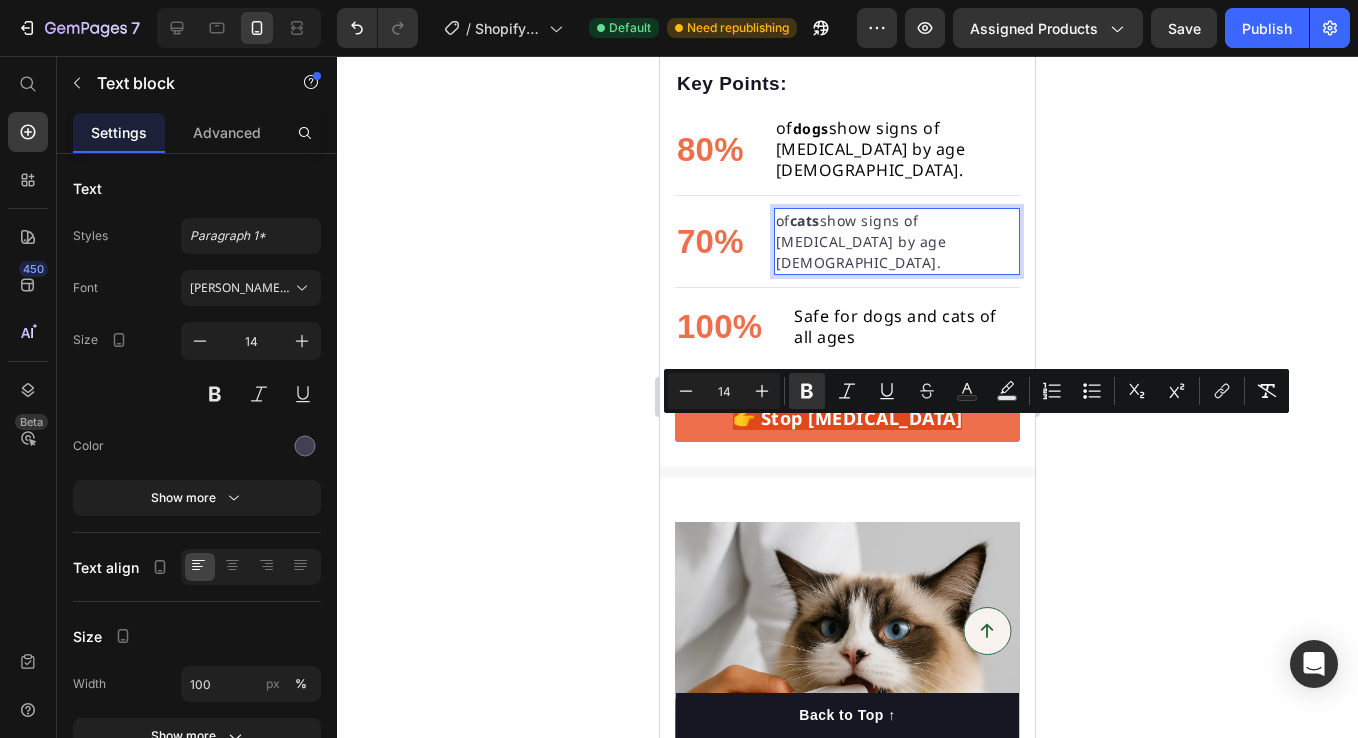 click on "of  cats  show signs of [MEDICAL_DATA] by age [DEMOGRAPHIC_DATA]." at bounding box center [897, 241] 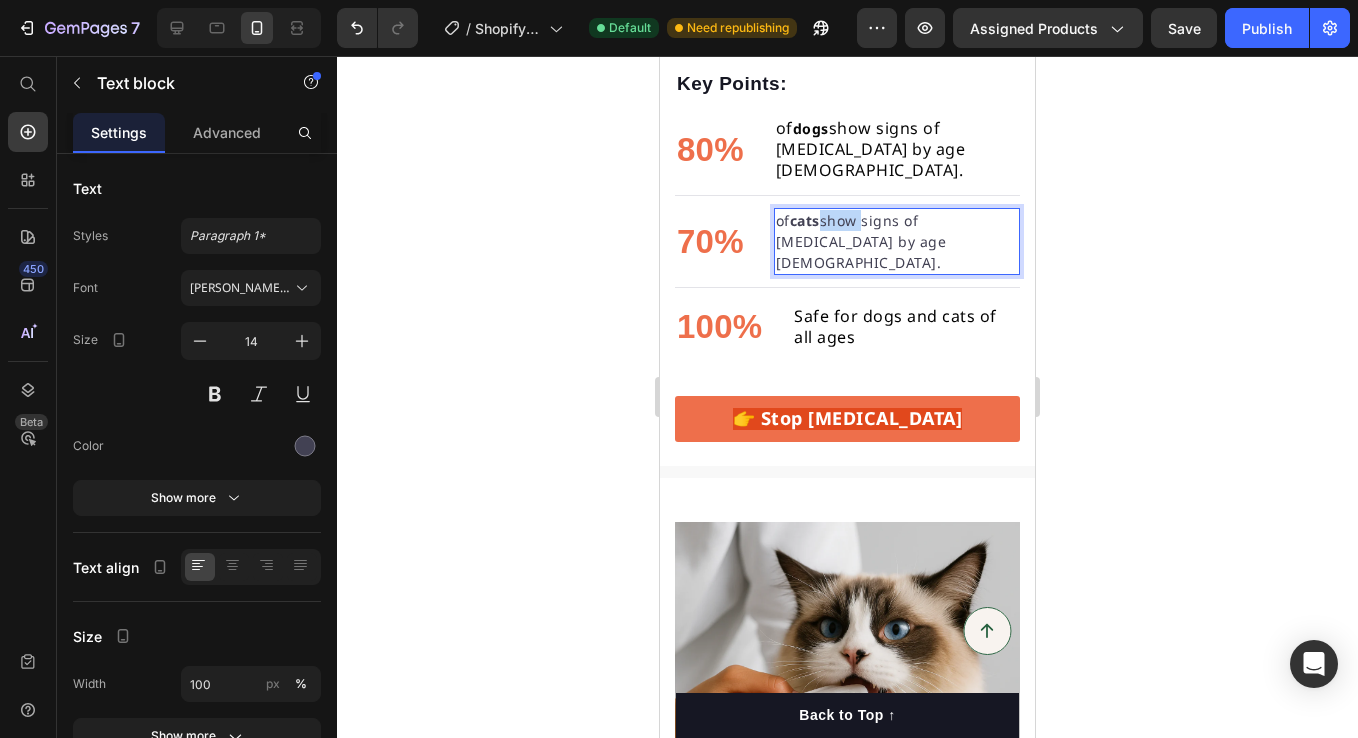 click on "of  cats  show signs of [MEDICAL_DATA] by age [DEMOGRAPHIC_DATA]." at bounding box center (897, 241) 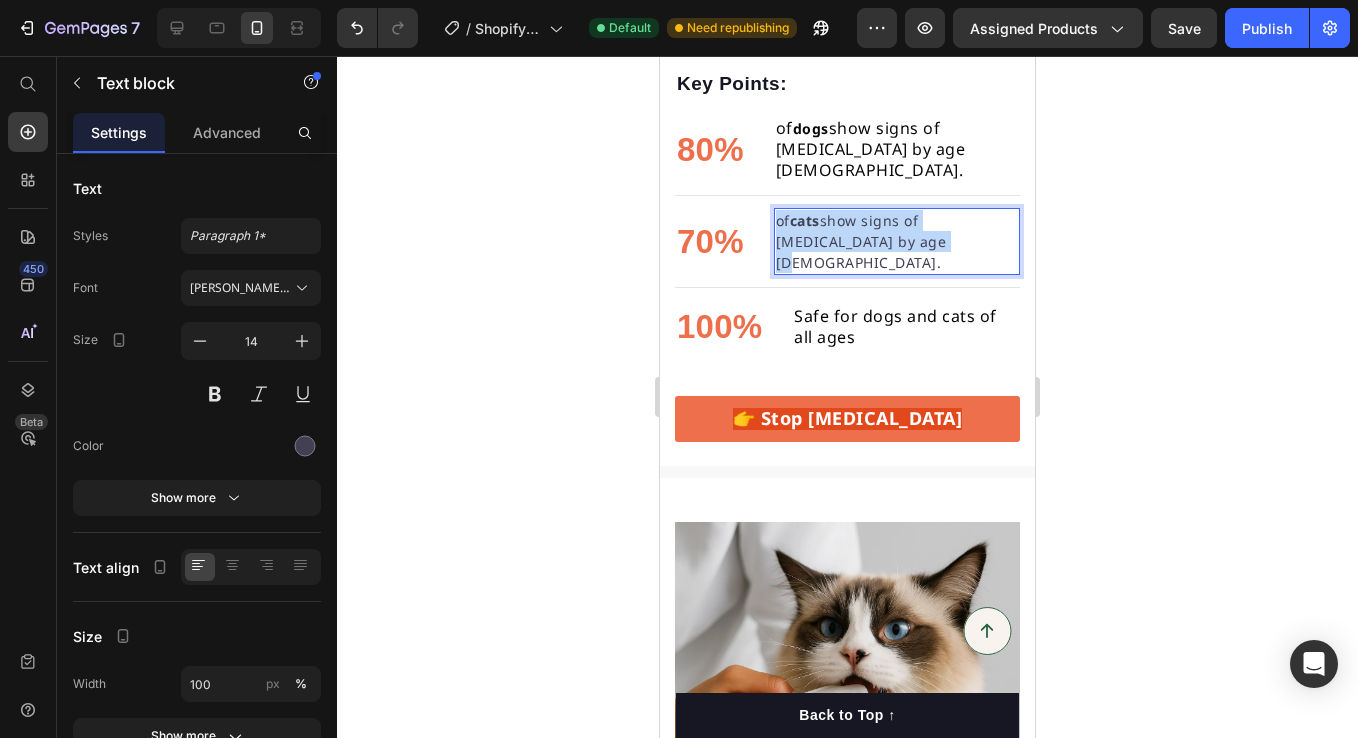 click on "of  cats  show signs of [MEDICAL_DATA] by age [DEMOGRAPHIC_DATA]." at bounding box center (897, 241) 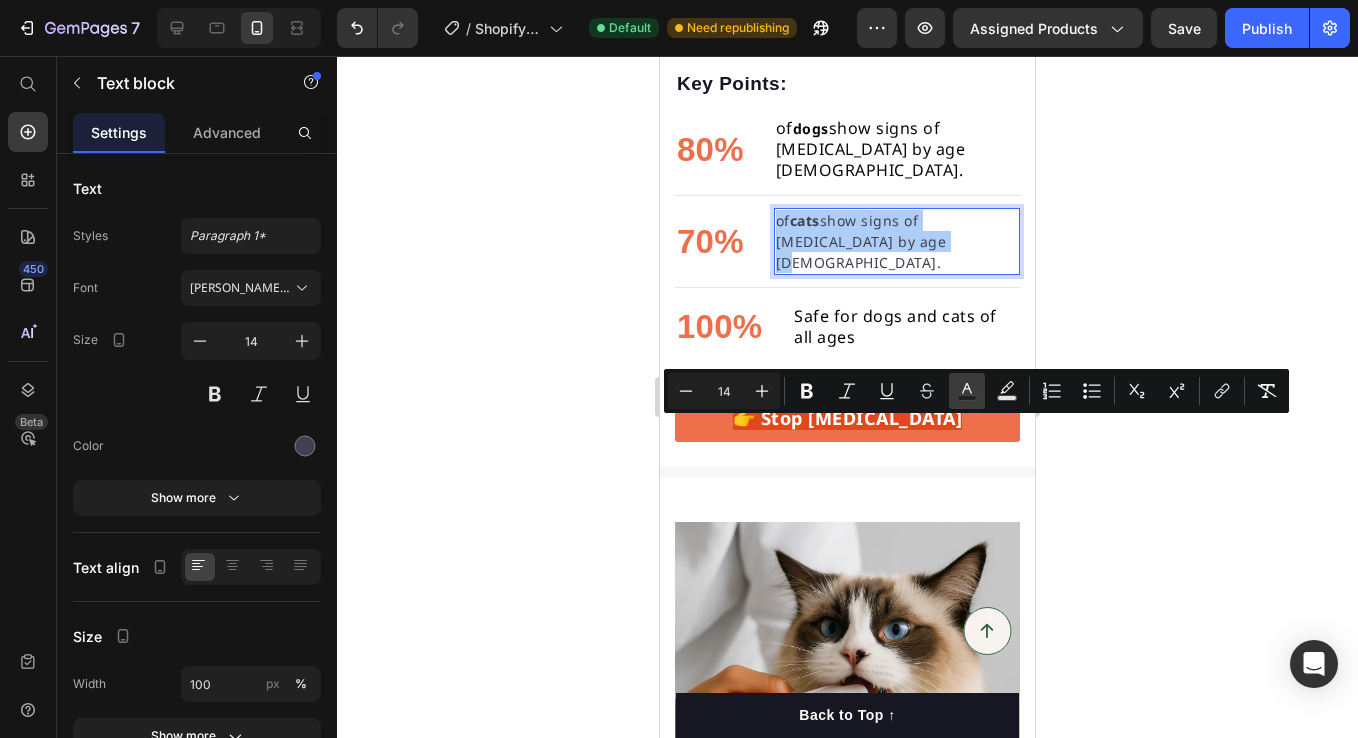 click 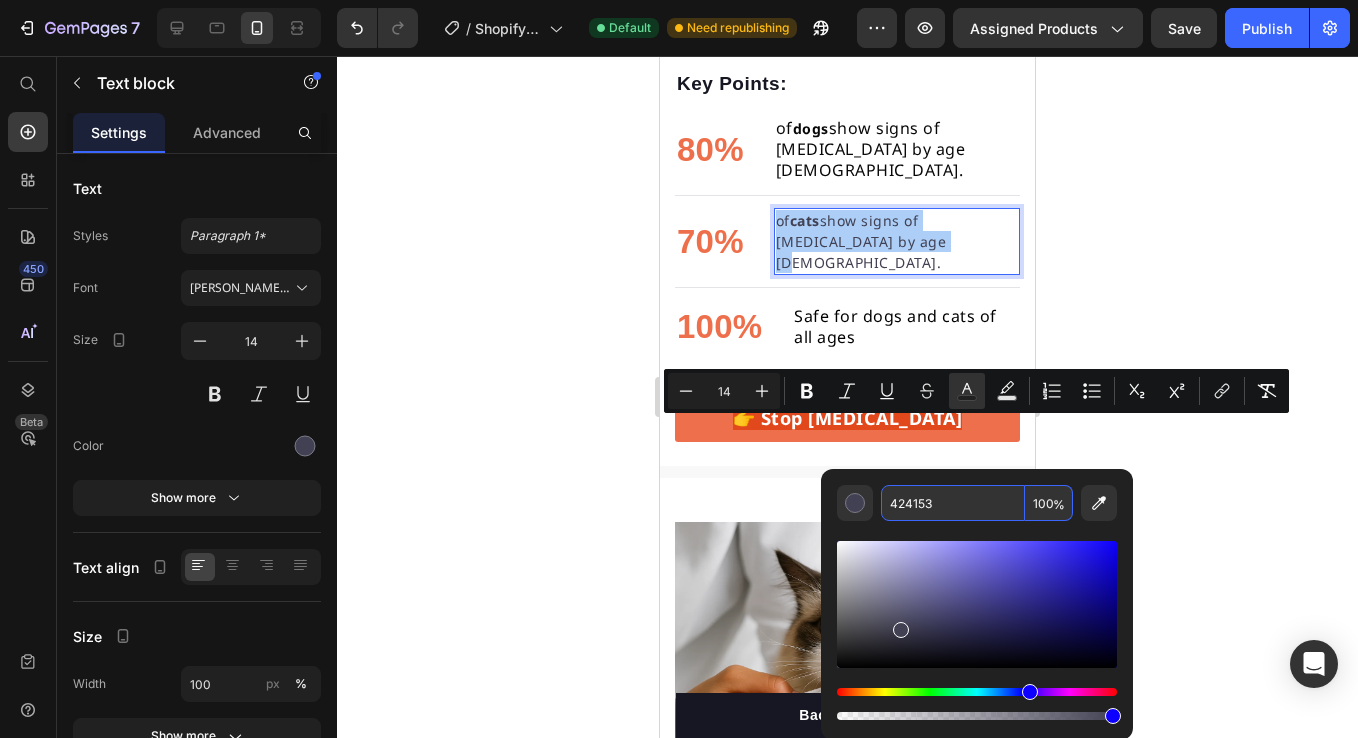 click on "424153" at bounding box center [953, 503] 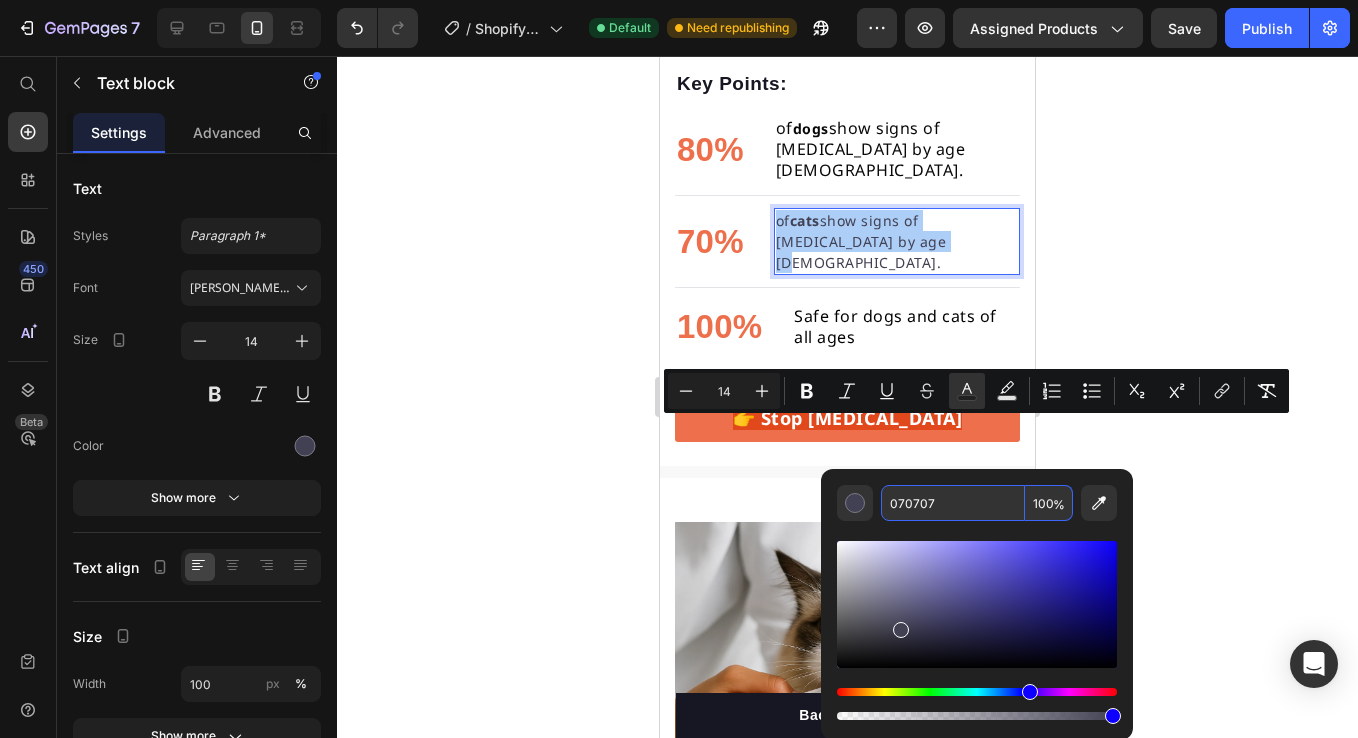 type on "070707" 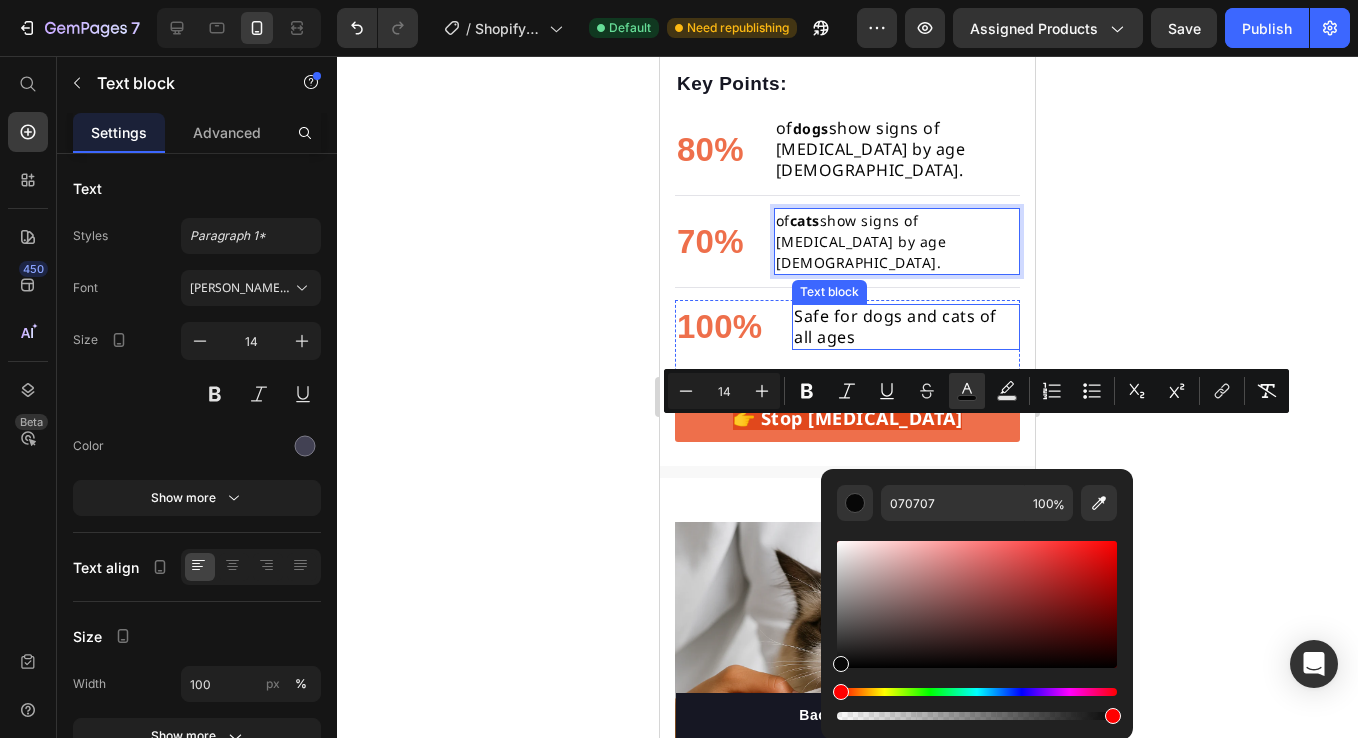 click on "Safe for dogs and cats of all ages" at bounding box center (895, 326) 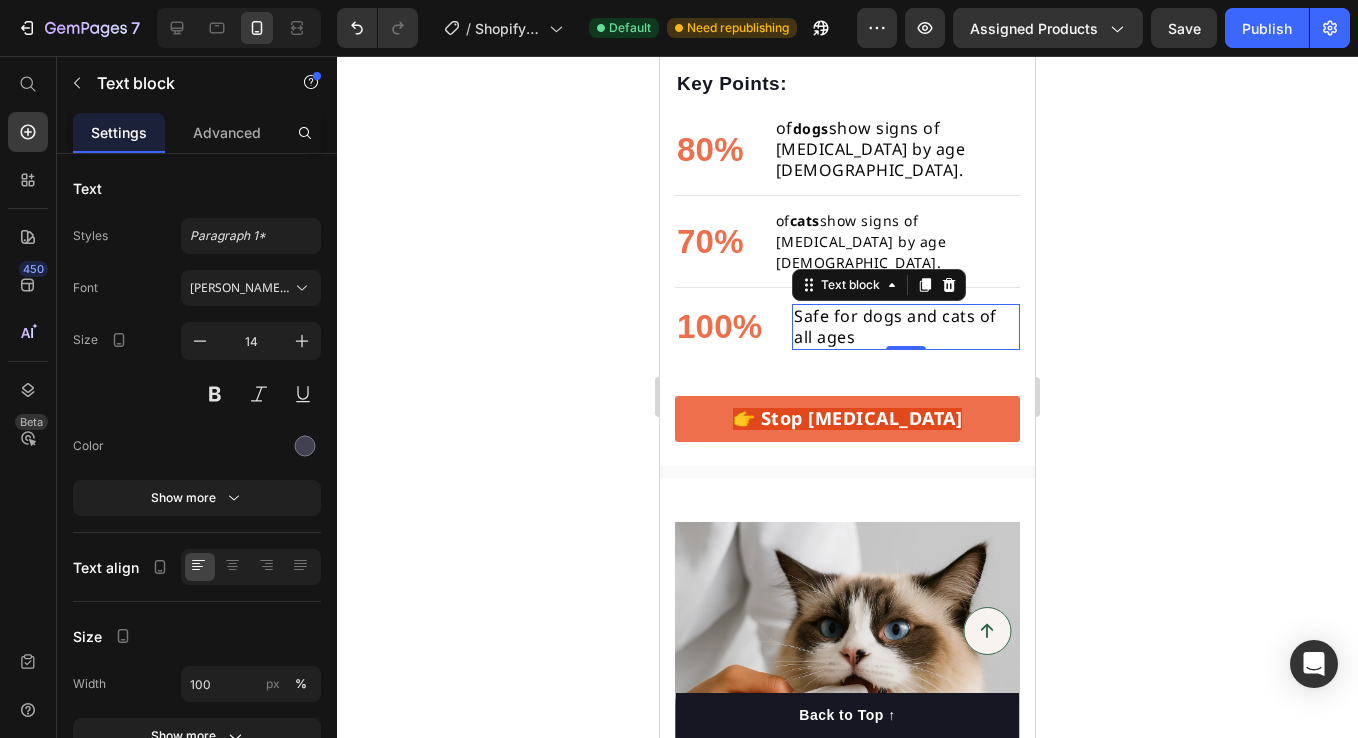 click on "Safe for dogs and cats of all ages" at bounding box center [895, 326] 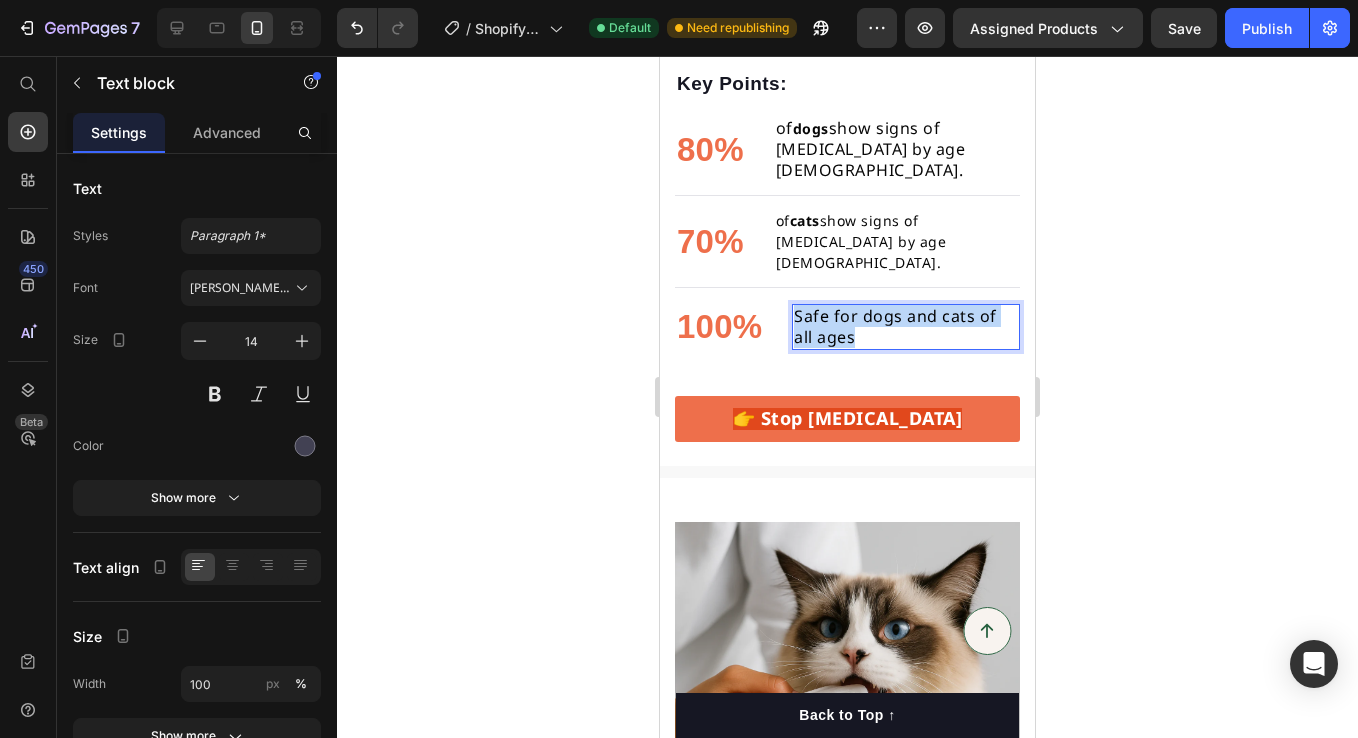 click on "Safe for dogs and cats of all ages" at bounding box center (895, 326) 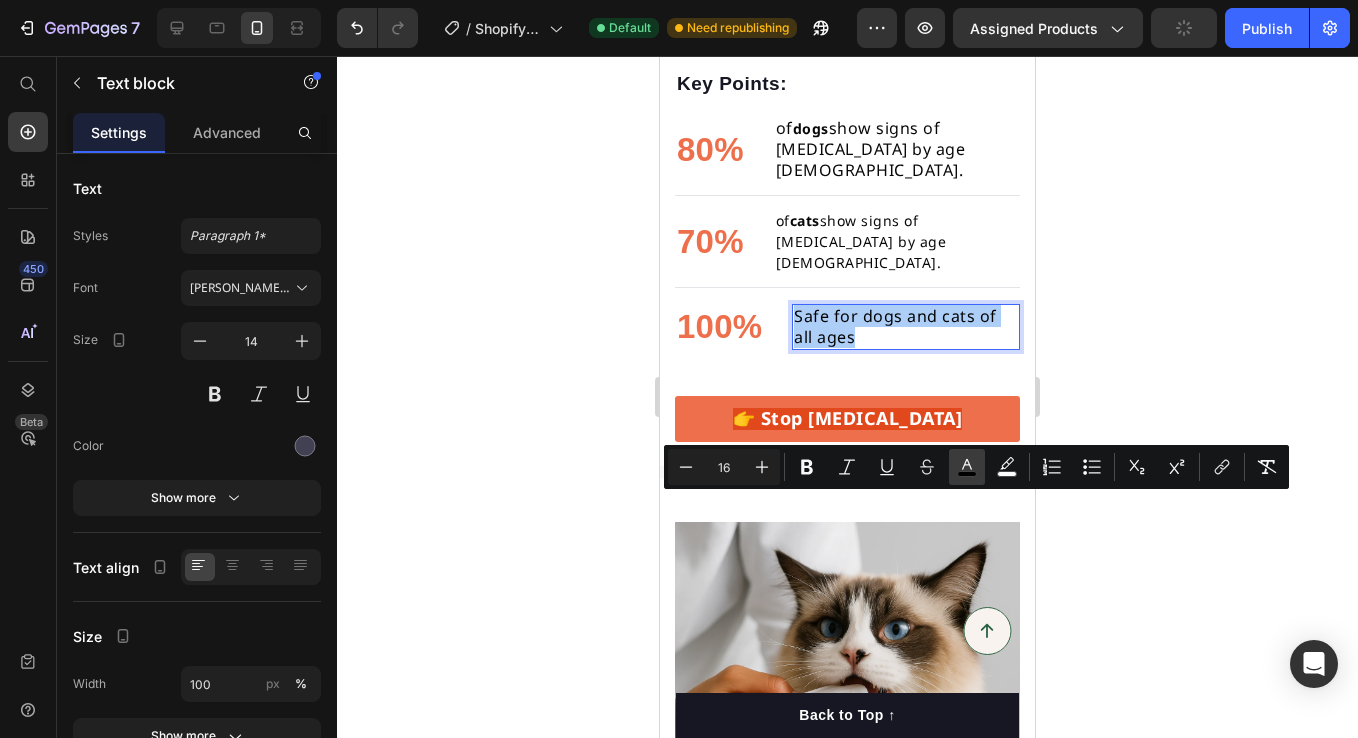 click 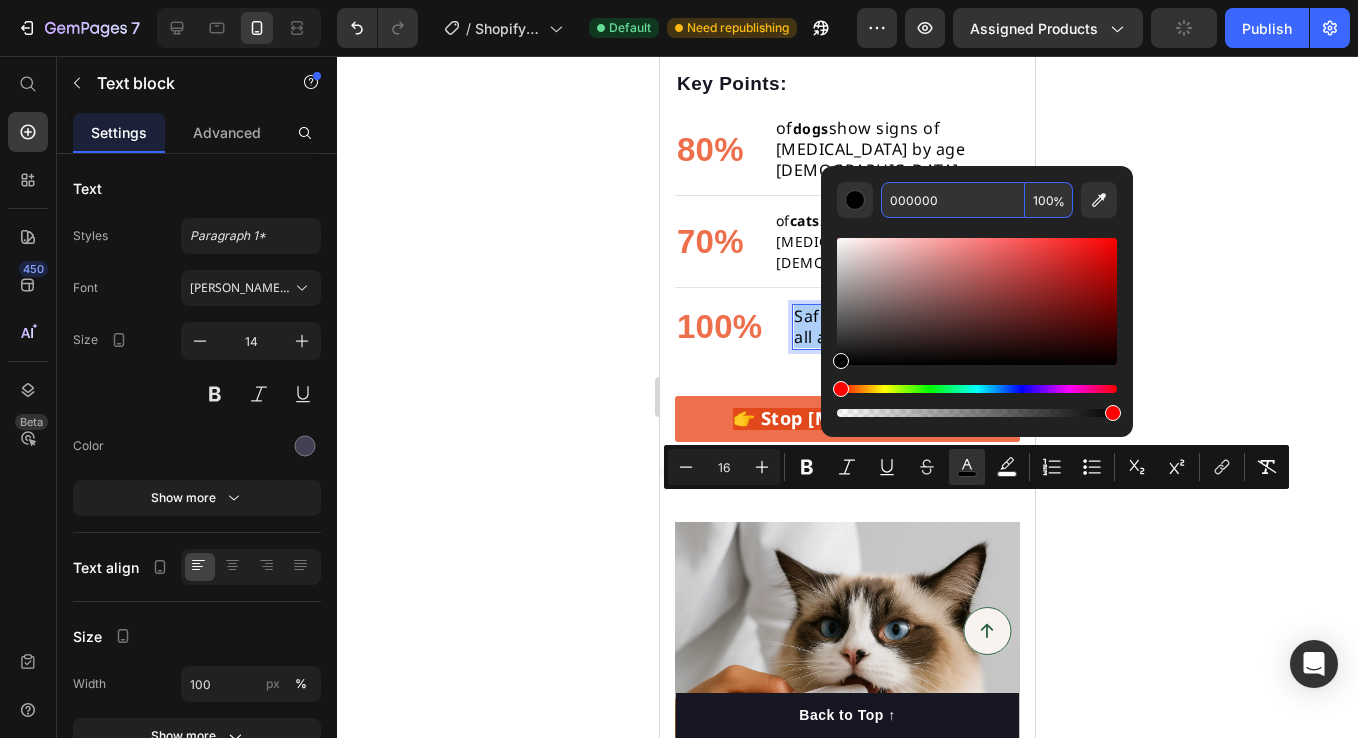 click on "000000" at bounding box center (953, 200) 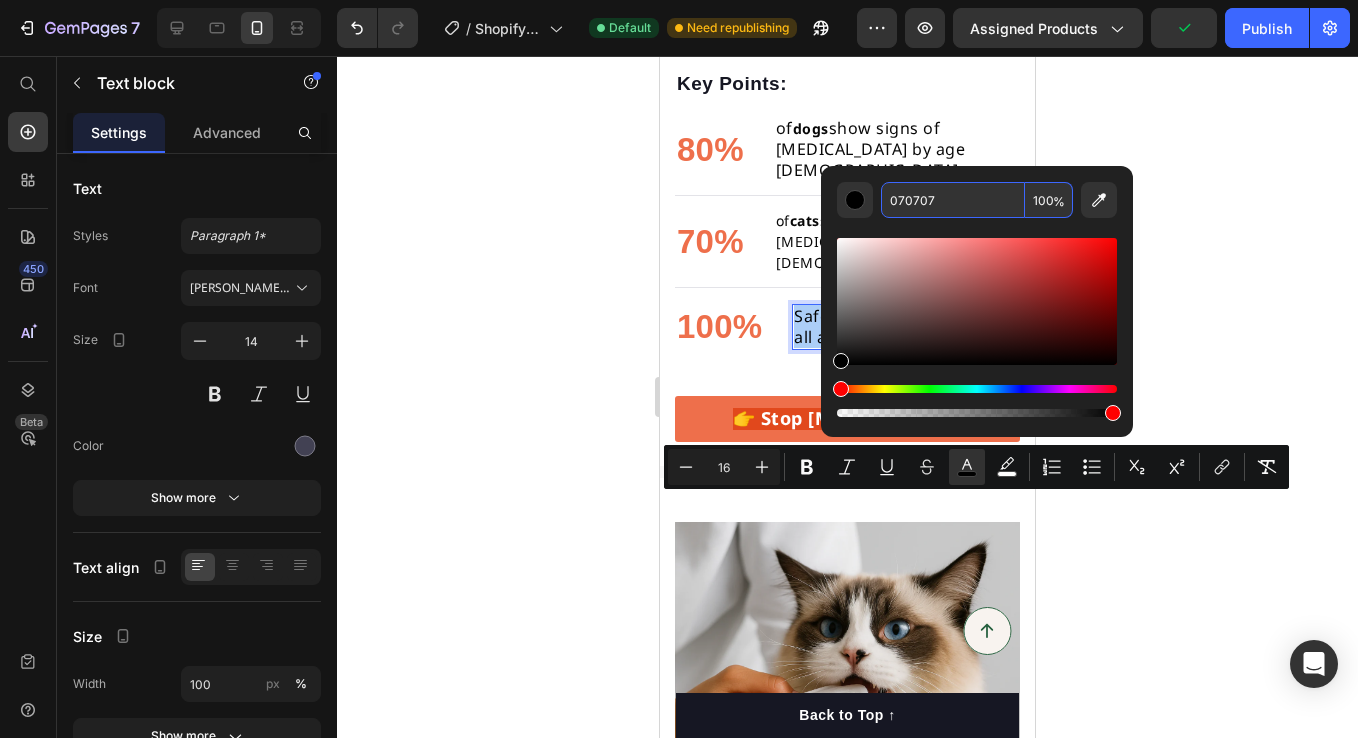 type on "070707" 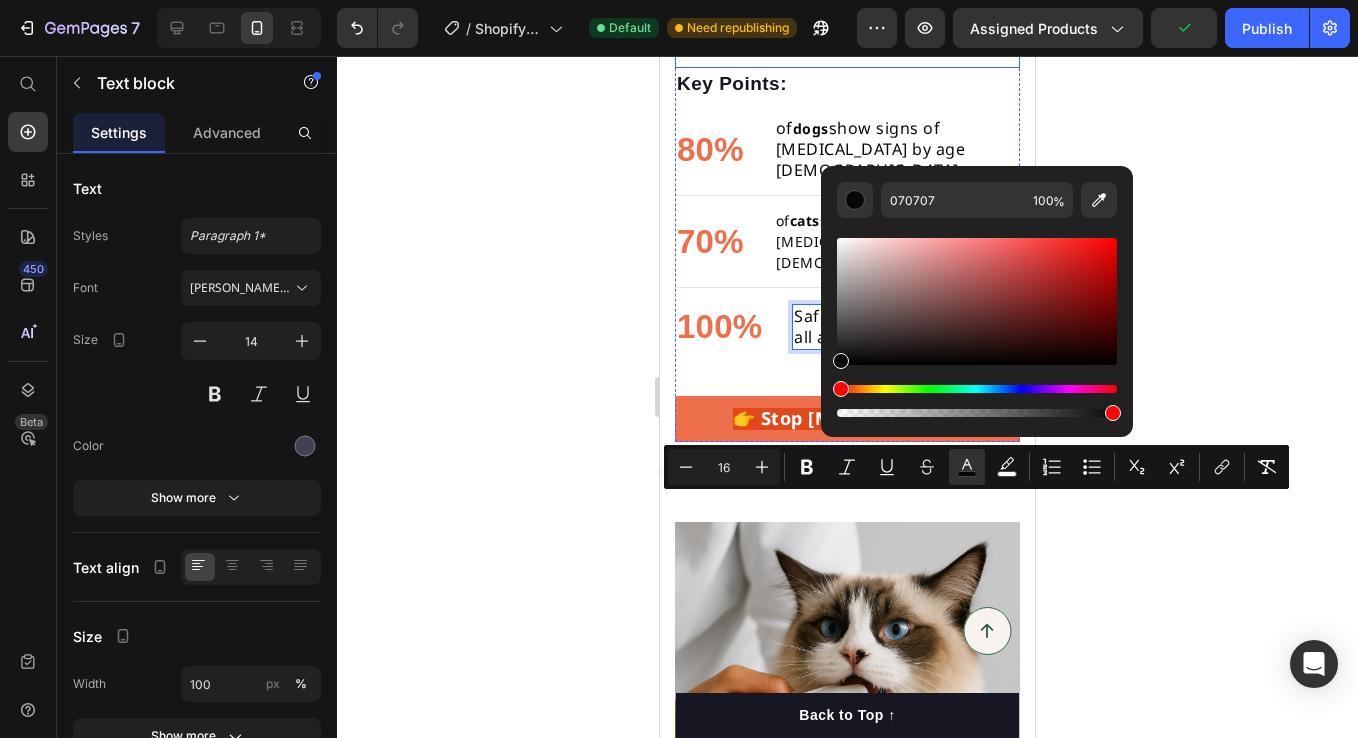 click on "Untreated dental issues lead to organ damage in the heart, liver, and kidneys.  Most owners miss these signs until it's too late." at bounding box center (847, -8) 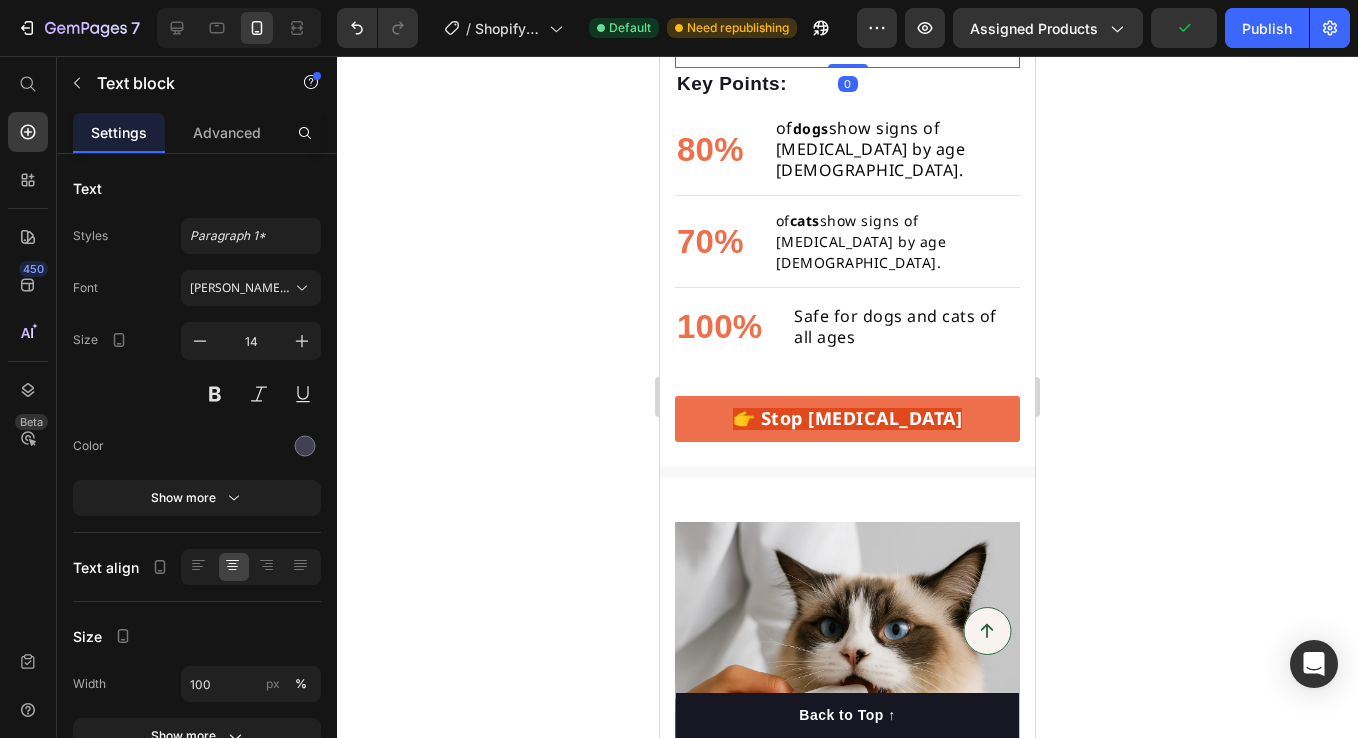 click on "Untreated dental issues lead to organ damage in the heart, liver, and kidneys.  Most owners miss these signs until it's too late." at bounding box center (847, -8) 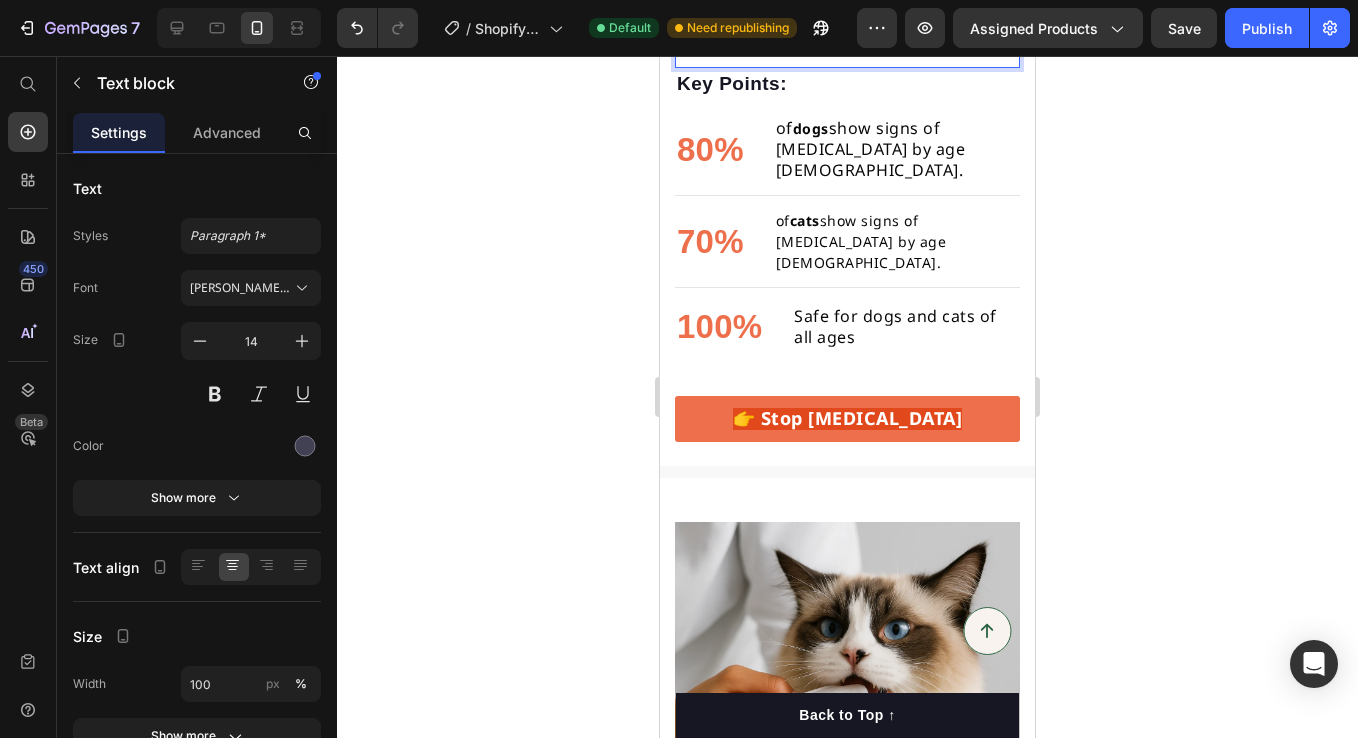 click on "Untreated dental issues lead to organ damage in the heart, liver, and kidneys.  Most owners miss these signs until it's too late." at bounding box center (847, -8) 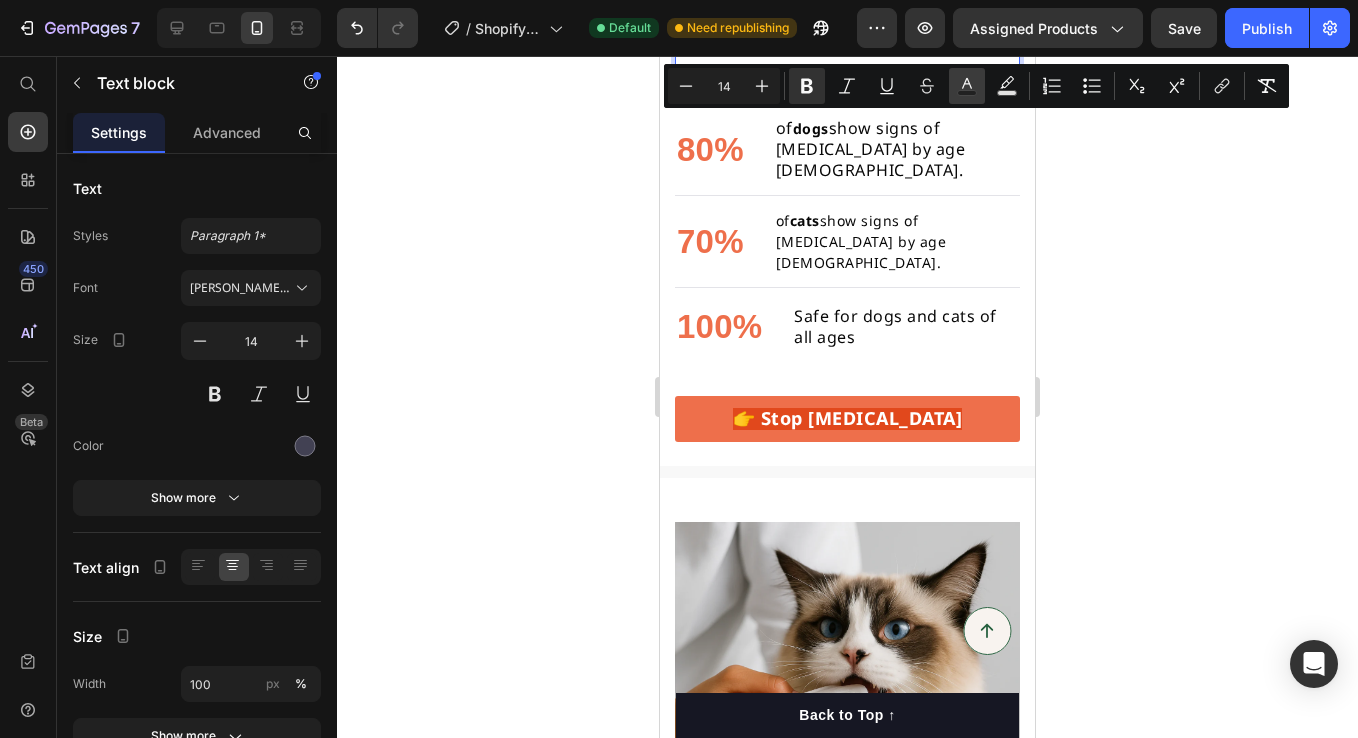 click 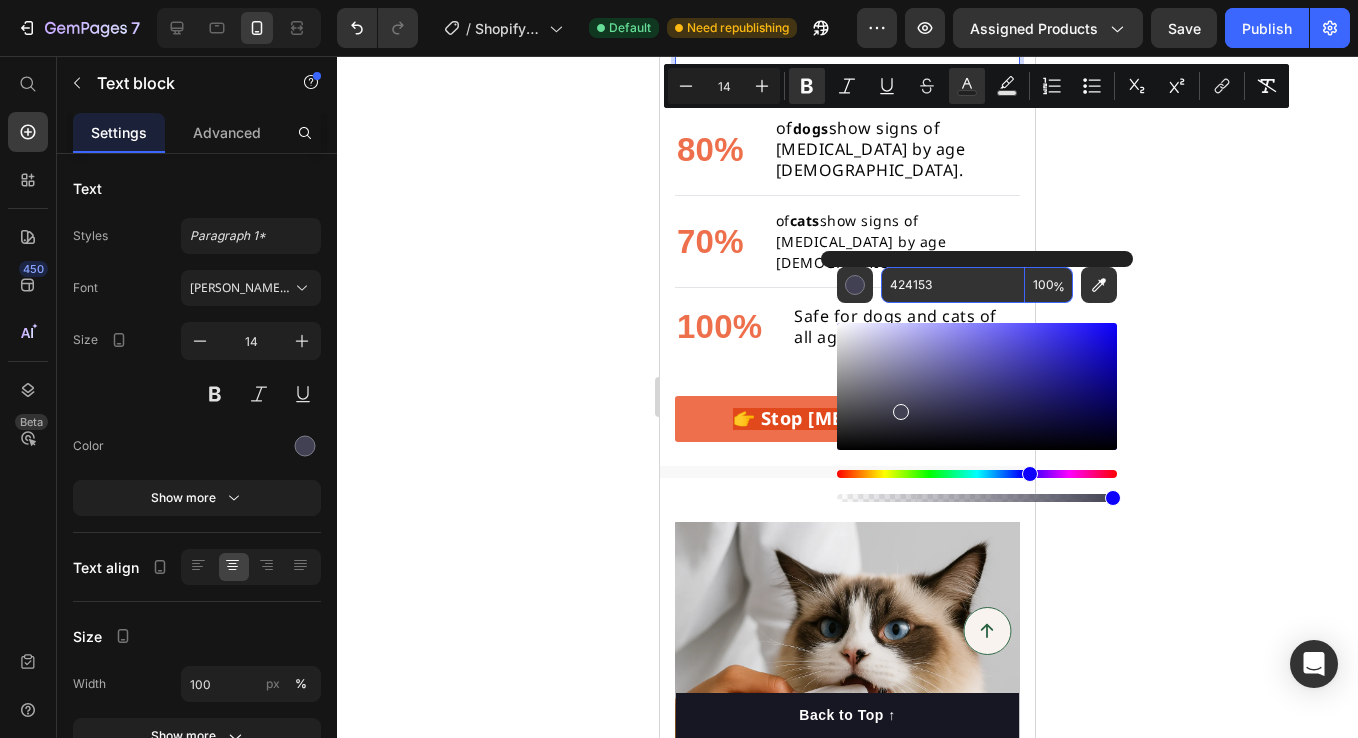 click on "424153" at bounding box center (953, 285) 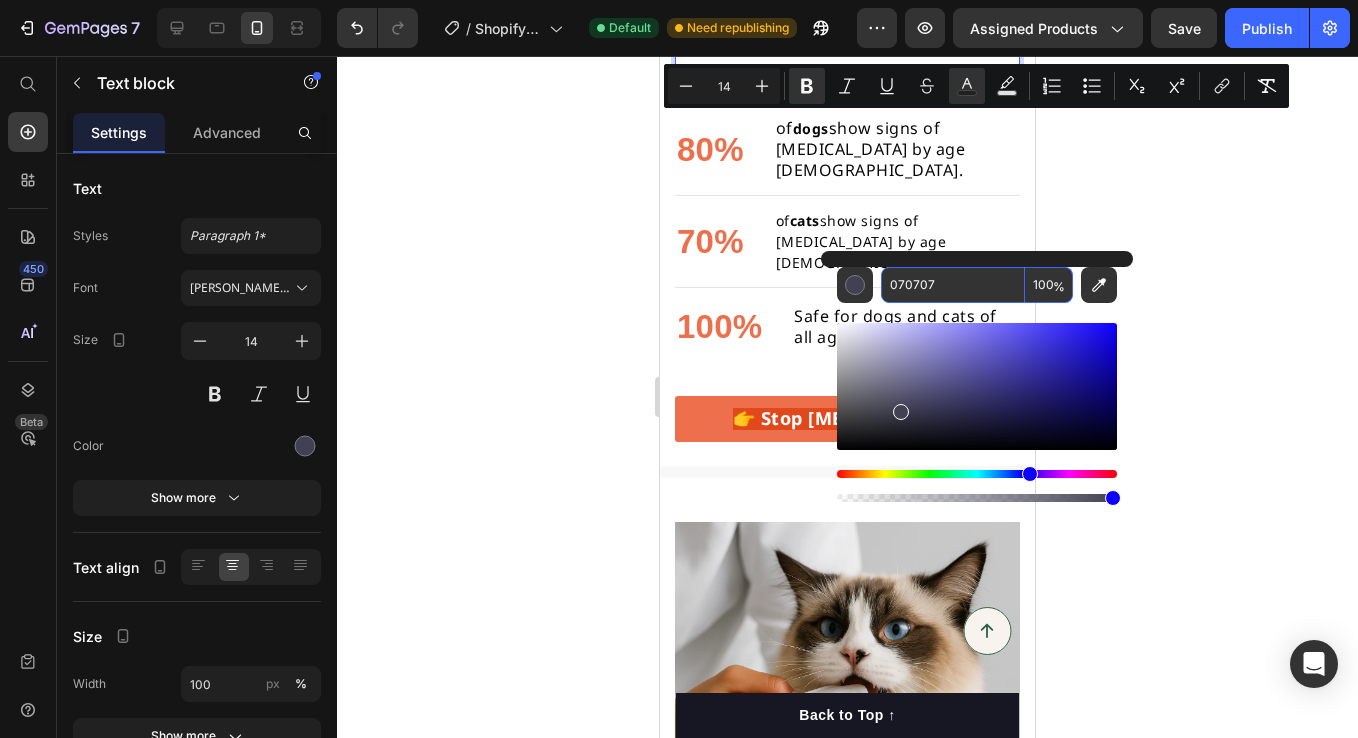 type on "070707" 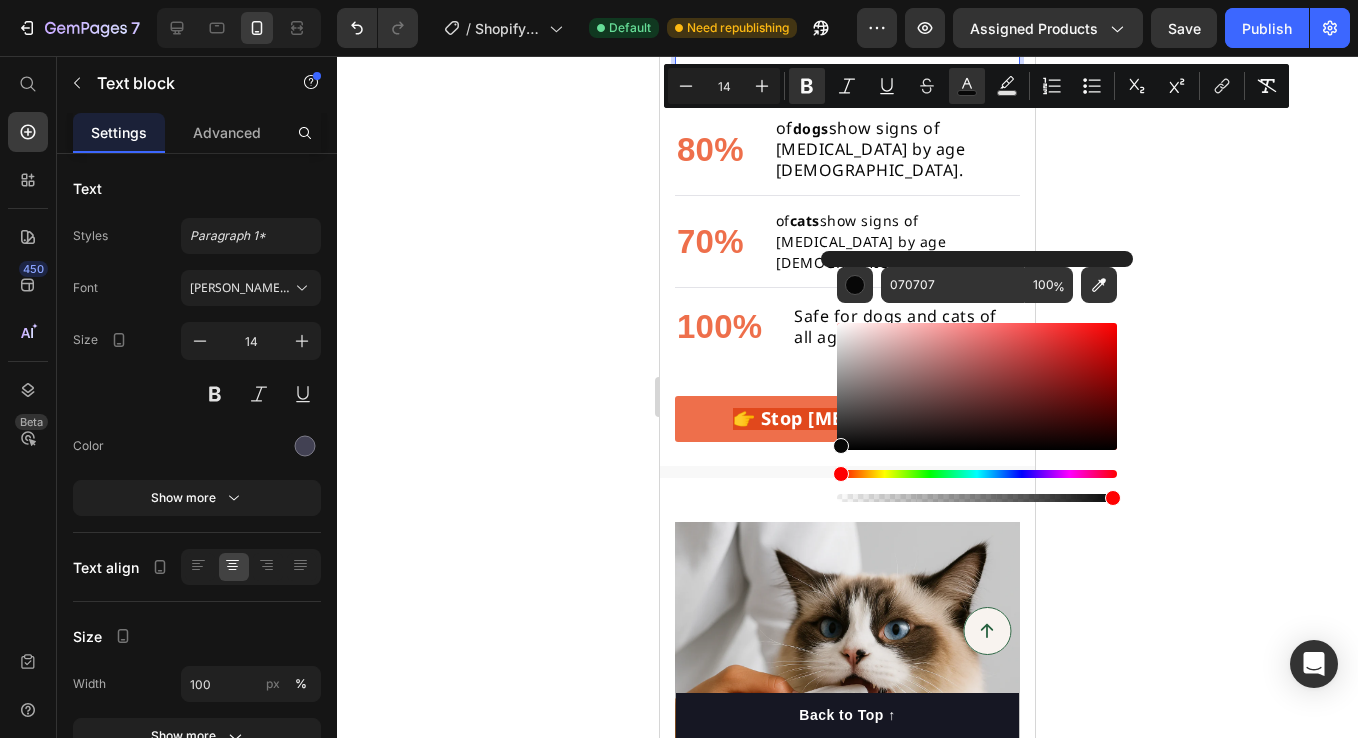 click on "Untreated dental issues lead to organ damage in the heart, liver, and kidneys.  Most owners miss these signs until it's too late." at bounding box center [848, -8] 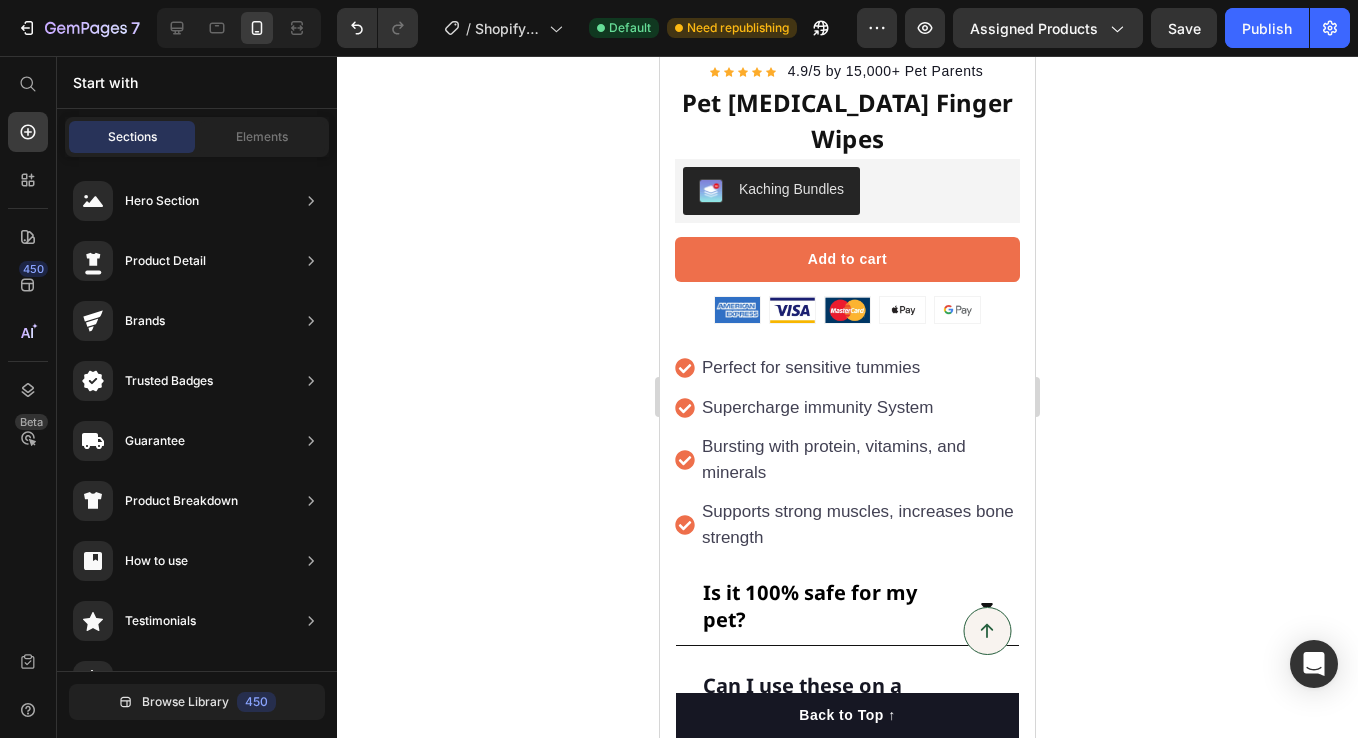 scroll, scrollTop: 1142, scrollLeft: 0, axis: vertical 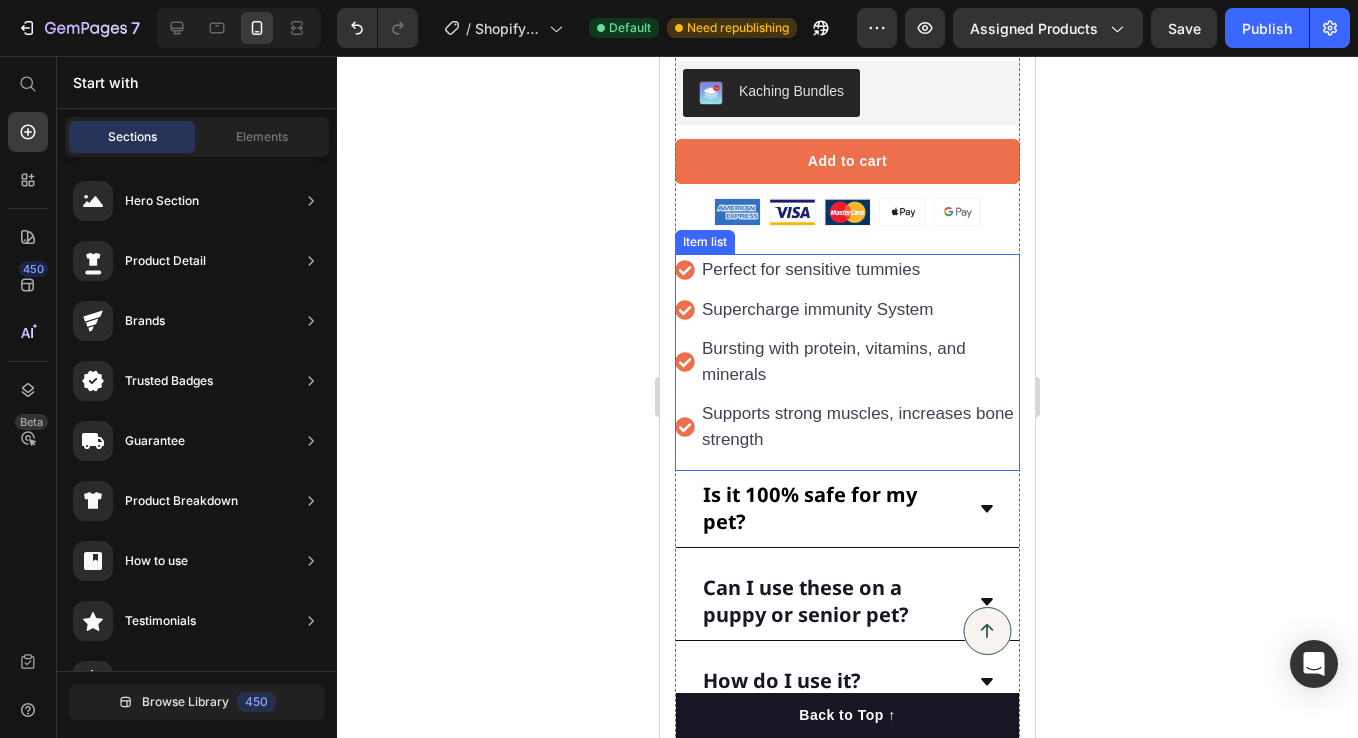 click on "Perfect for sensitive tummies" at bounding box center [811, 269] 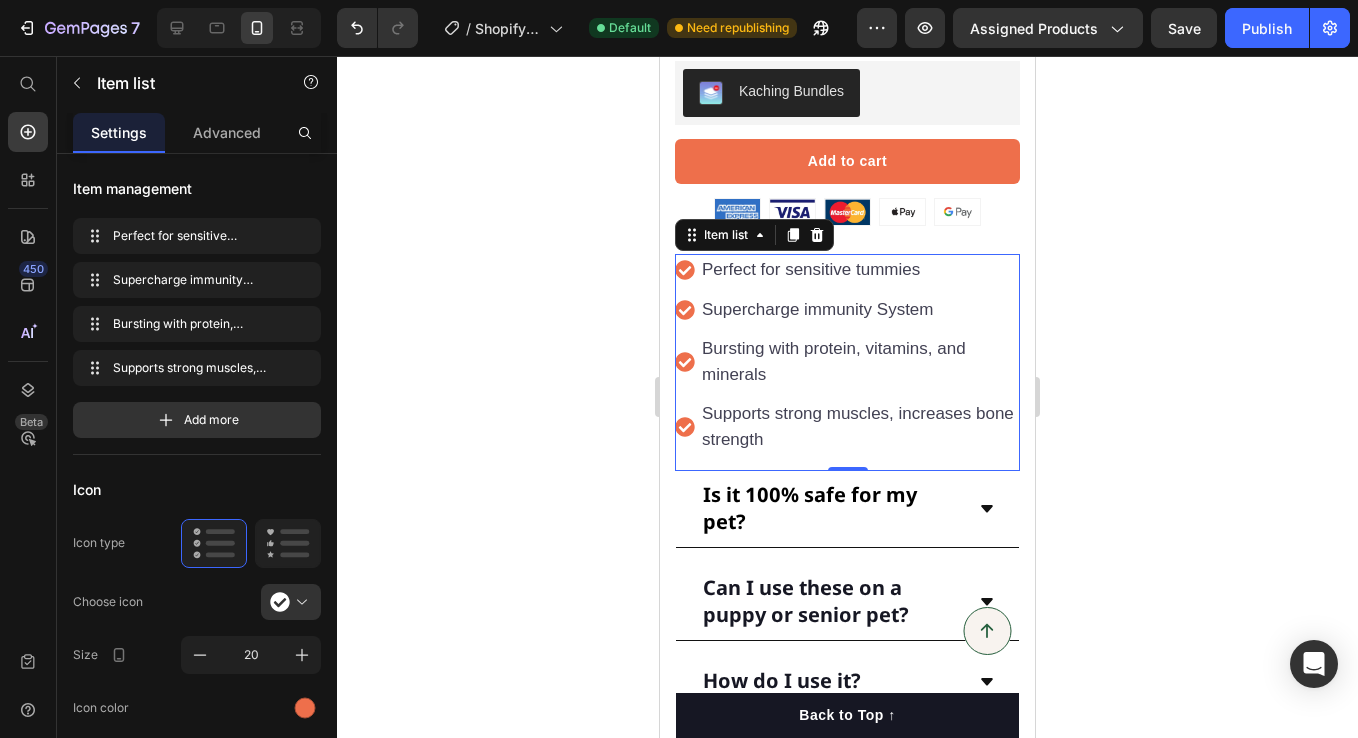click on "Supports strong muscles, increases bone strength" at bounding box center [859, 427] 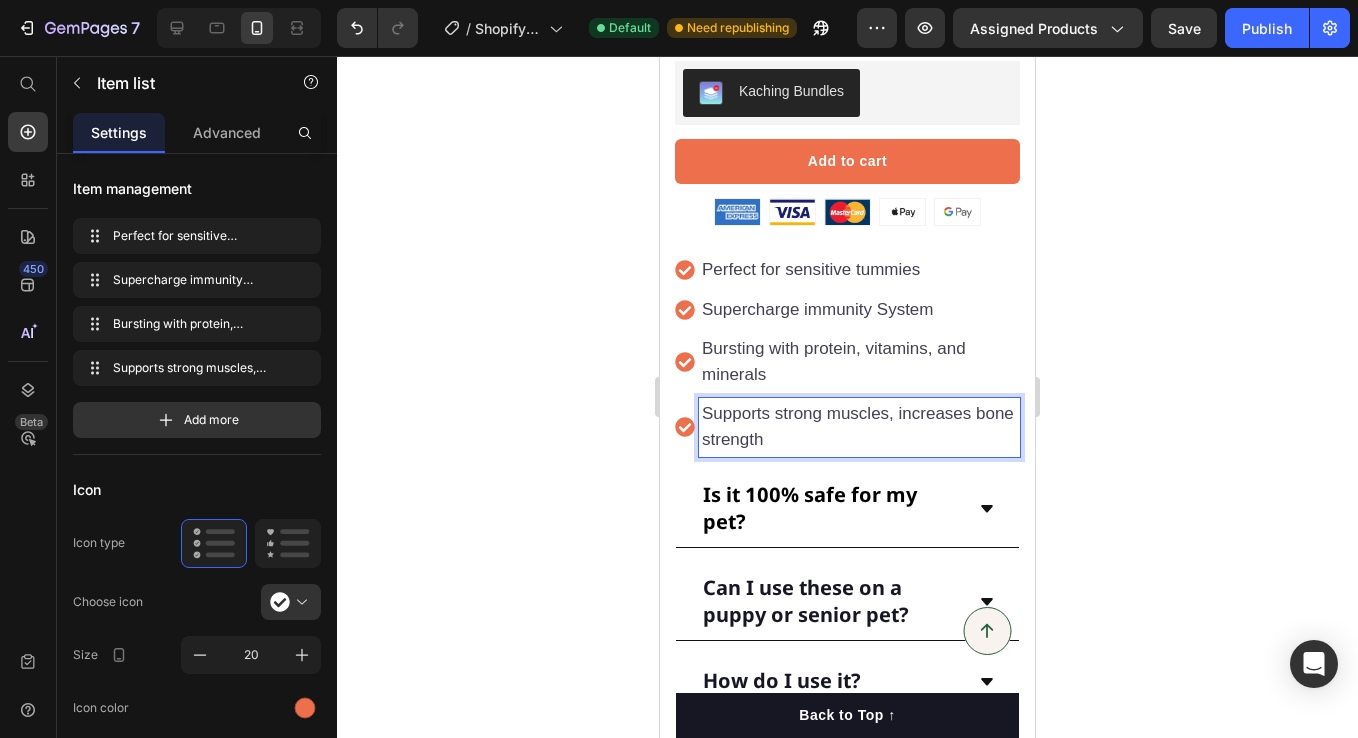 click on "Supports strong muscles, increases bone strength" at bounding box center (858, 426) 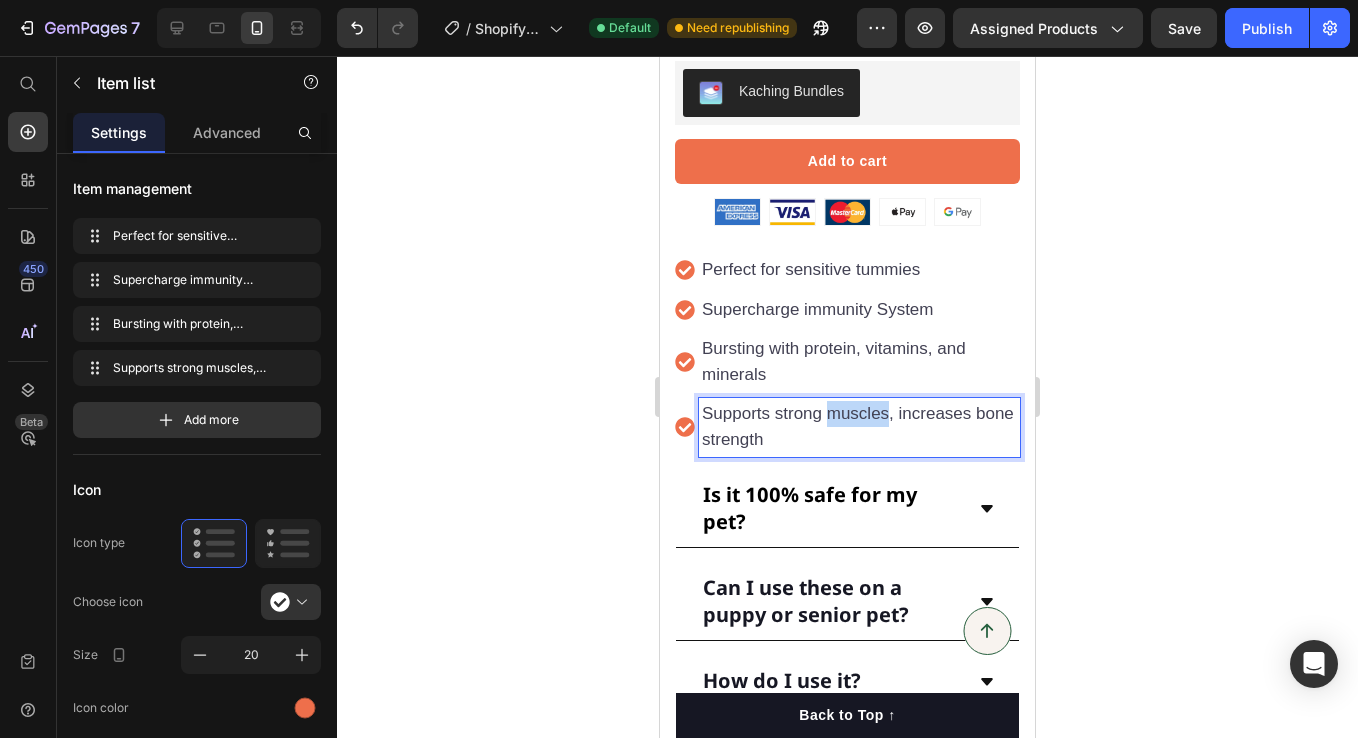 click on "Supports strong muscles, increases bone strength" at bounding box center (858, 426) 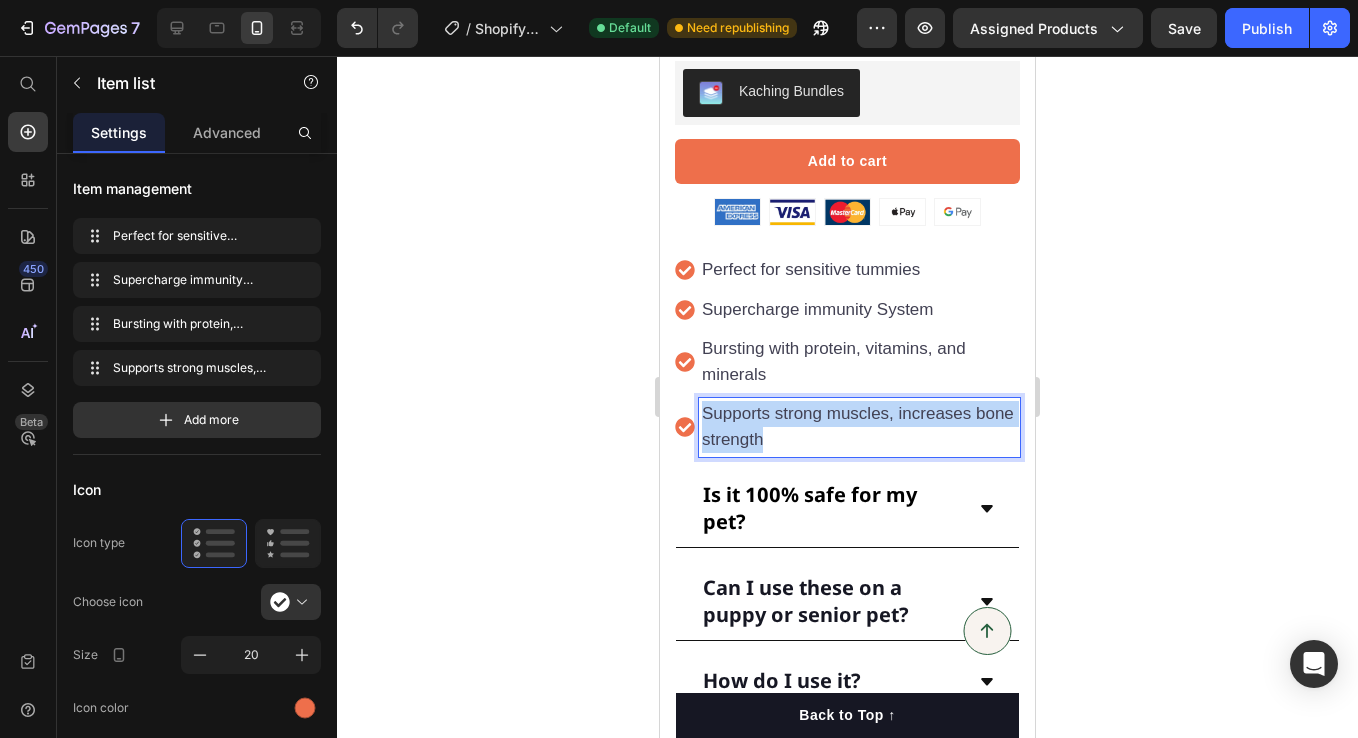 click on "Supports strong muscles, increases bone strength" at bounding box center (858, 426) 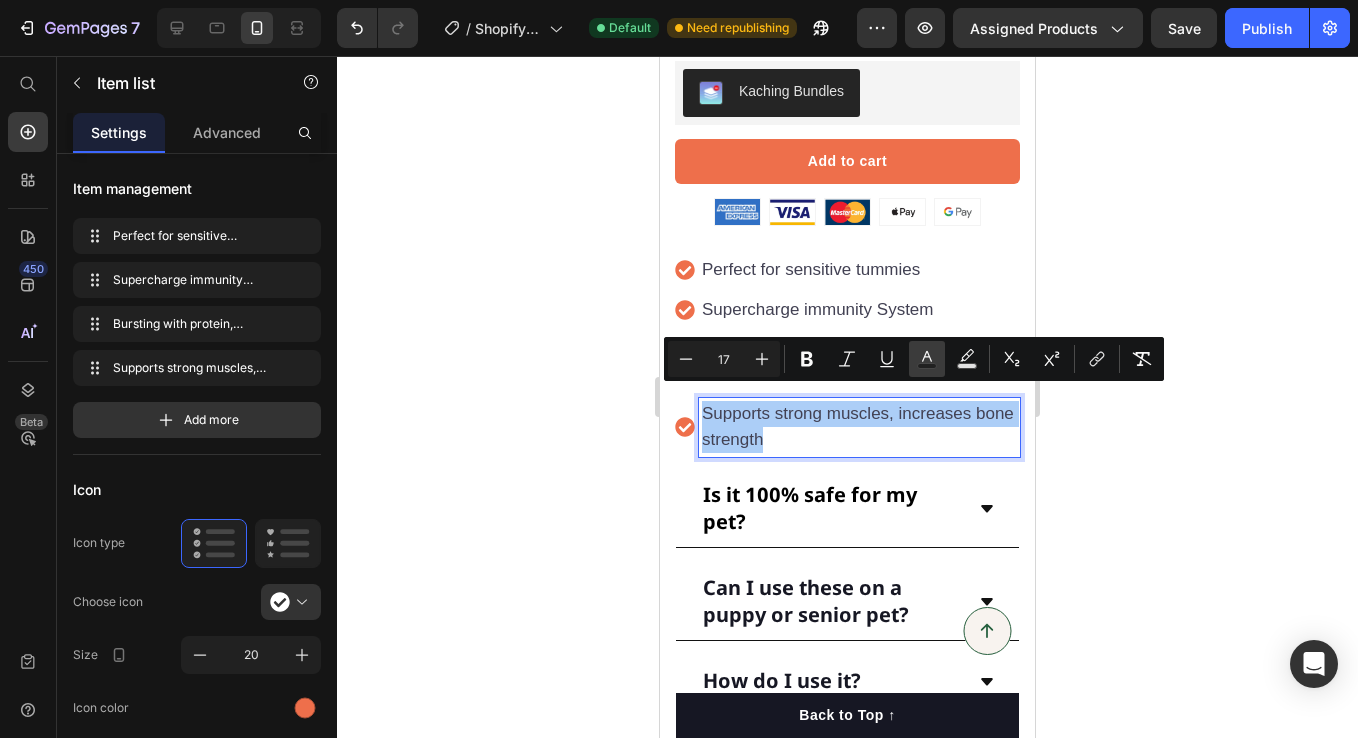 click 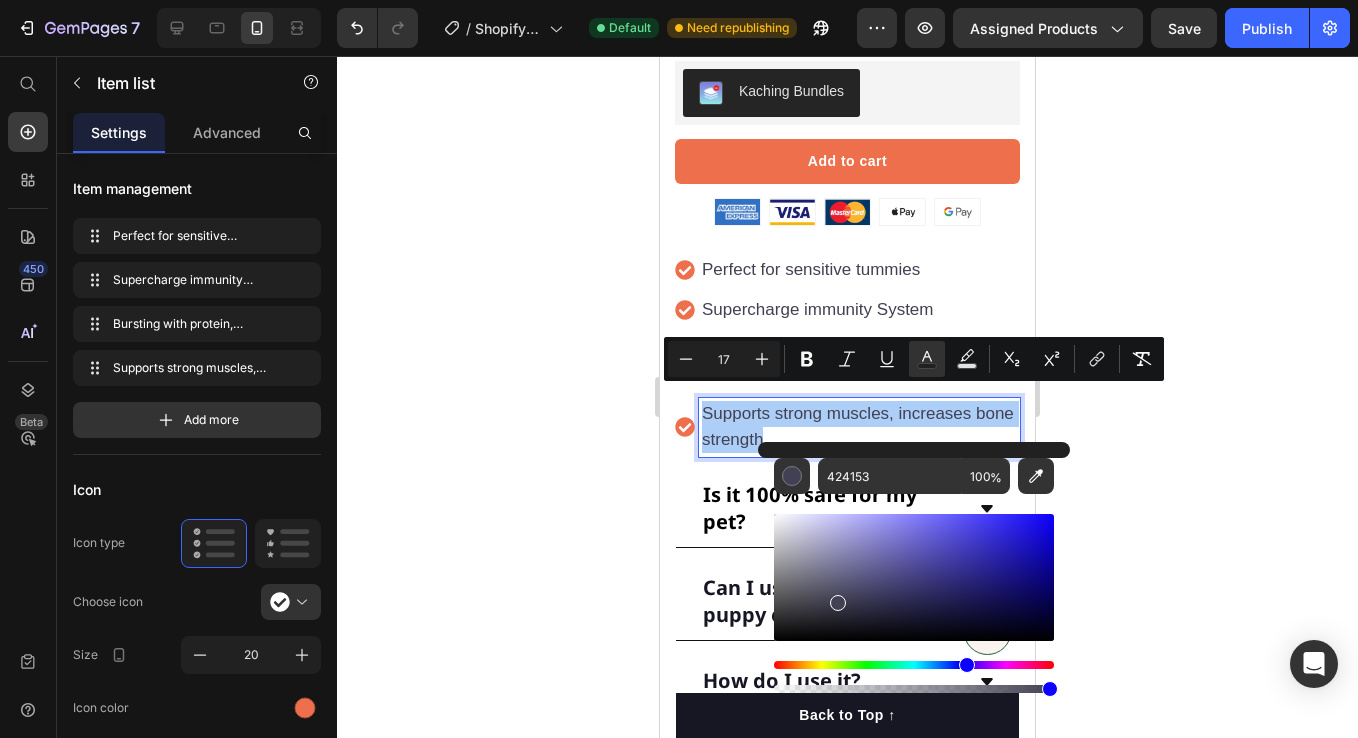 click at bounding box center (914, 603) 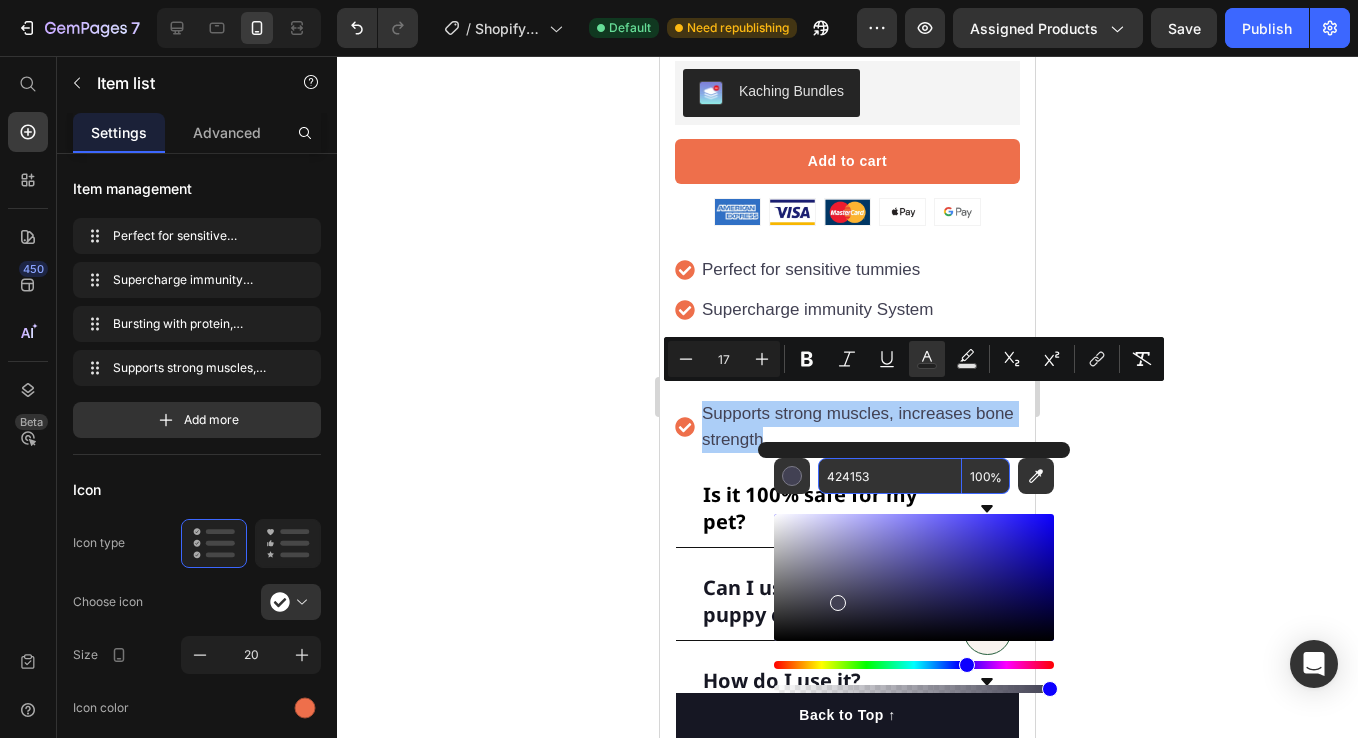 click on "424153" at bounding box center [890, 476] 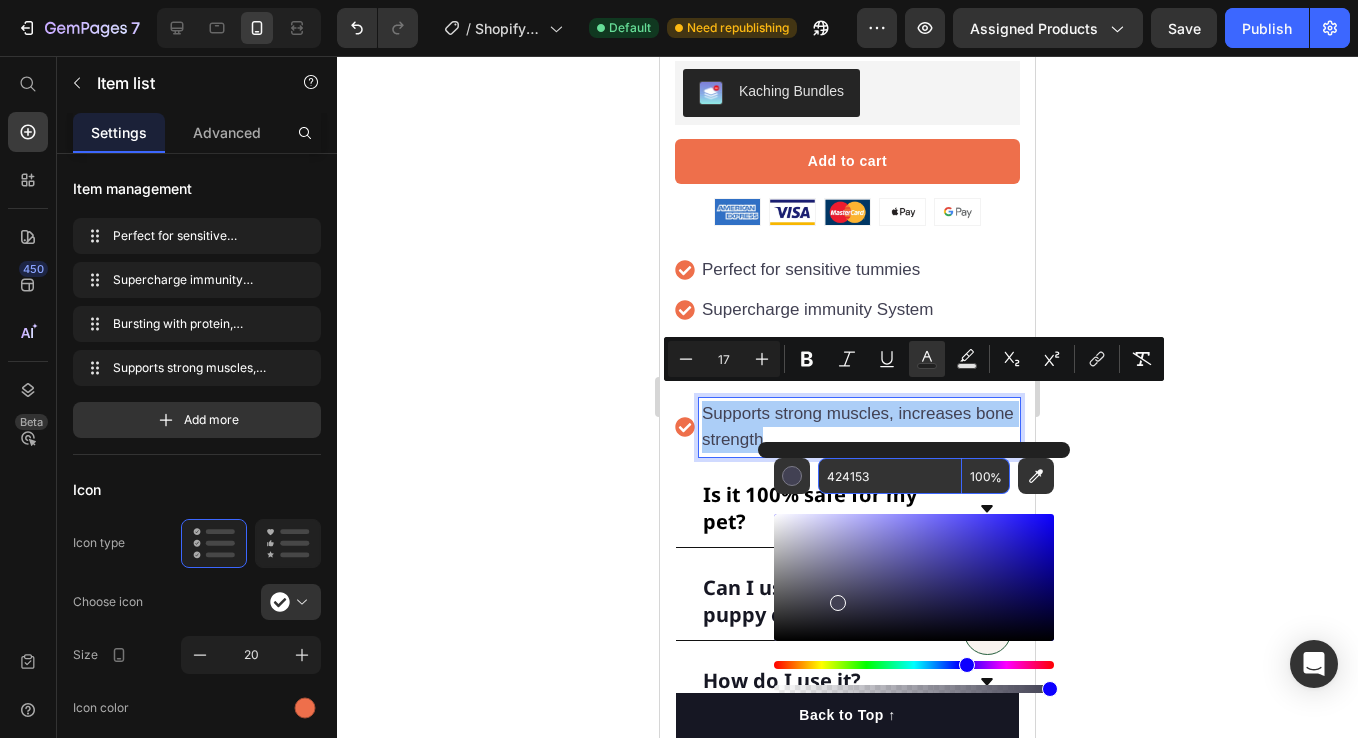 paste on "070707" 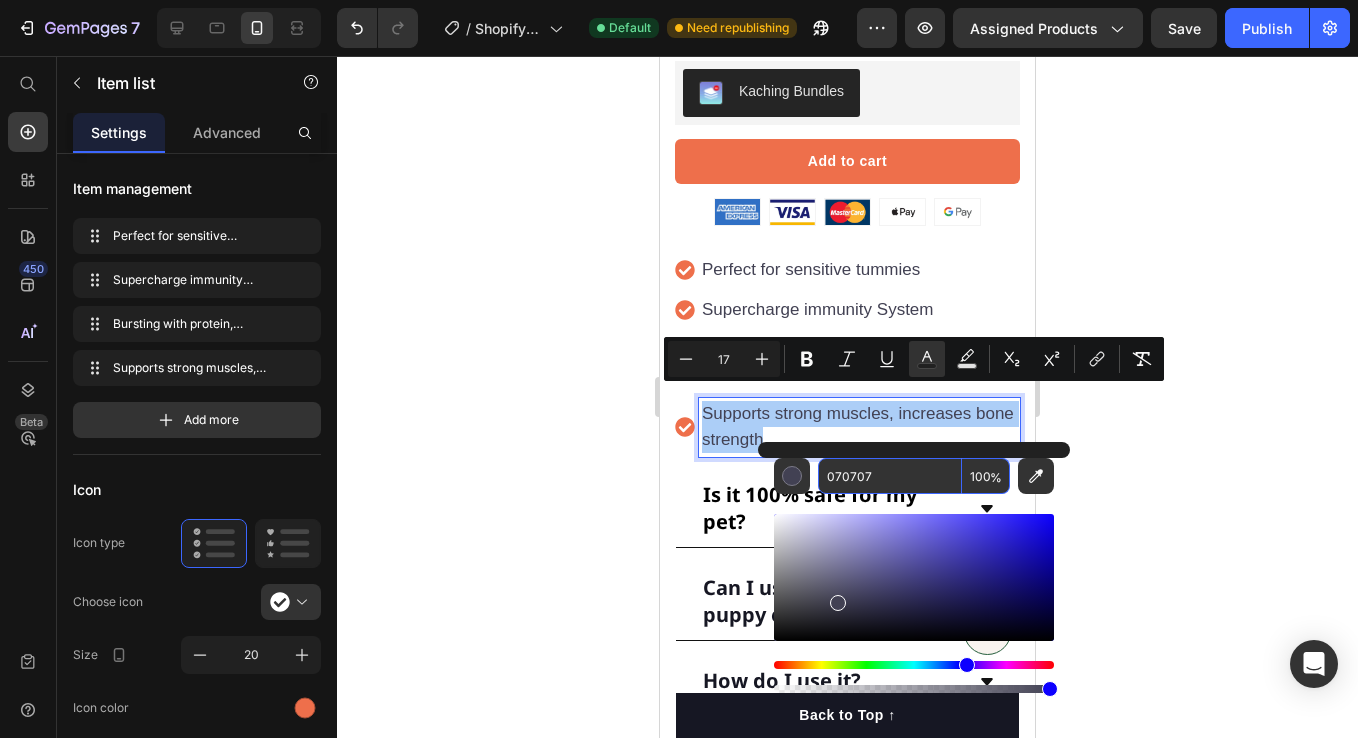 type on "070707" 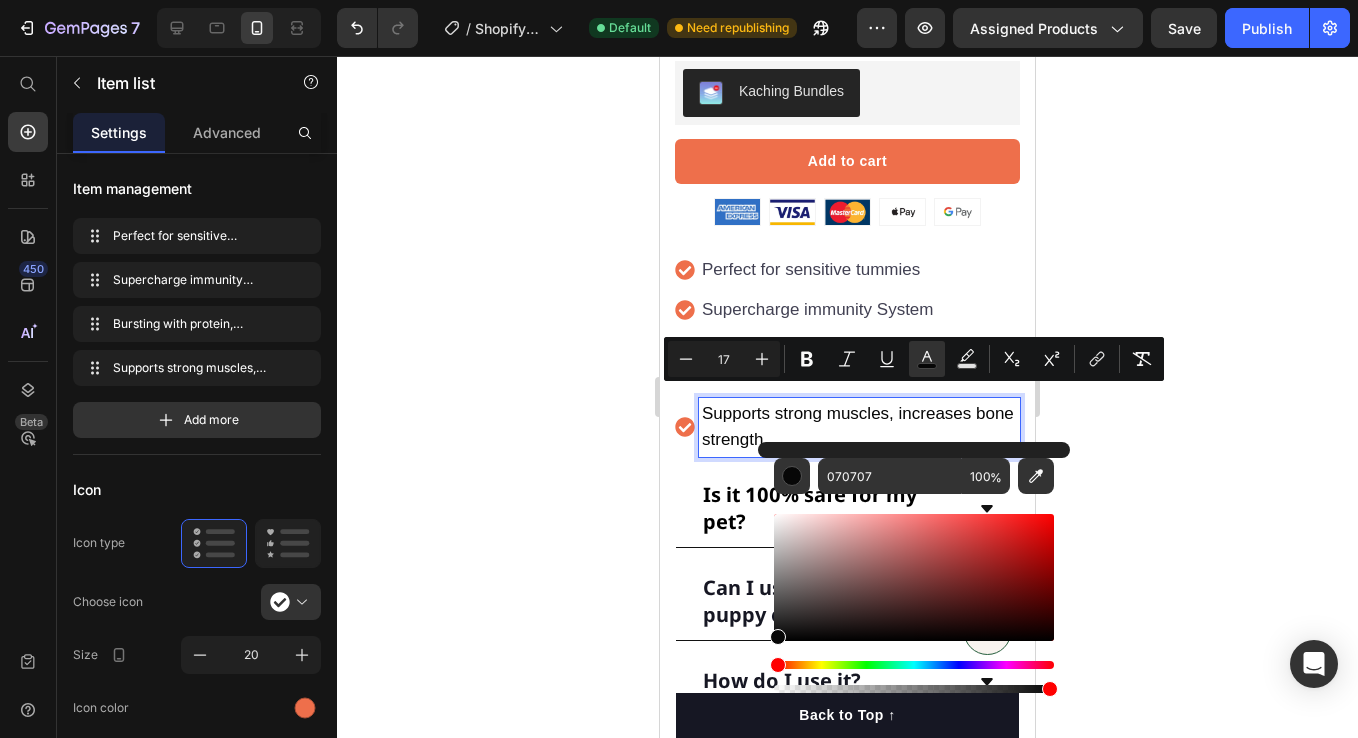 click on "Perfect for sensitive tummies" at bounding box center [811, 269] 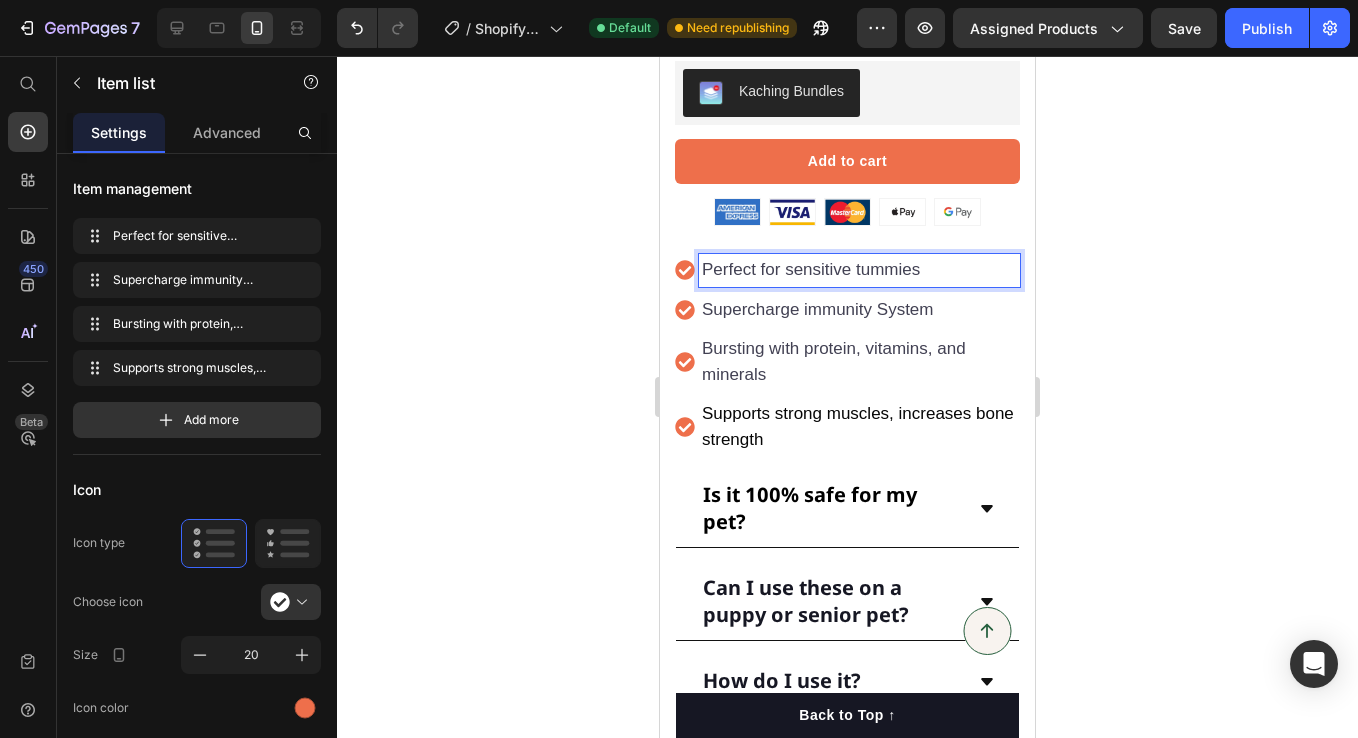 click on "Perfect for sensitive tummies" at bounding box center [811, 269] 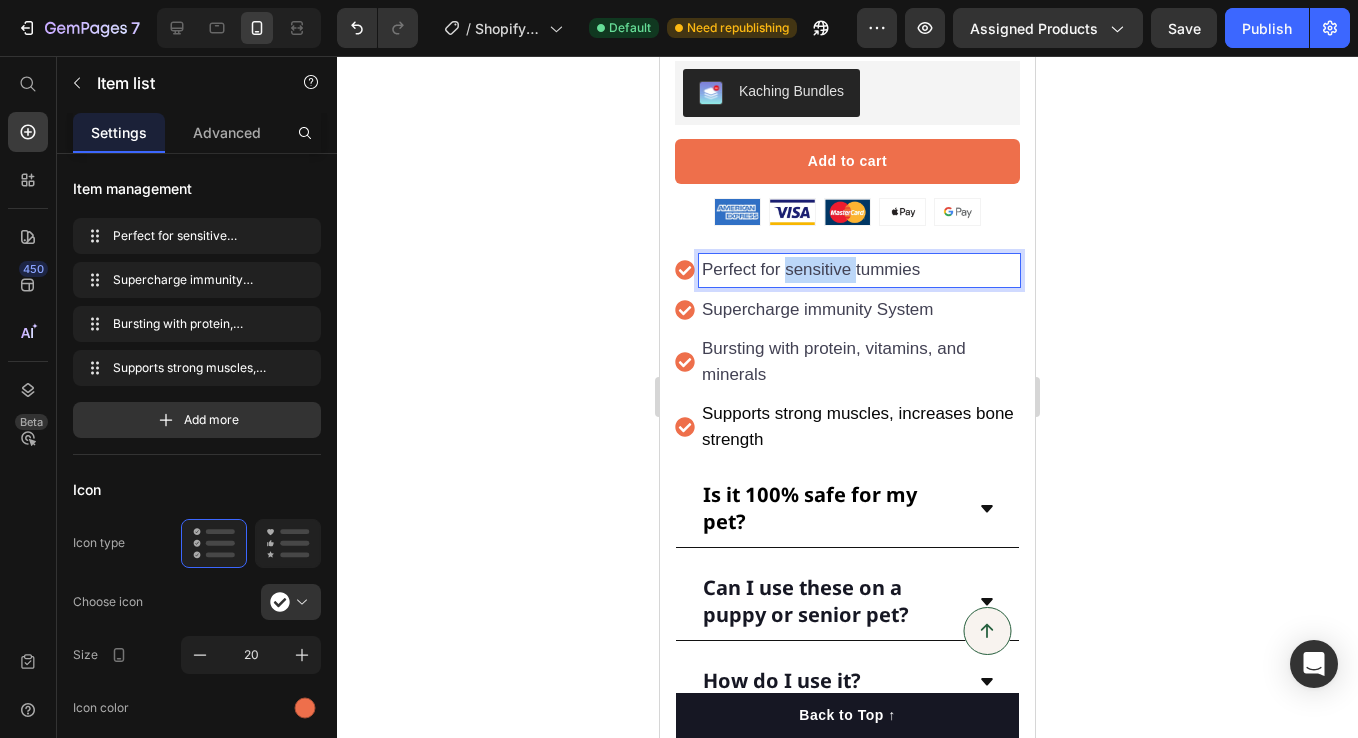 click on "Perfect for sensitive tummies" at bounding box center (811, 269) 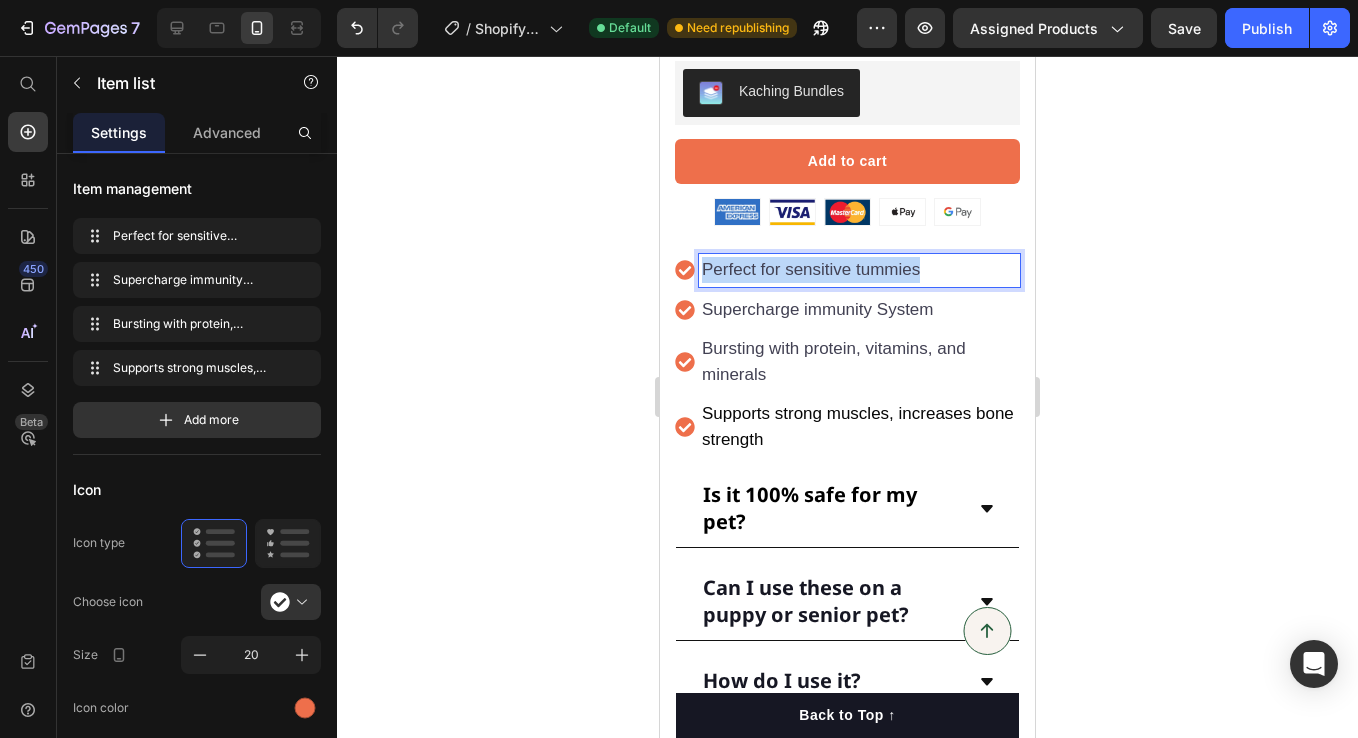 click on "Perfect for sensitive tummies" at bounding box center (811, 269) 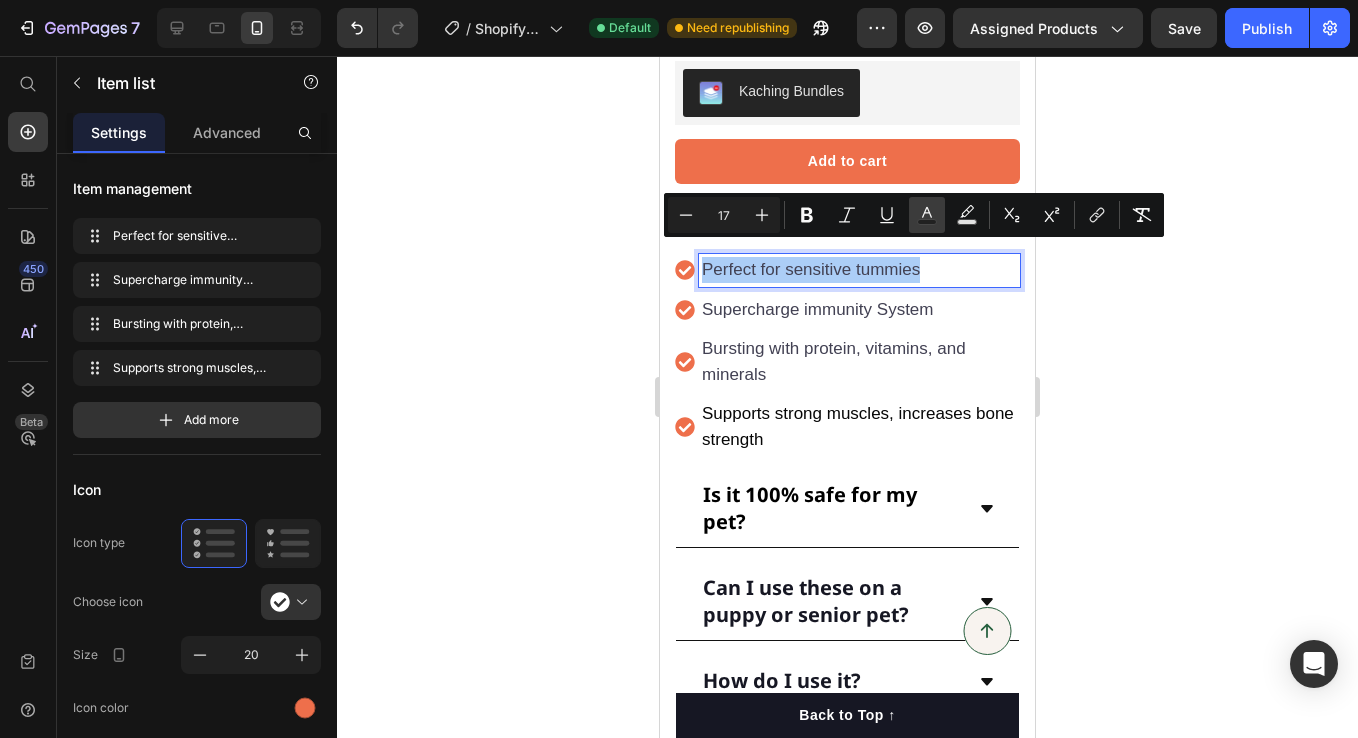 click on "Text Color" at bounding box center (927, 215) 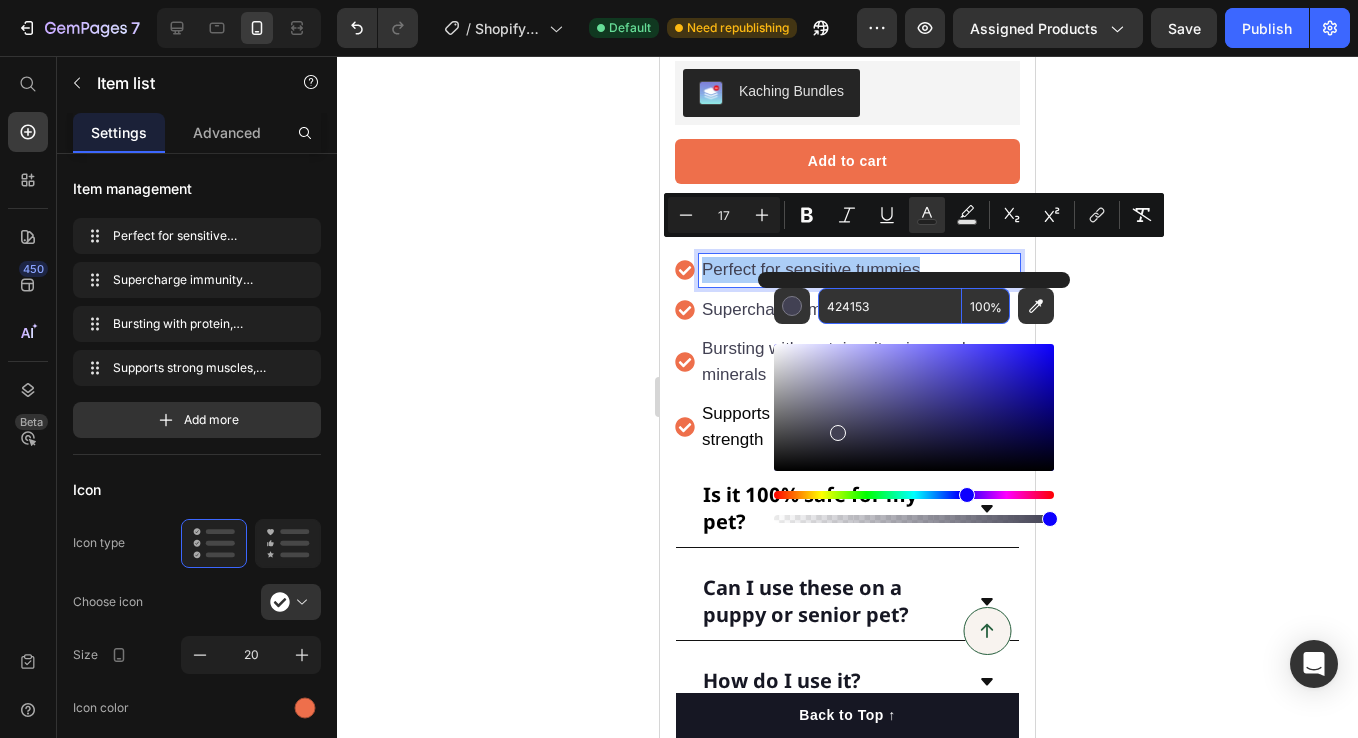 click on "424153" at bounding box center (890, 306) 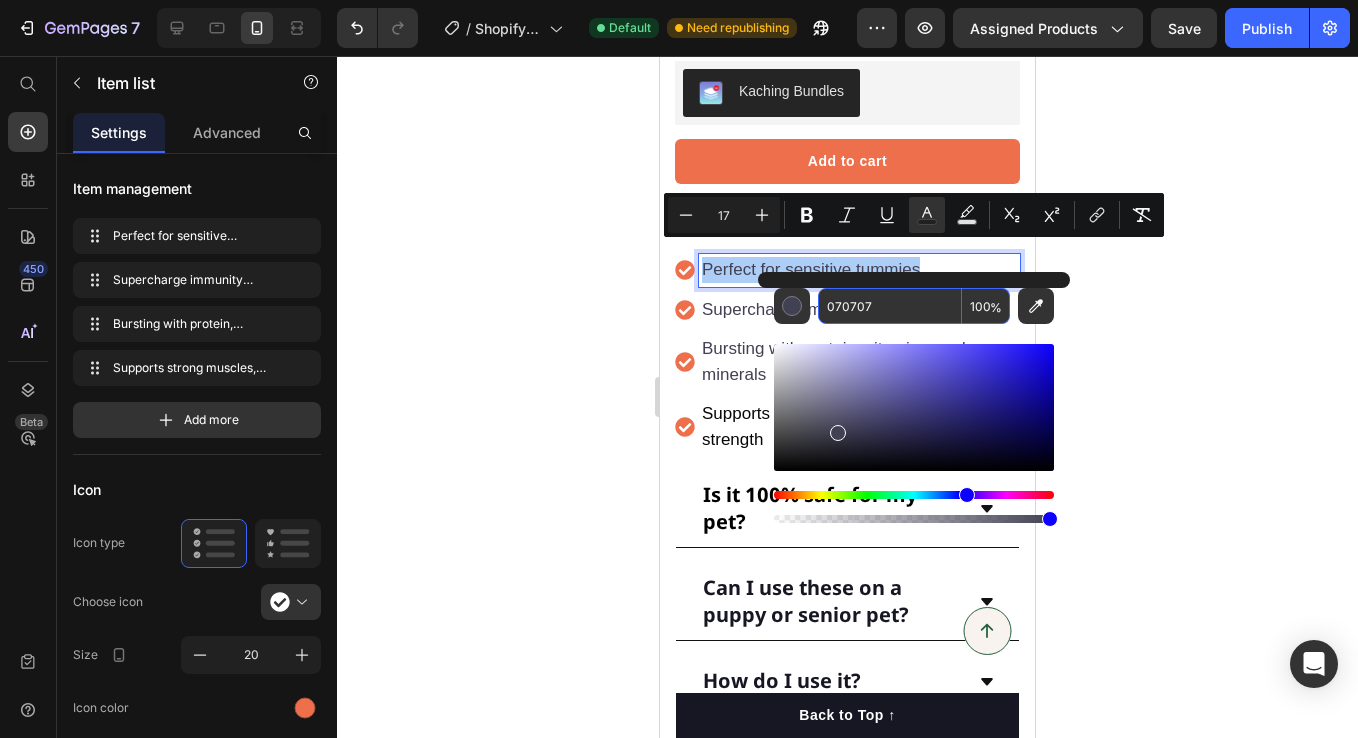 type on "070707" 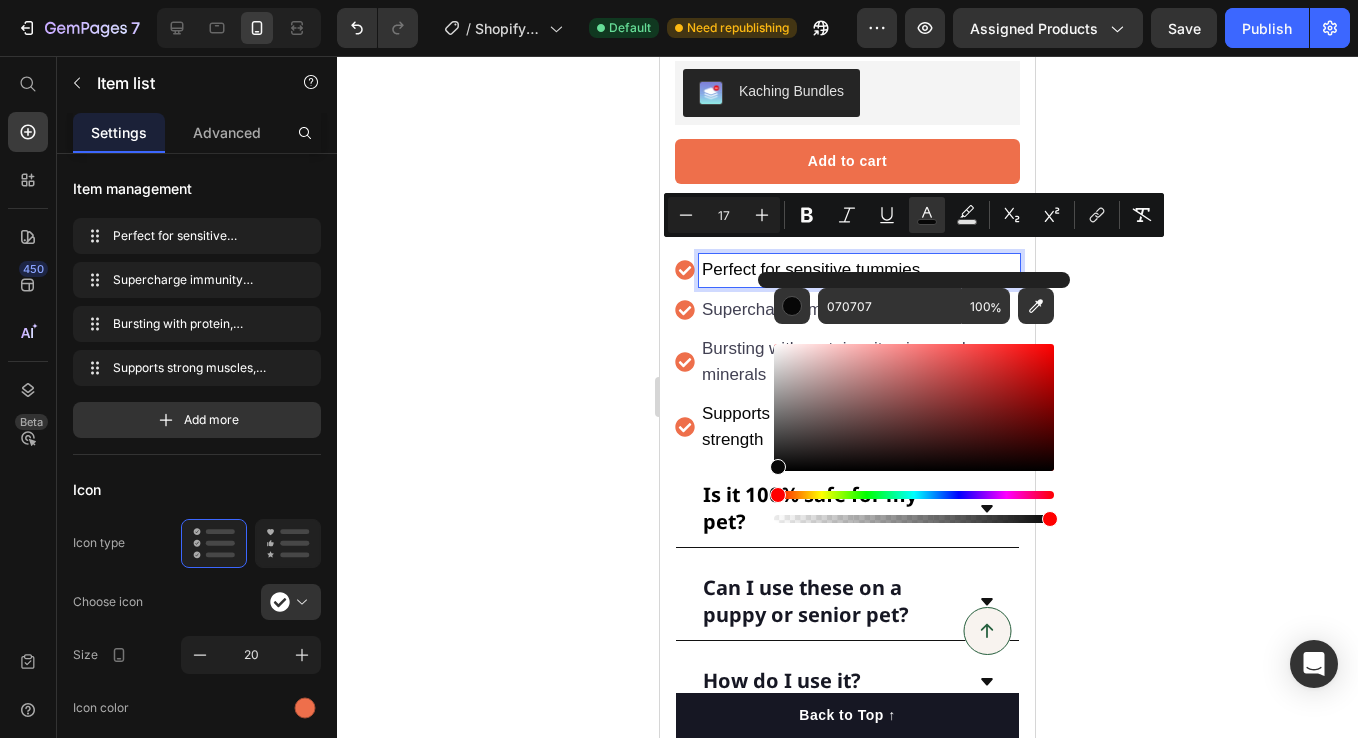 click on "Supercharge immunity System" at bounding box center [817, 309] 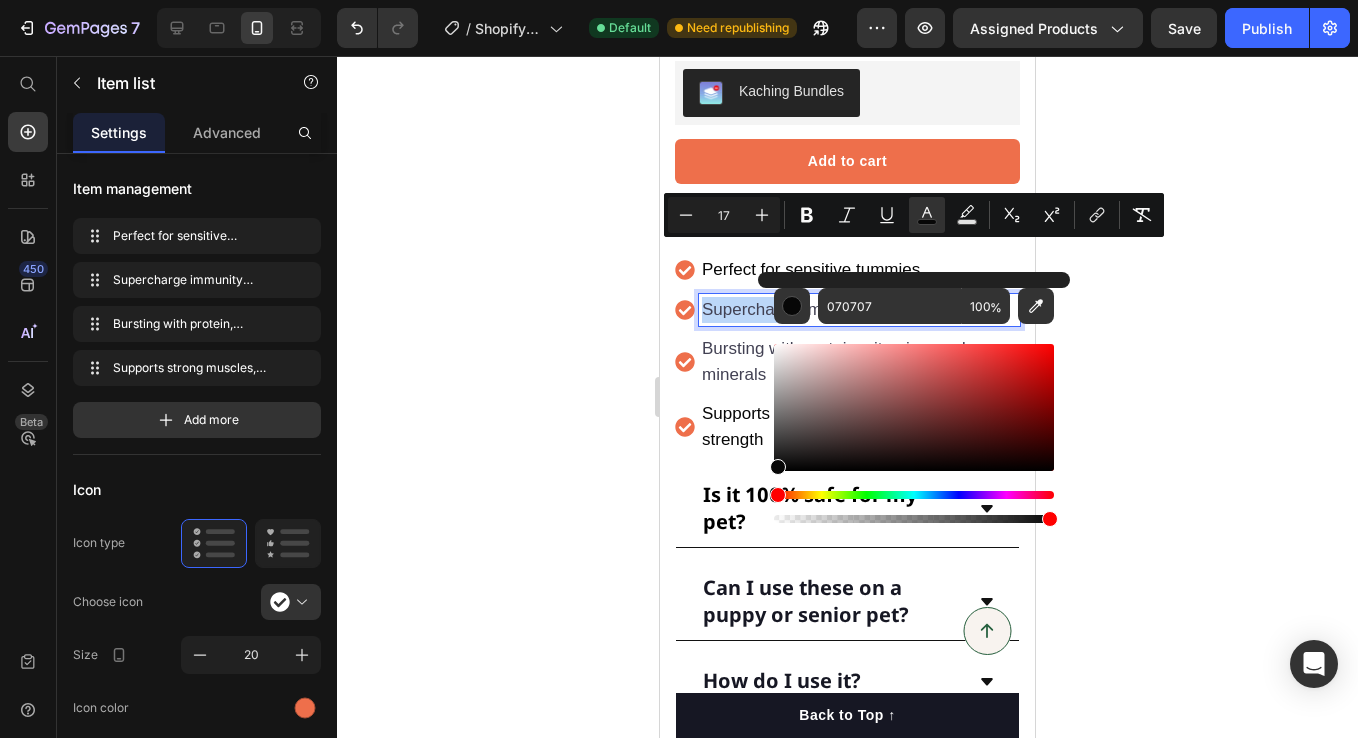 click on "Supercharge immunity System" at bounding box center (817, 309) 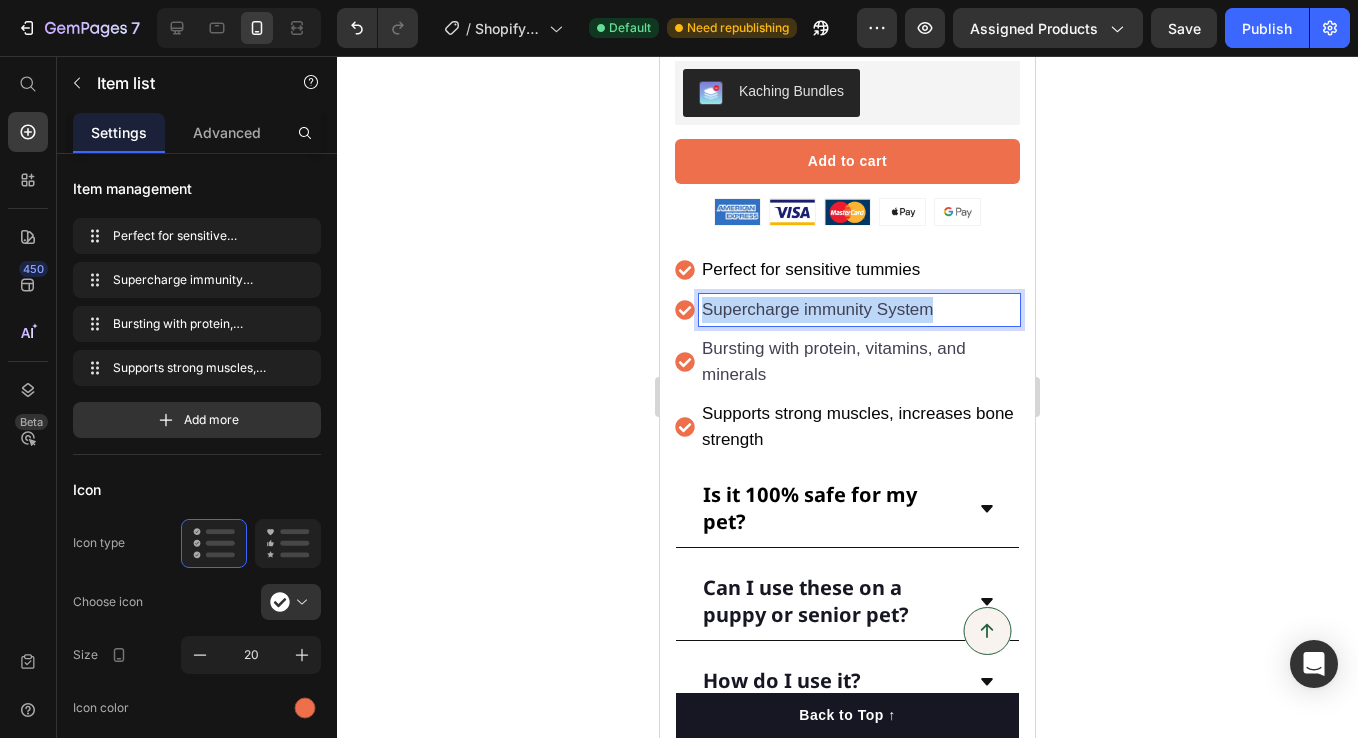 click on "Supercharge immunity System" at bounding box center (817, 309) 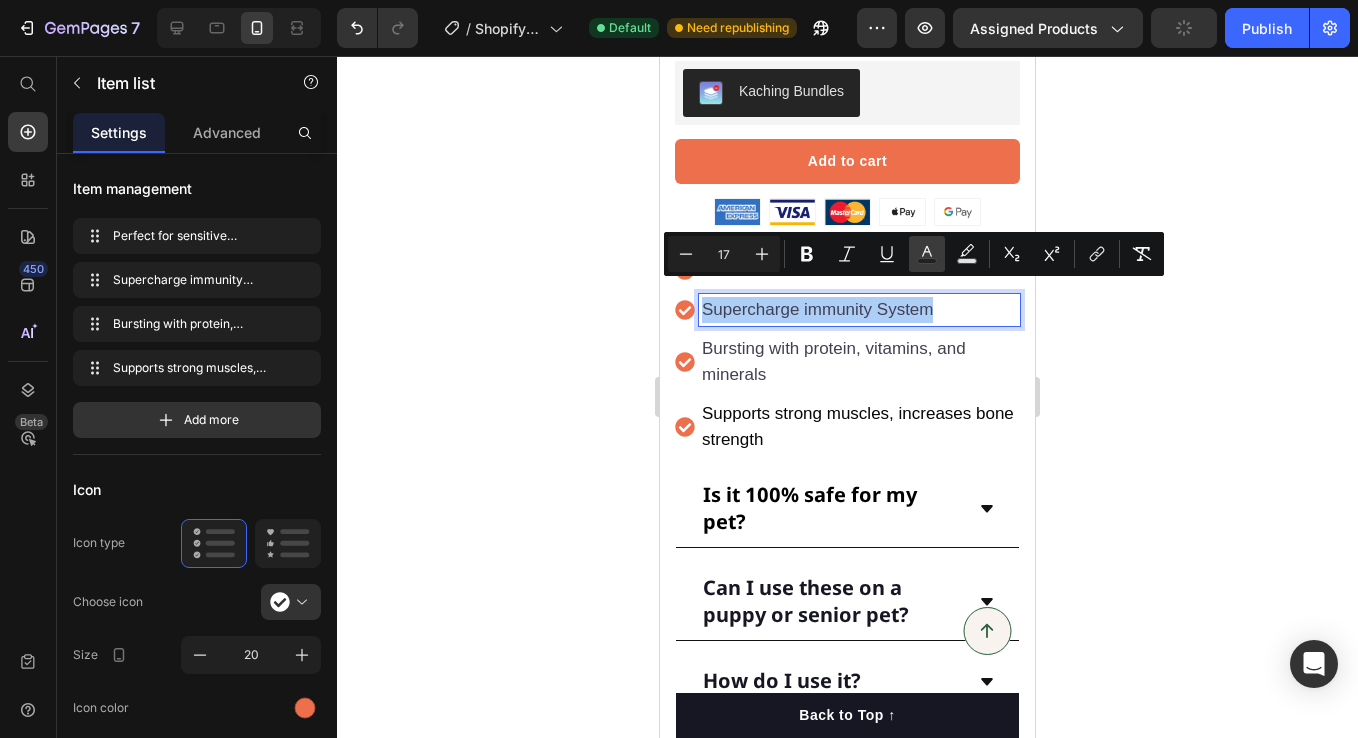 click on "Text Color" at bounding box center [927, 254] 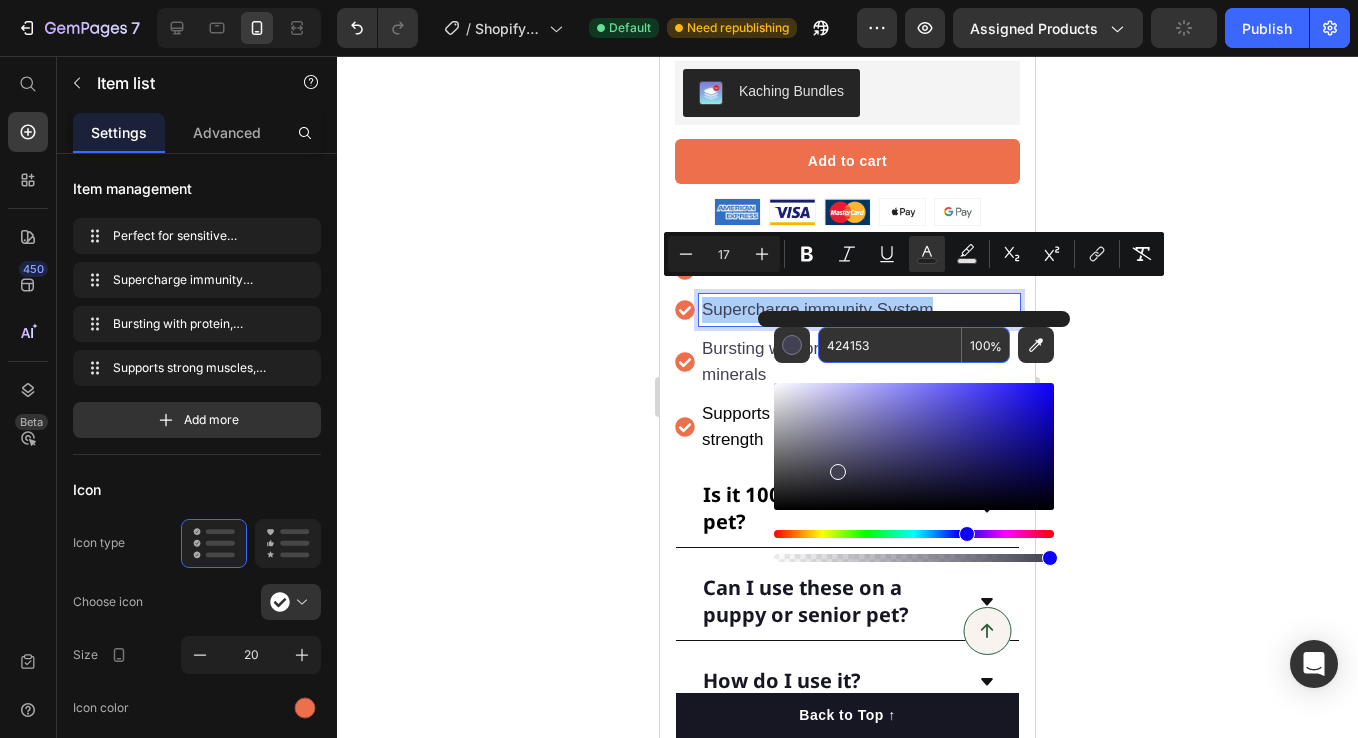 click on "424153" at bounding box center [890, 345] 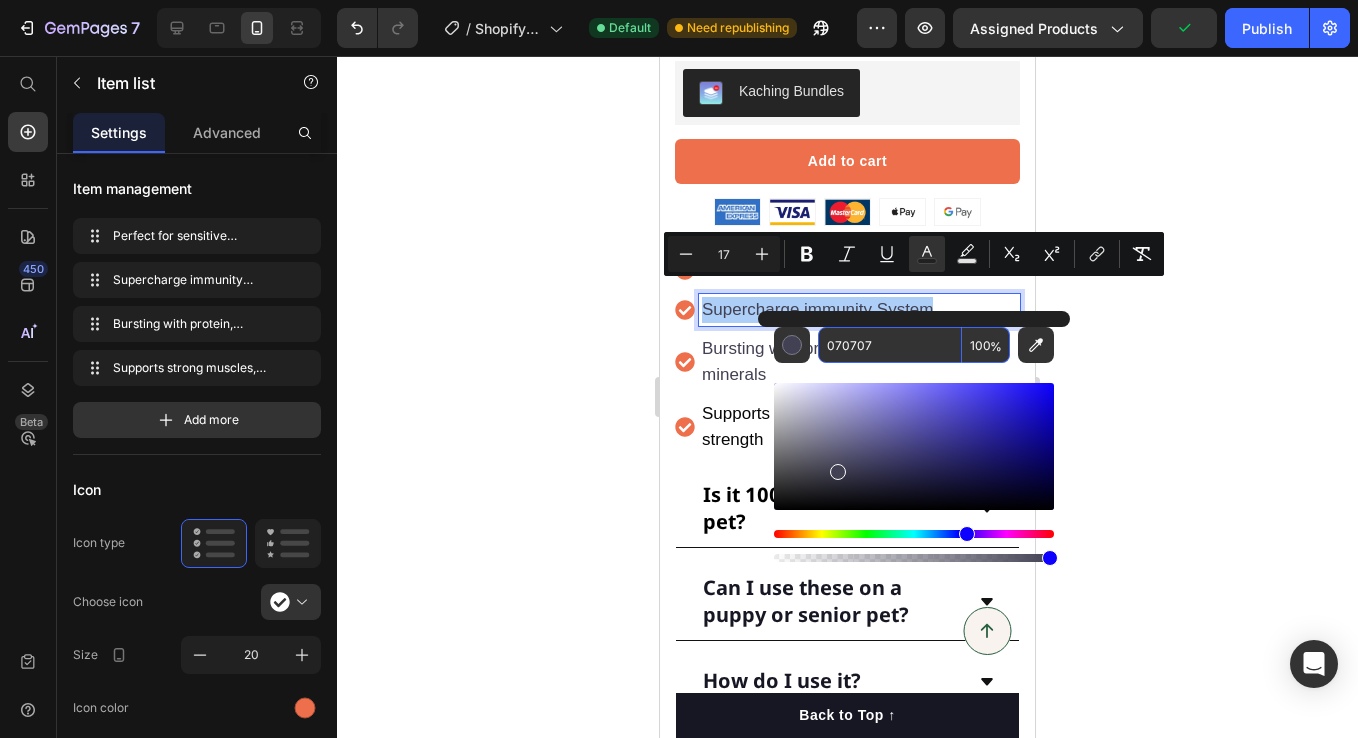 type on "070707" 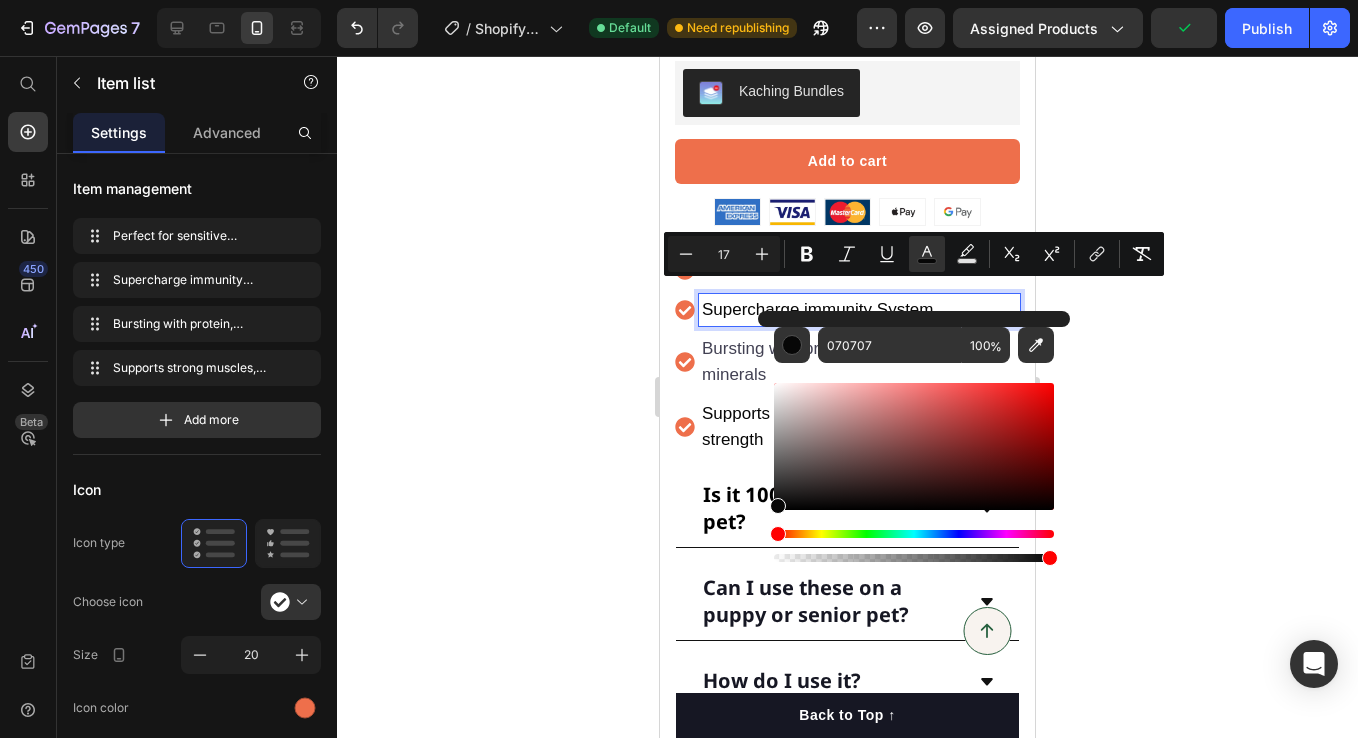 click on "Bursting with protein, vitamins, and minerals" at bounding box center (859, 362) 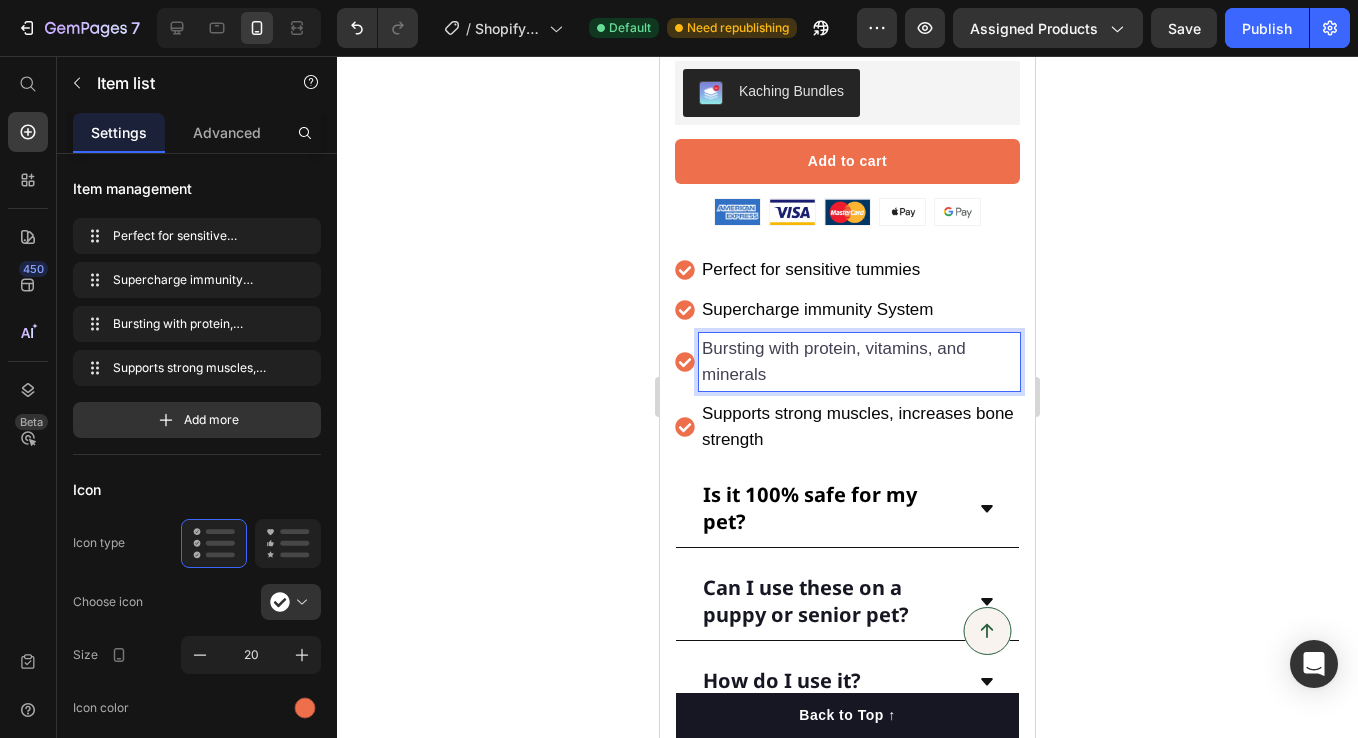 click on "Bursting with protein, vitamins, and minerals" at bounding box center [859, 362] 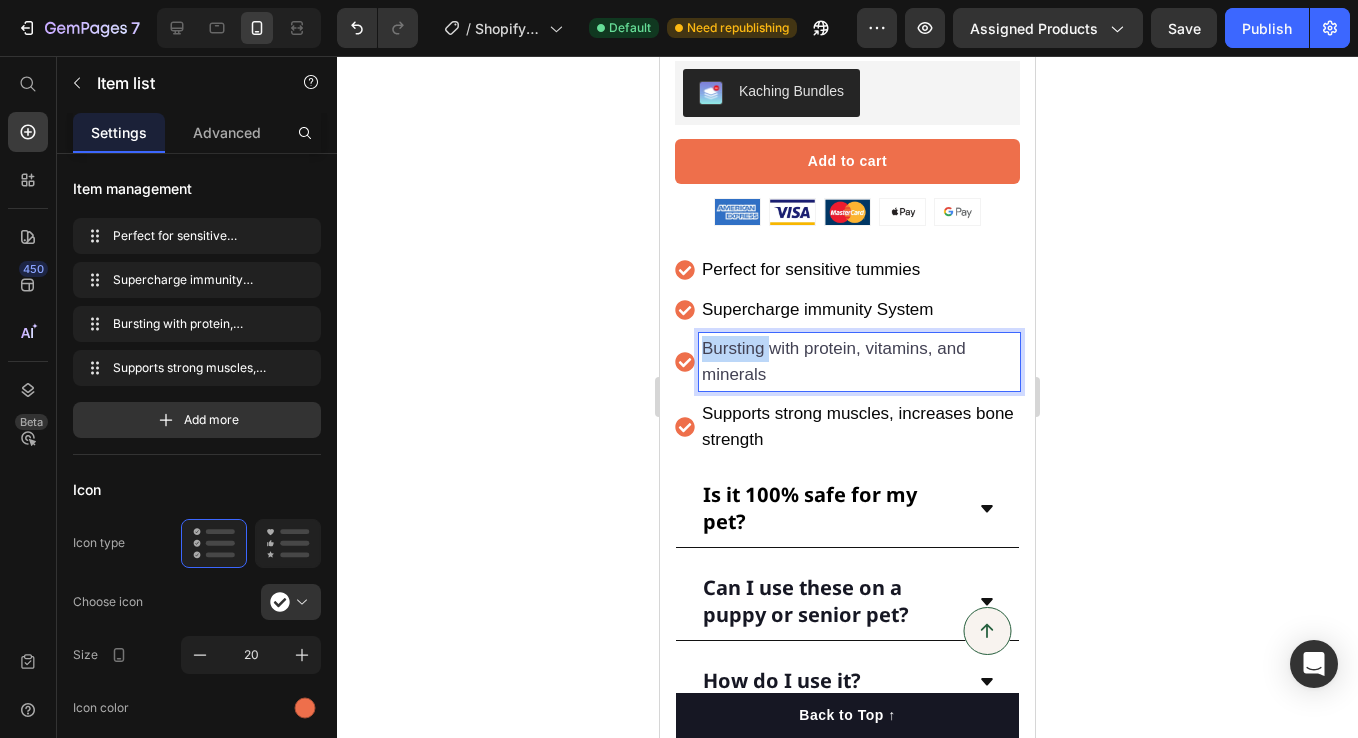 click on "Bursting with protein, vitamins, and minerals" at bounding box center [859, 362] 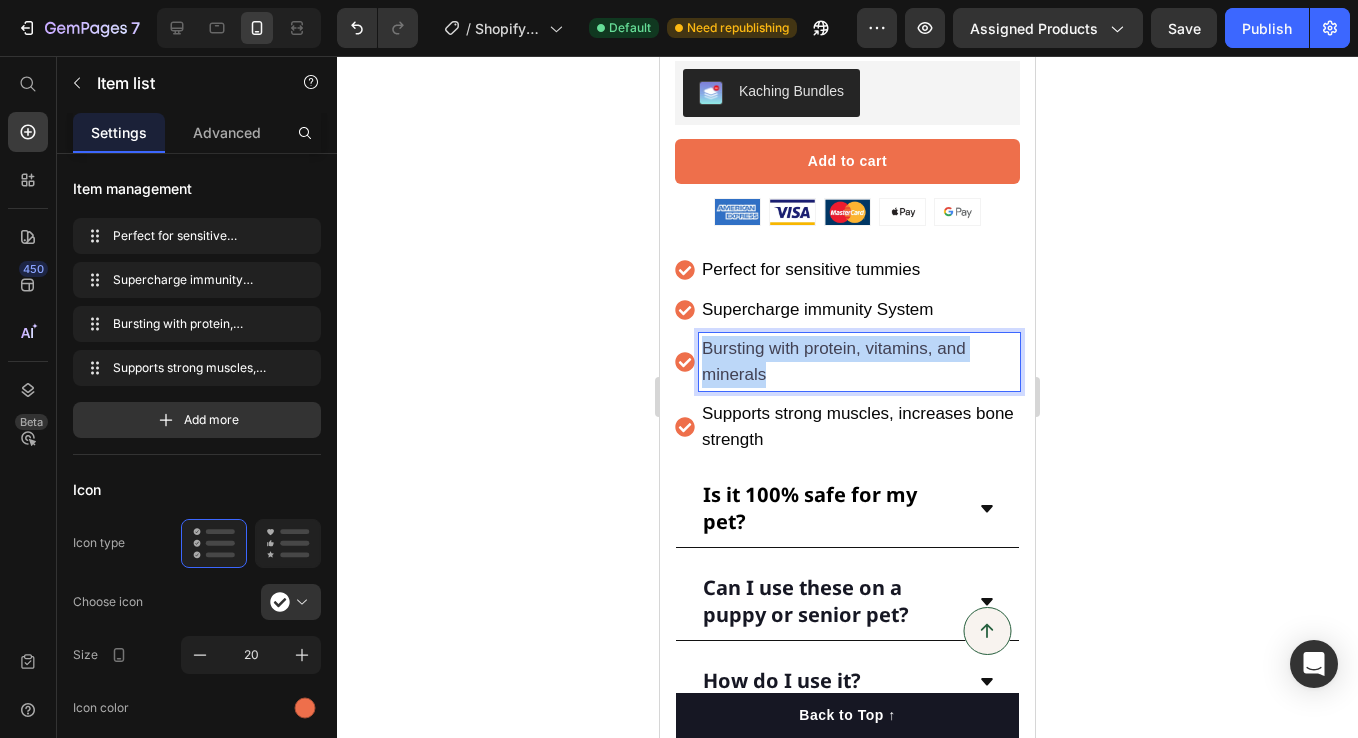 click on "Bursting with protein, vitamins, and minerals" at bounding box center [859, 362] 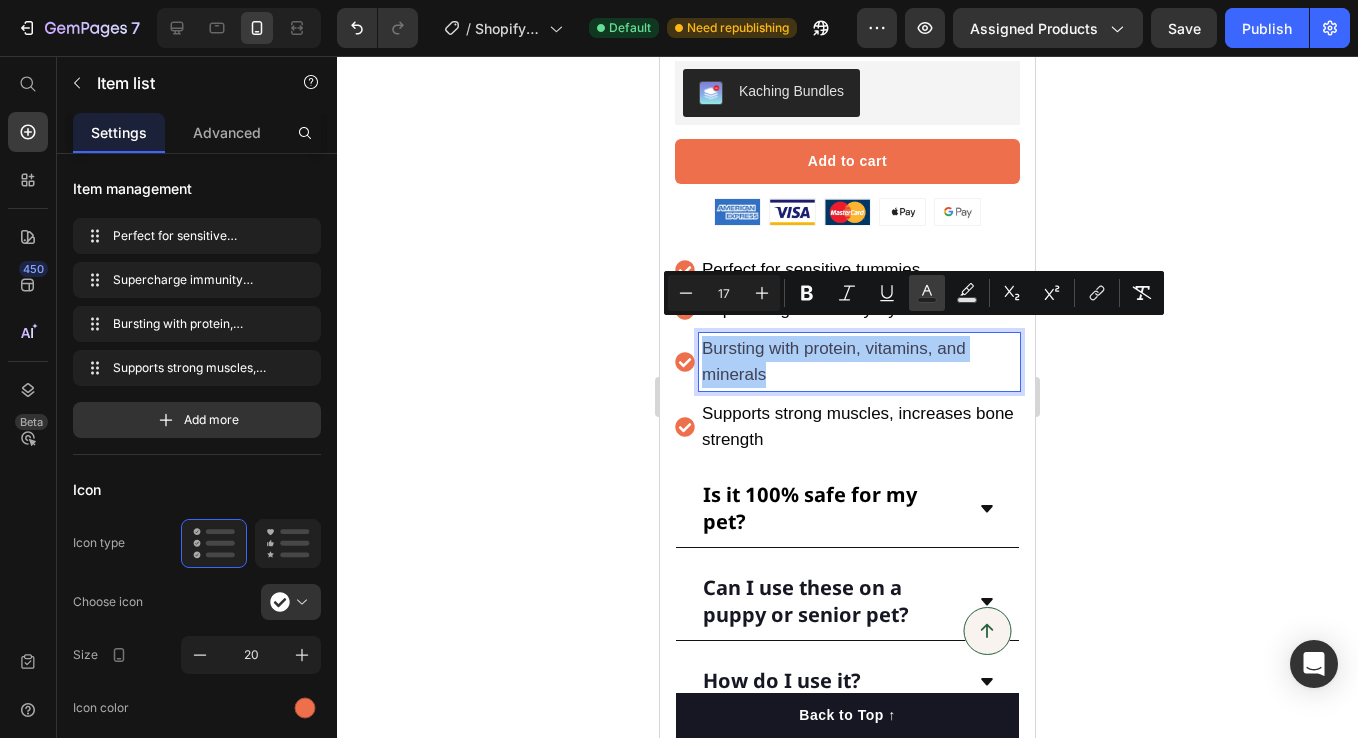 click 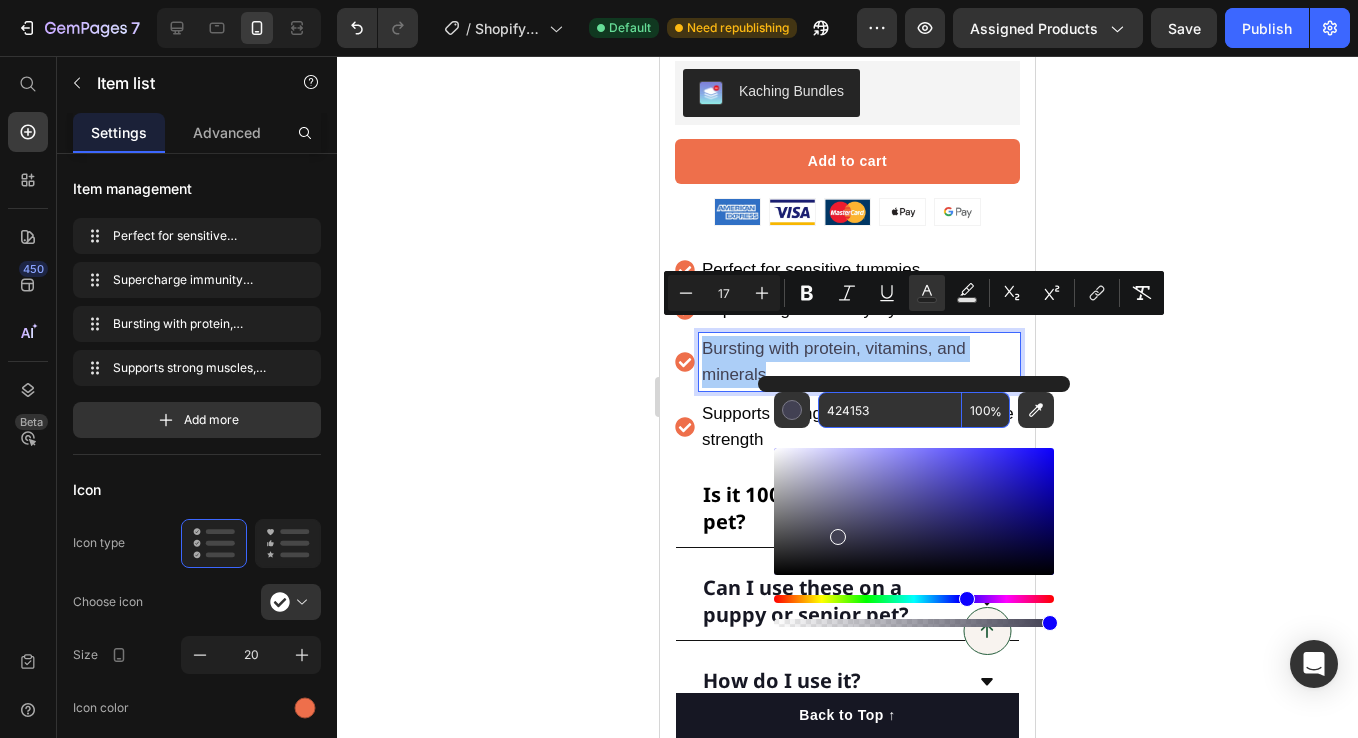 click on "424153" at bounding box center [890, 410] 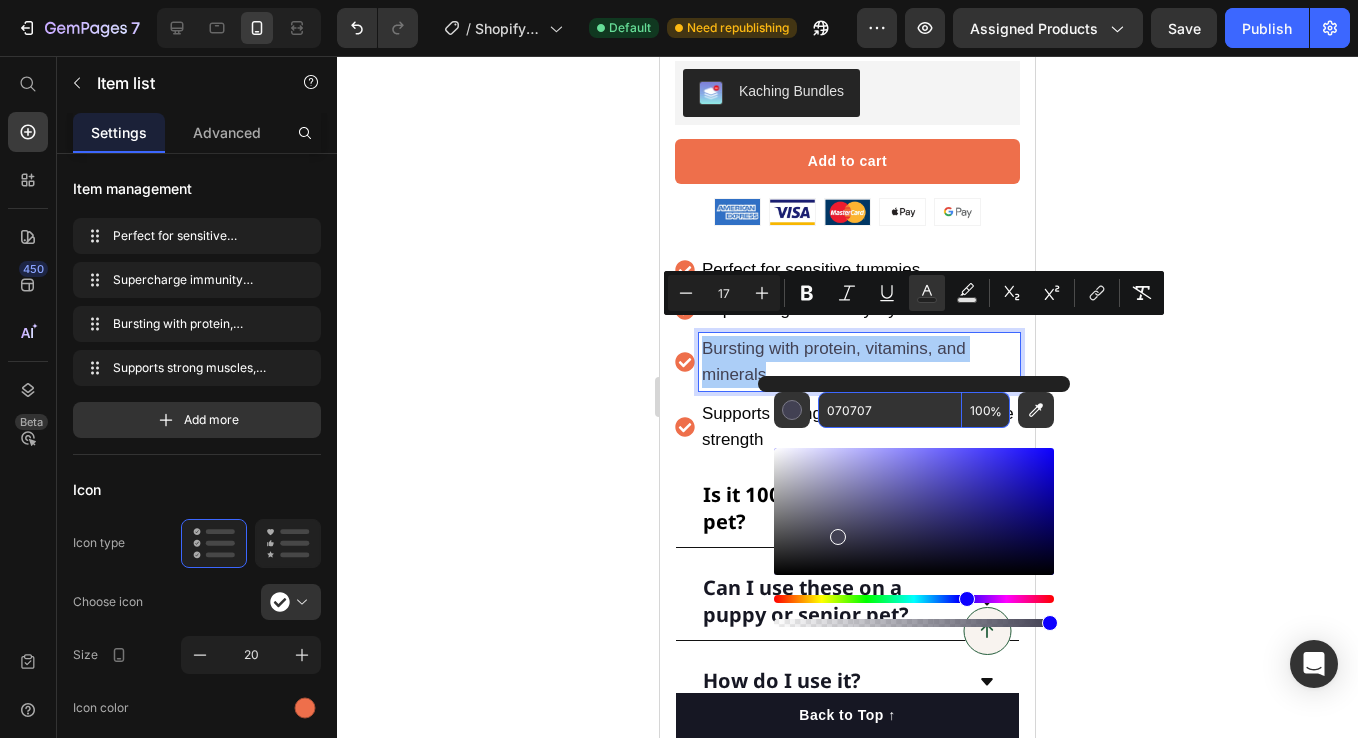 type on "070707" 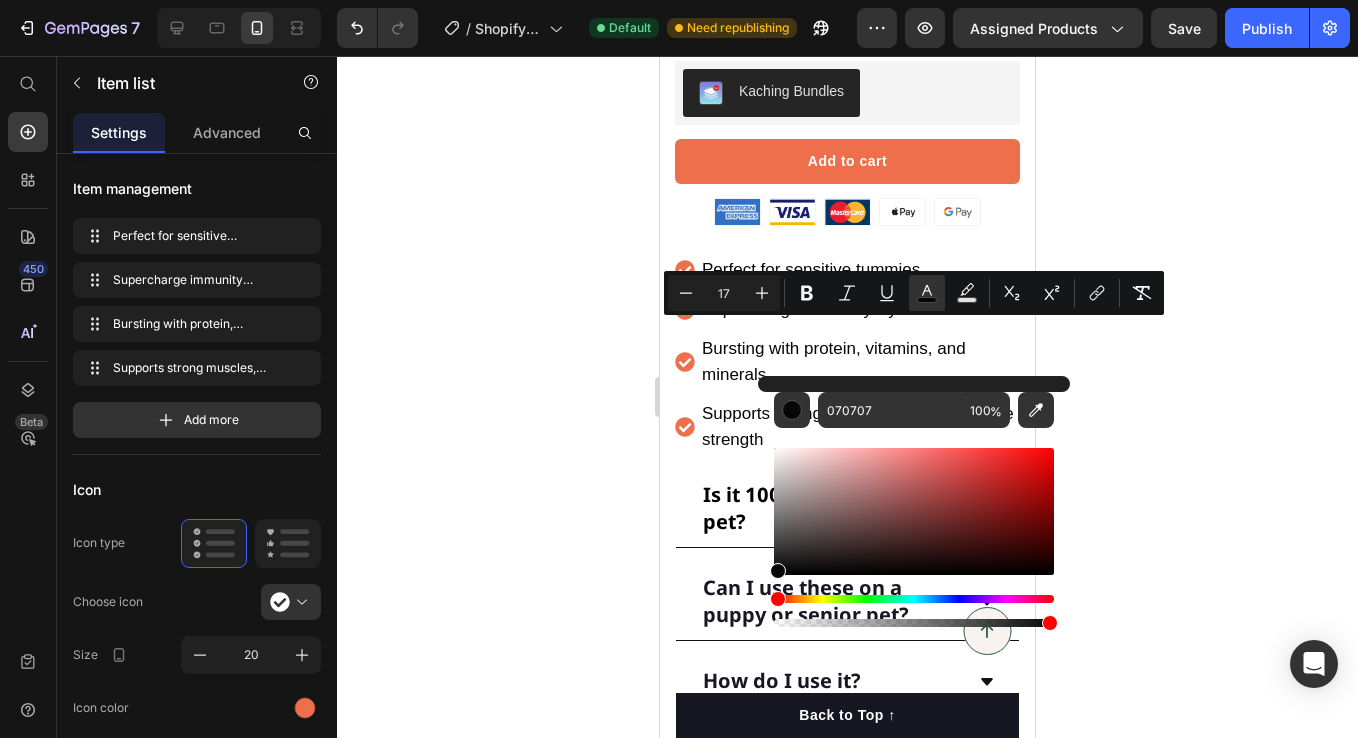 click 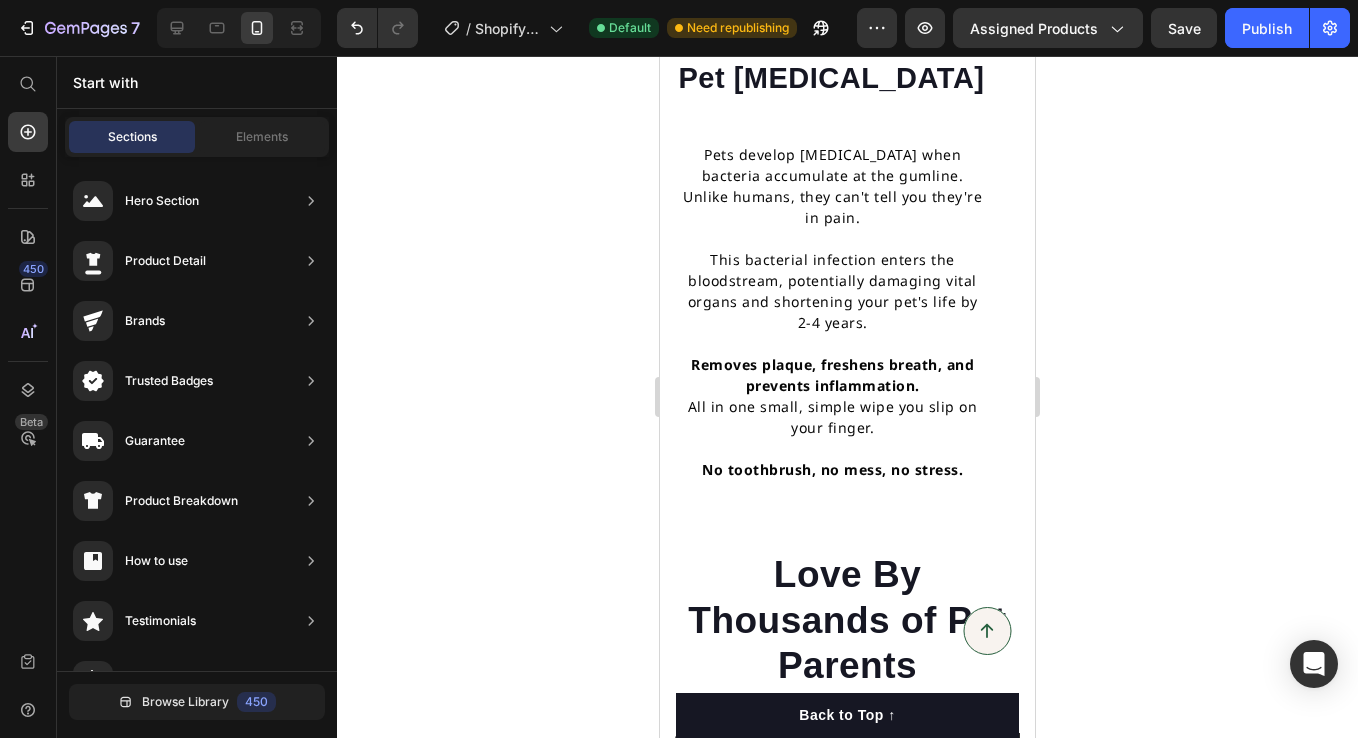 scroll, scrollTop: 4242, scrollLeft: 0, axis: vertical 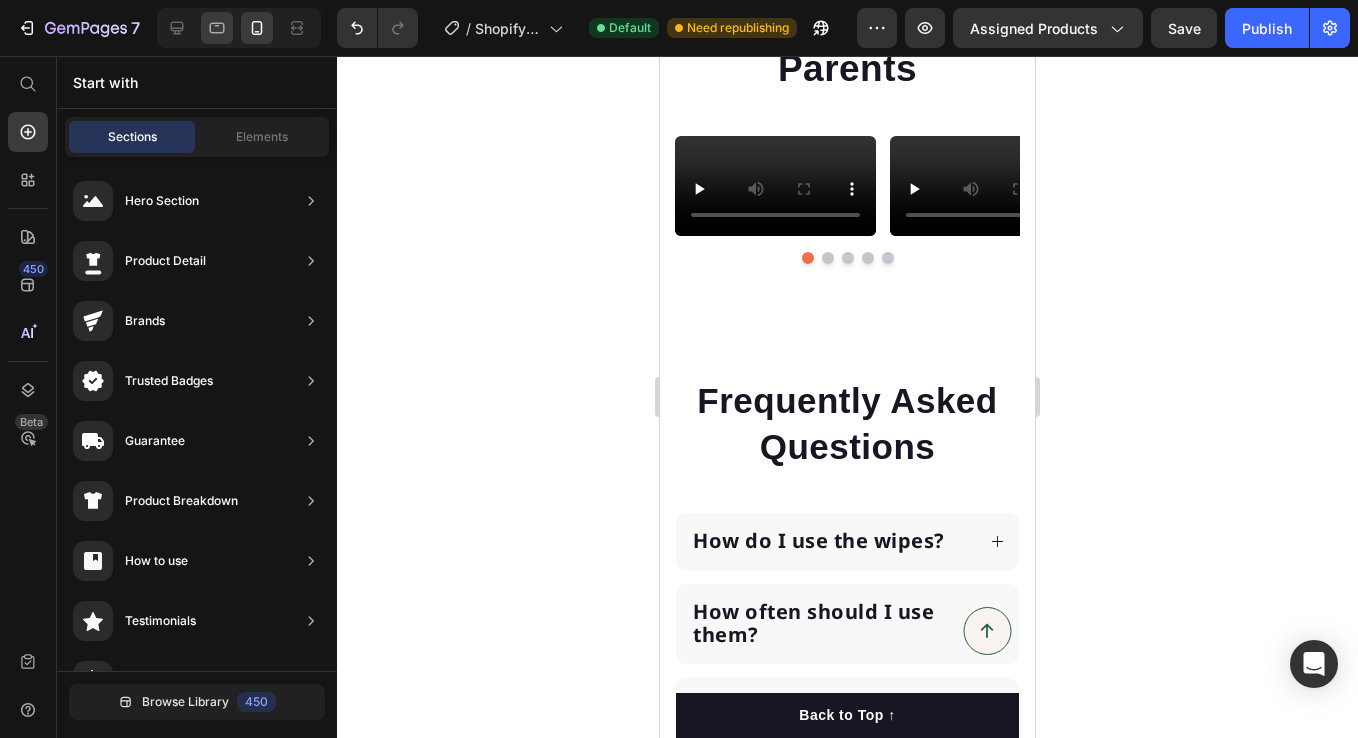 click 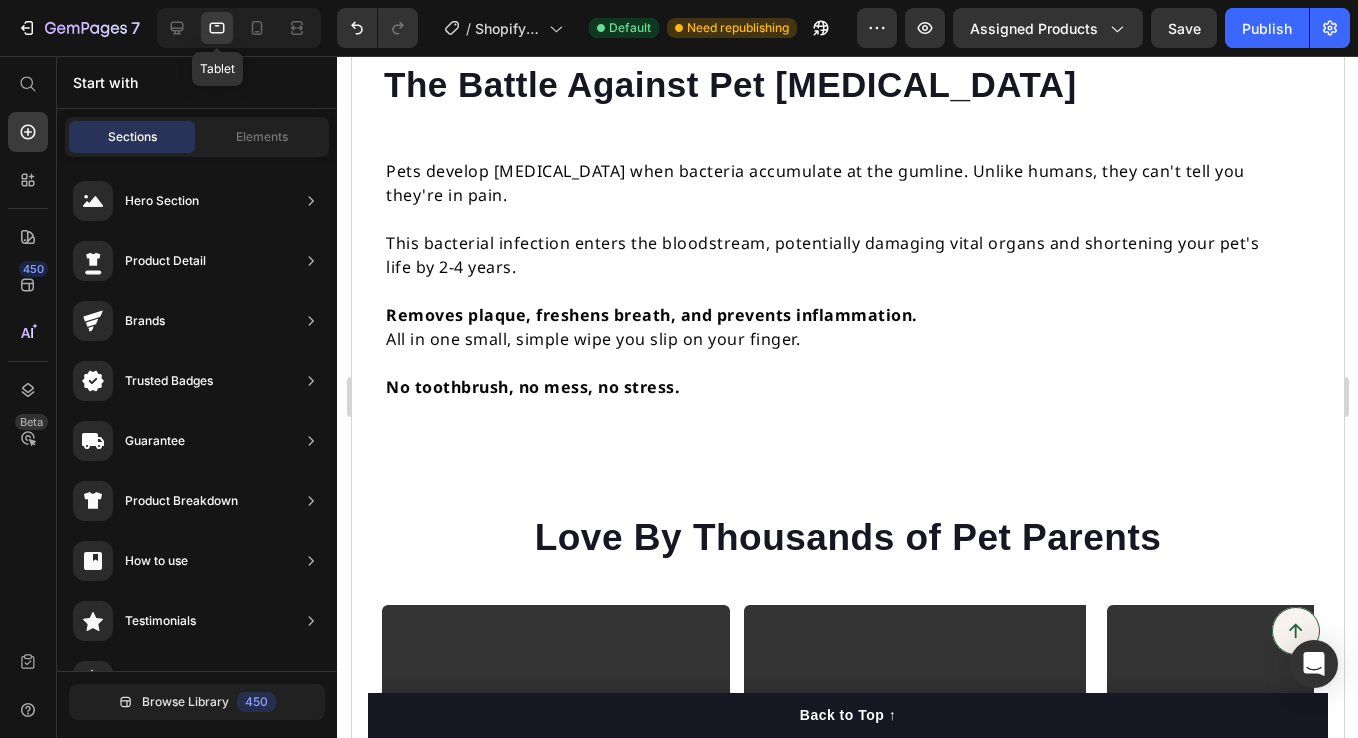scroll, scrollTop: 4700, scrollLeft: 0, axis: vertical 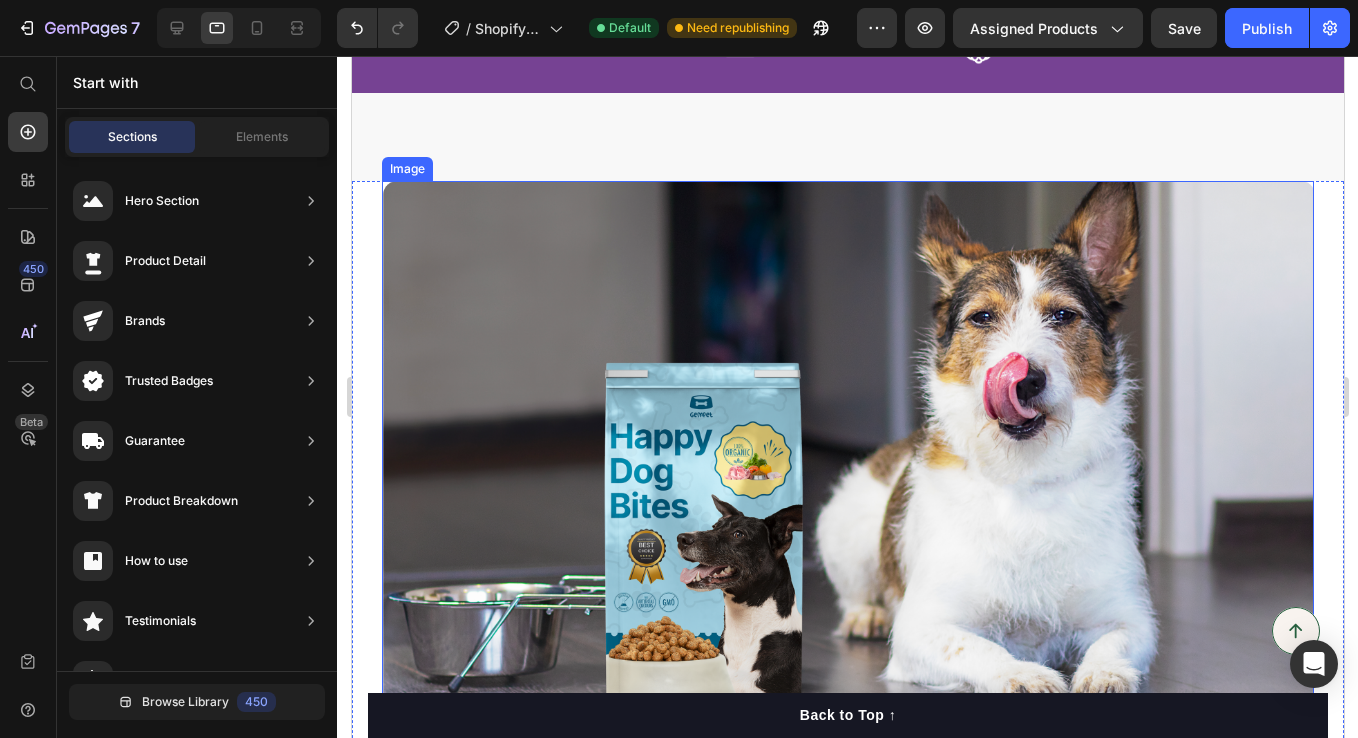 click at bounding box center (847, 457) 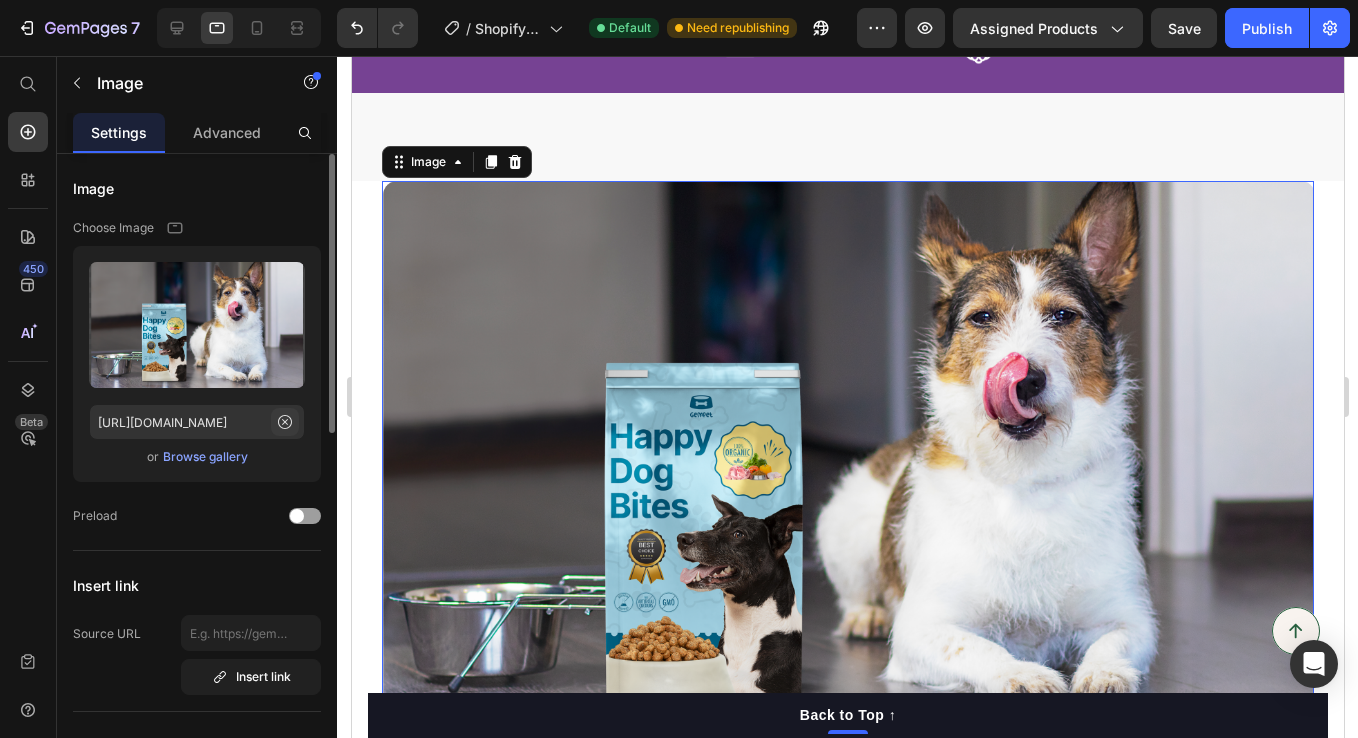 click 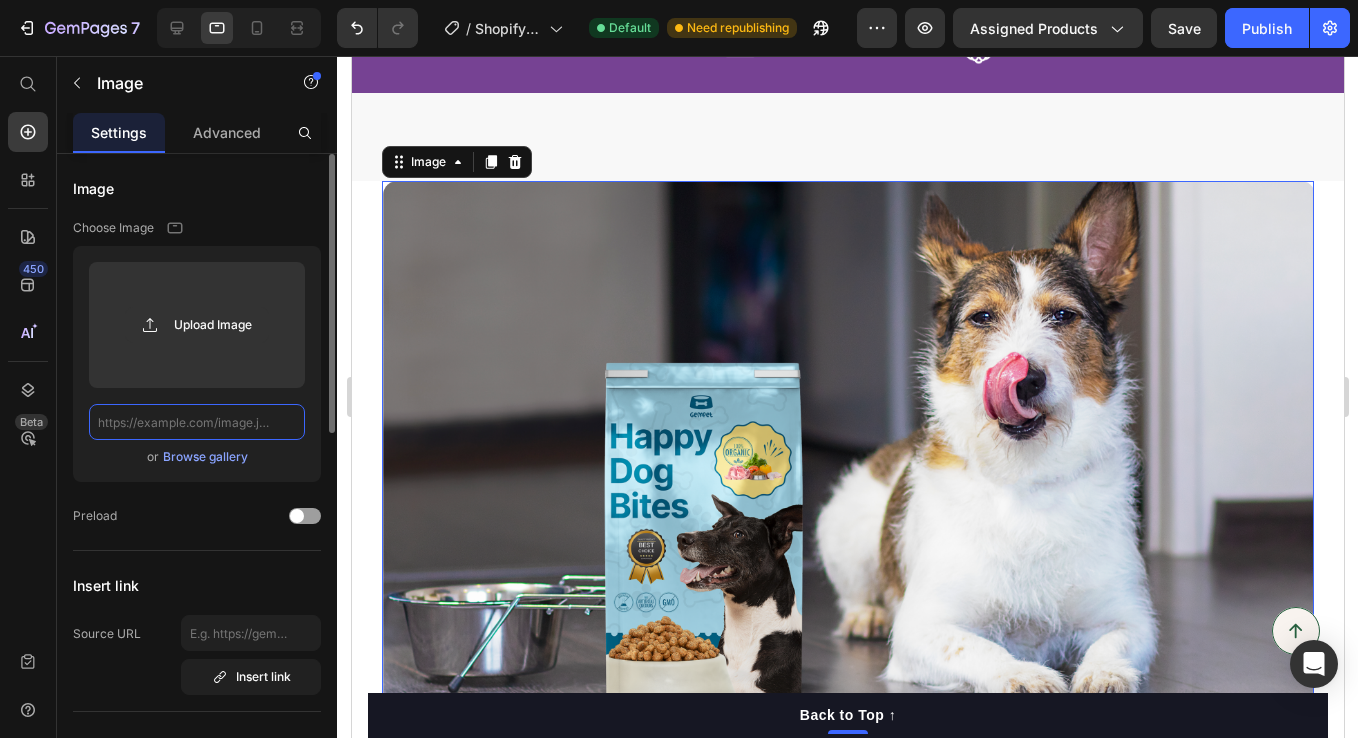 scroll, scrollTop: 0, scrollLeft: 0, axis: both 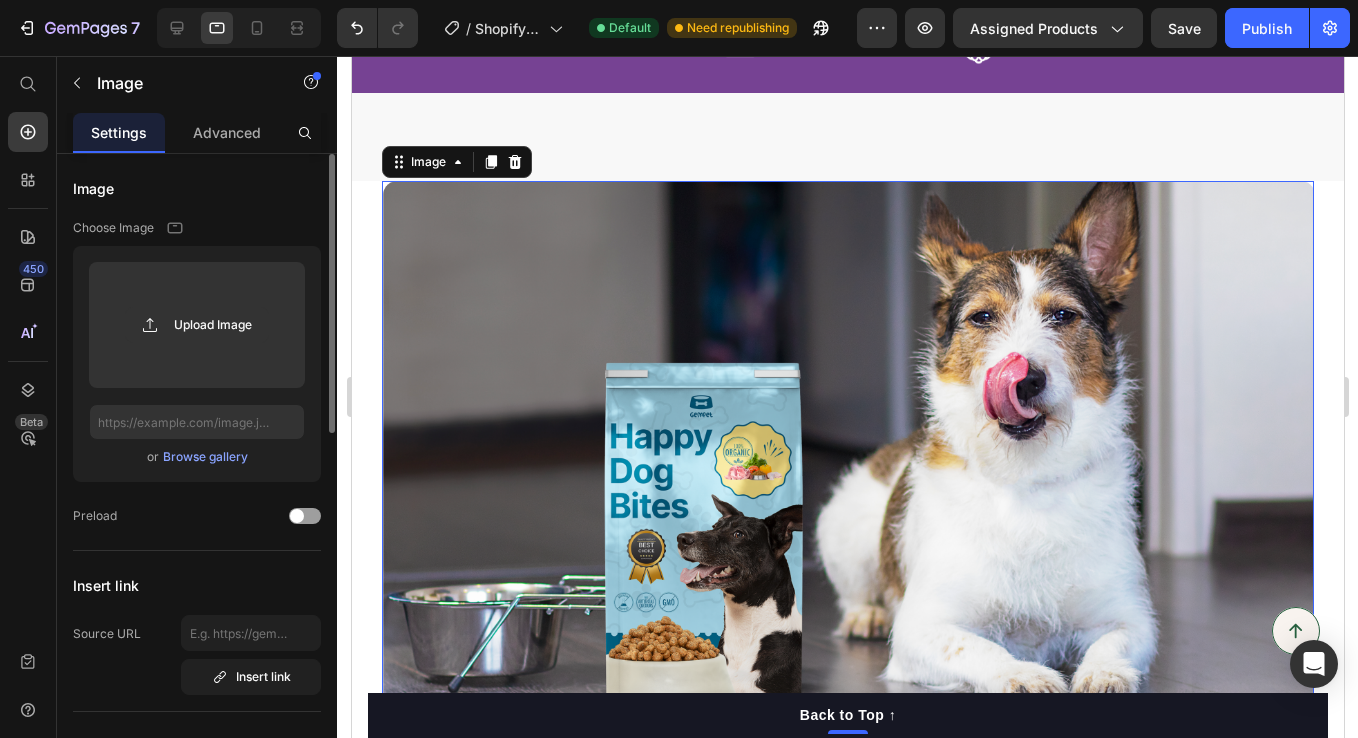 click on "Browse gallery" at bounding box center [205, 457] 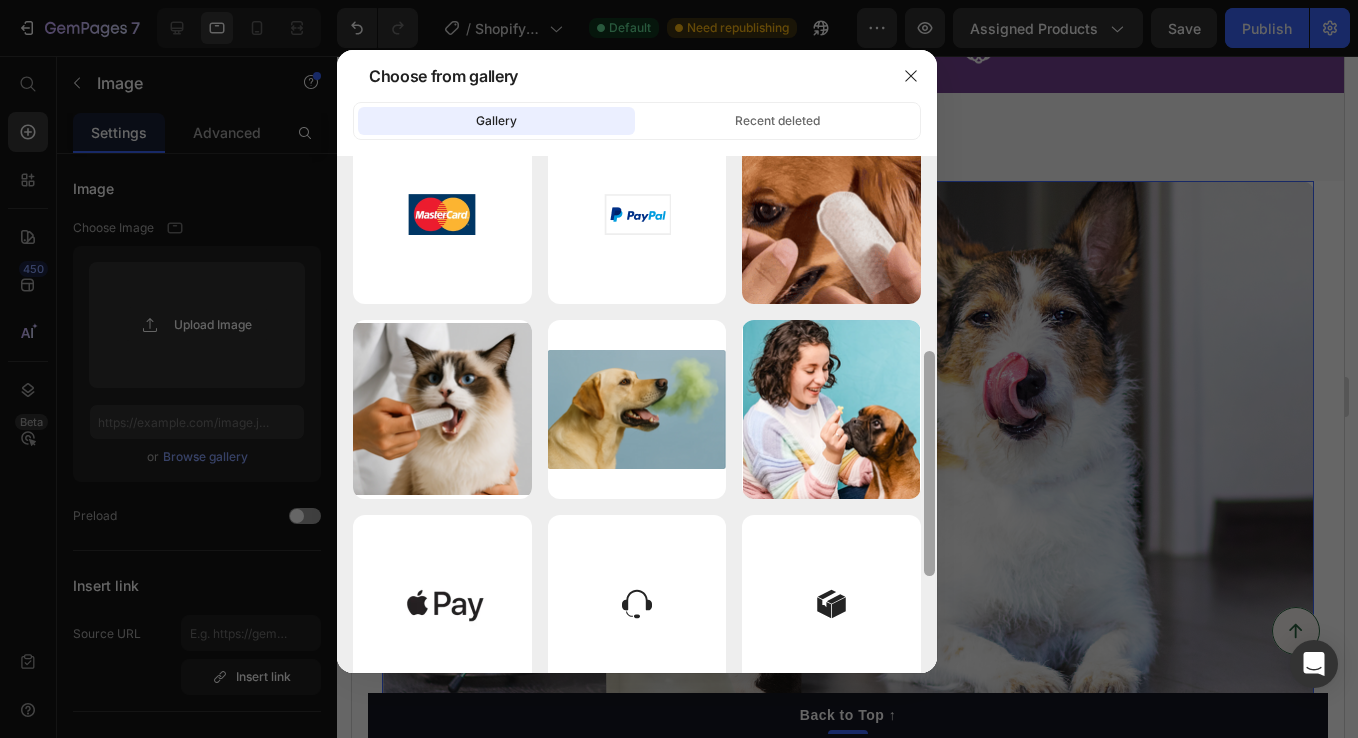 scroll, scrollTop: 439, scrollLeft: 0, axis: vertical 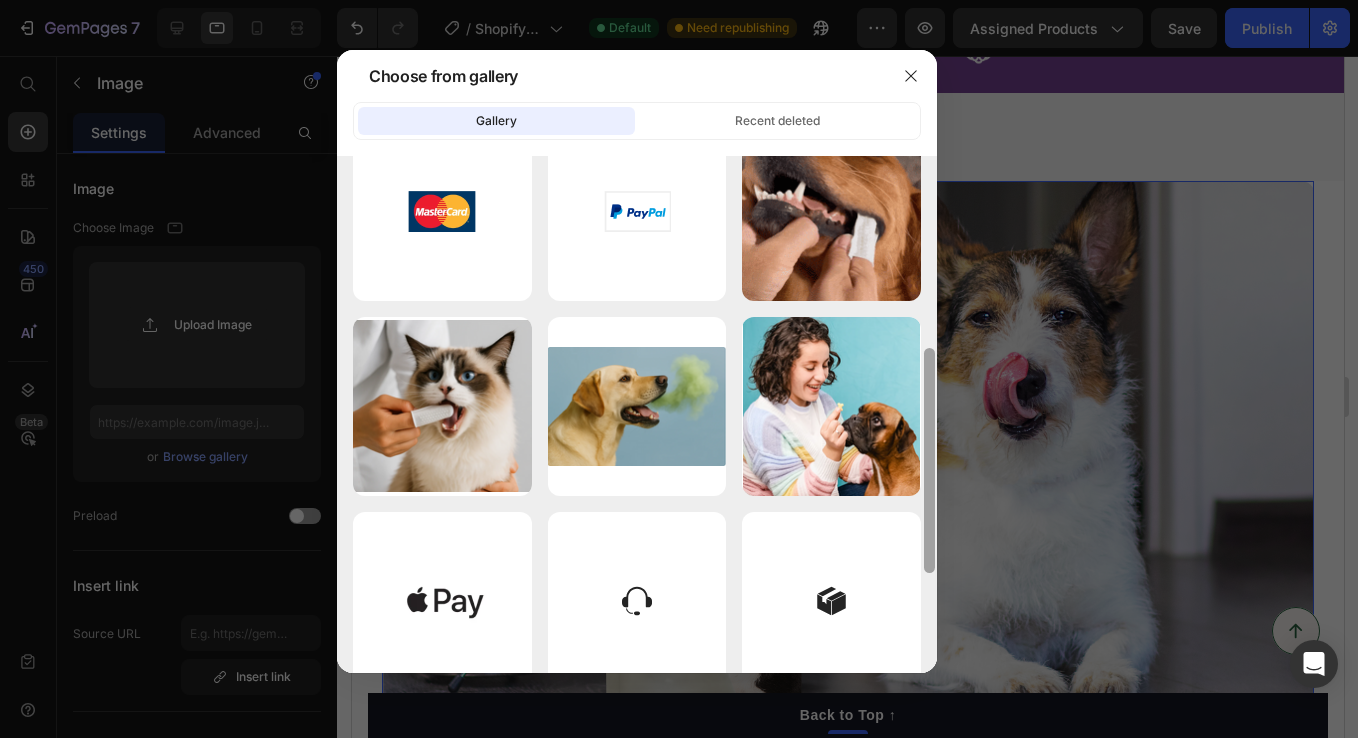 drag, startPoint x: 929, startPoint y: 334, endPoint x: 929, endPoint y: 526, distance: 192 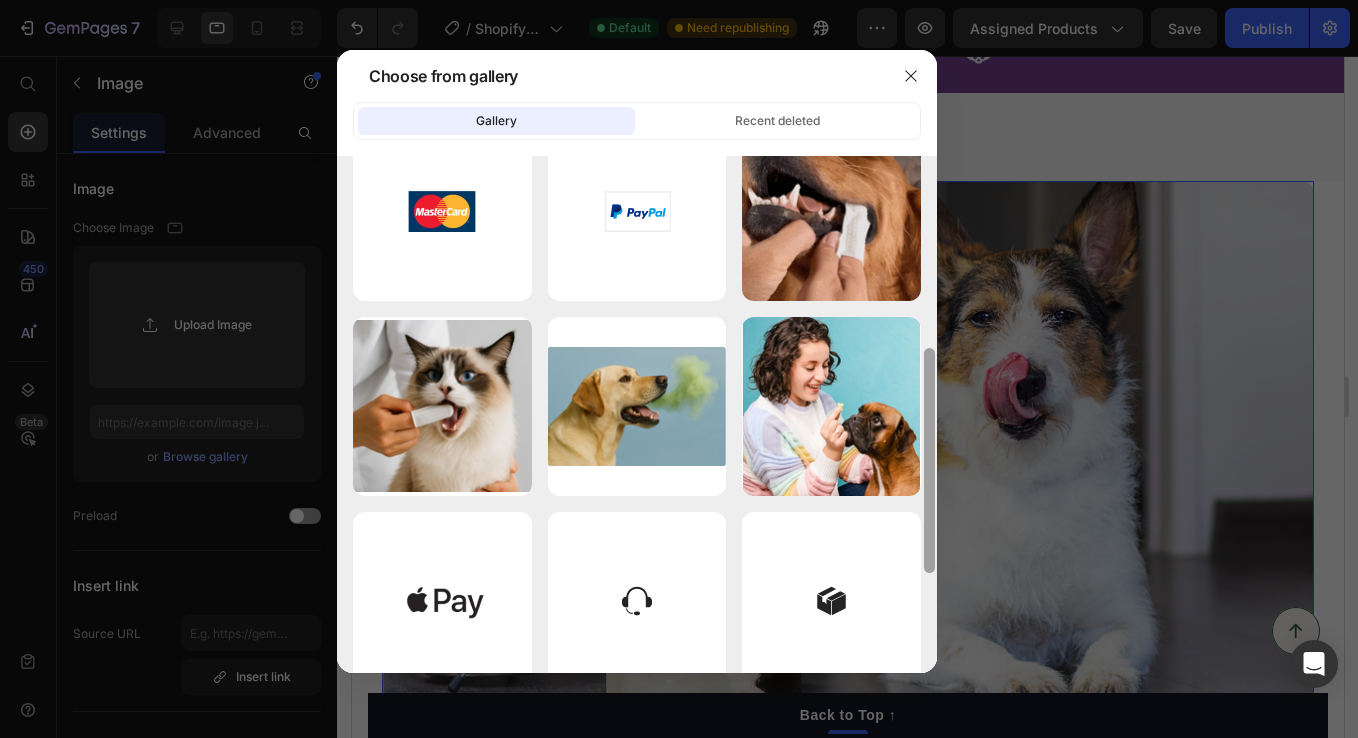 click at bounding box center (929, 460) 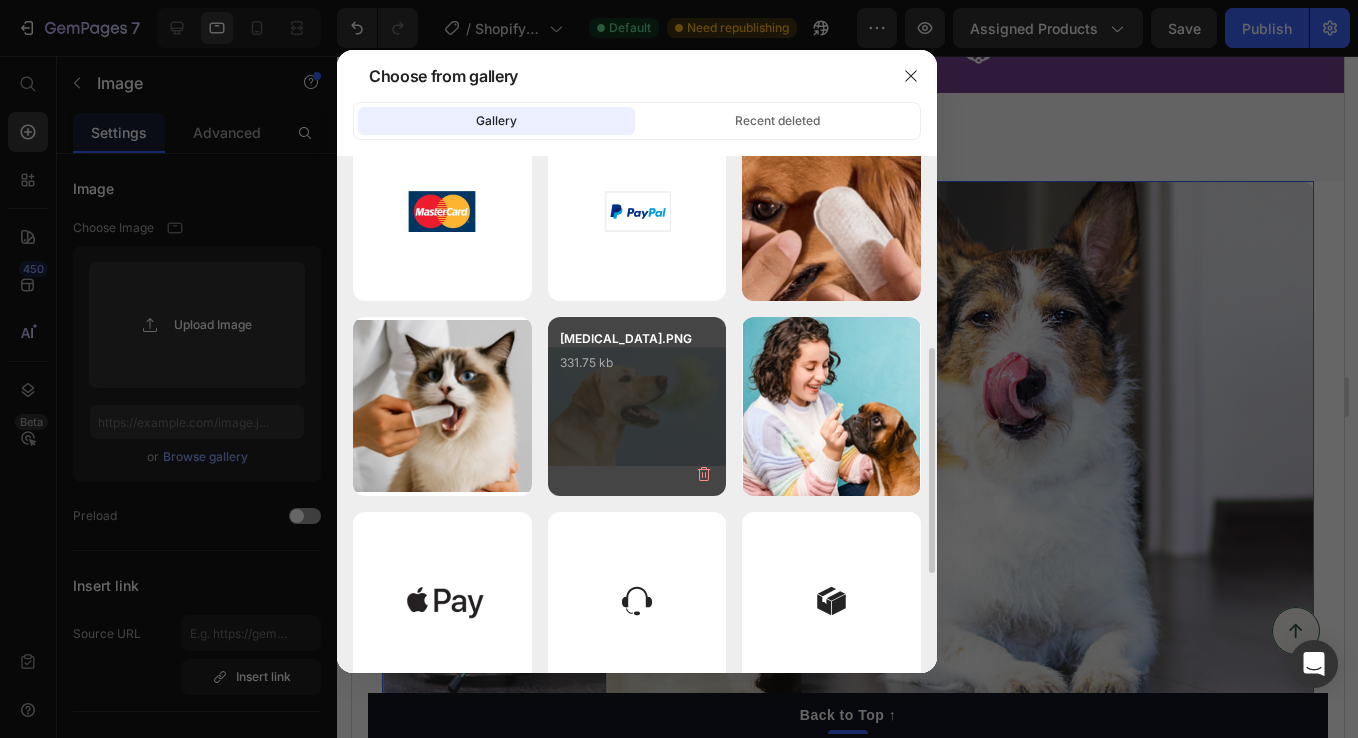 click on "[MEDICAL_DATA].PNG 331.75 kb" at bounding box center (637, 406) 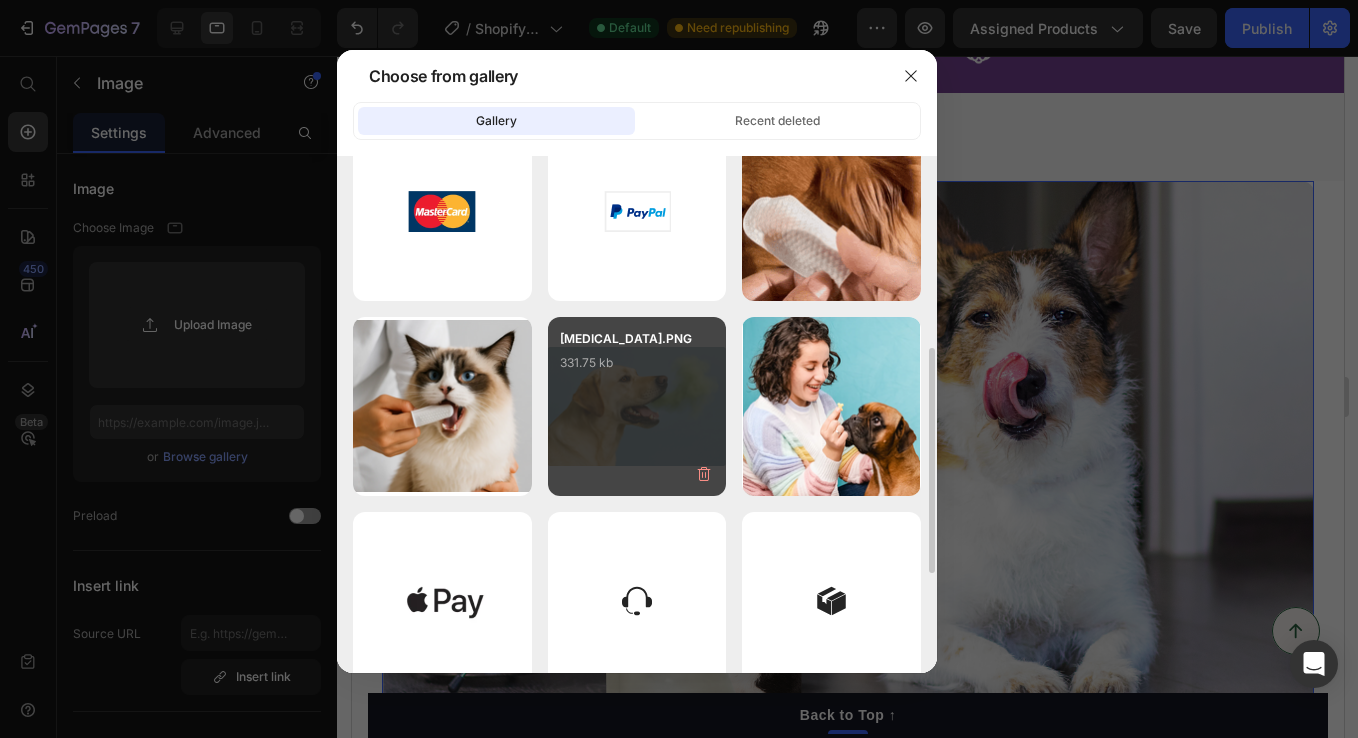 type on "[URL][DOMAIN_NAME]" 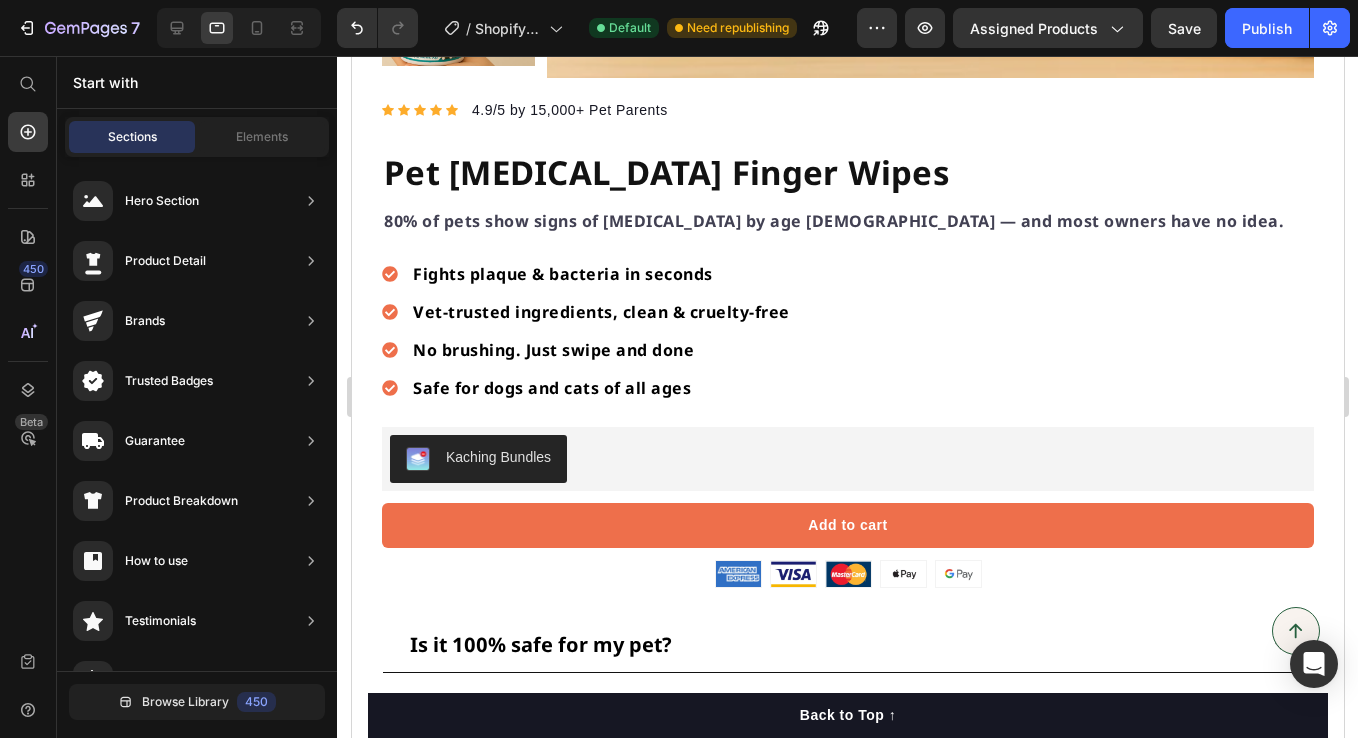 scroll, scrollTop: 1343, scrollLeft: 0, axis: vertical 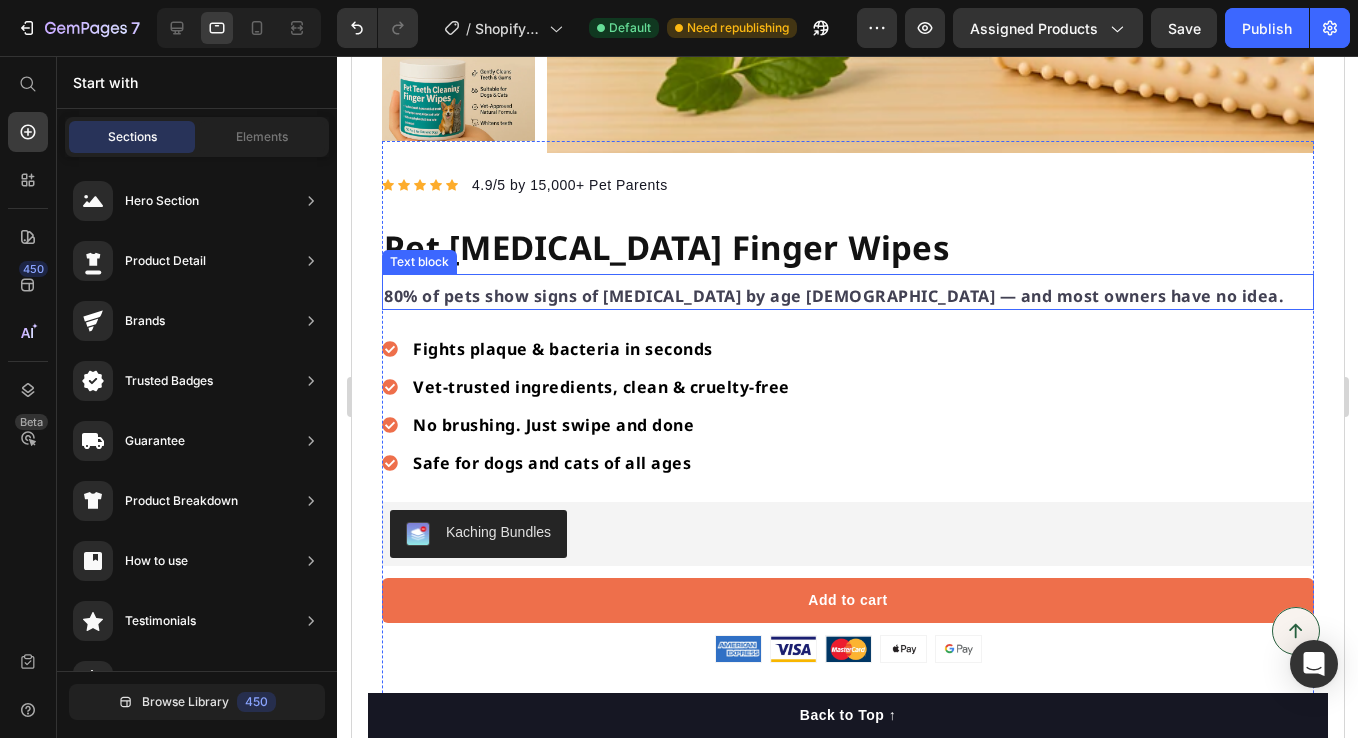 click on "80% of pets show signs of [MEDICAL_DATA] by age [DEMOGRAPHIC_DATA] — and most owners have no idea." at bounding box center [833, 296] 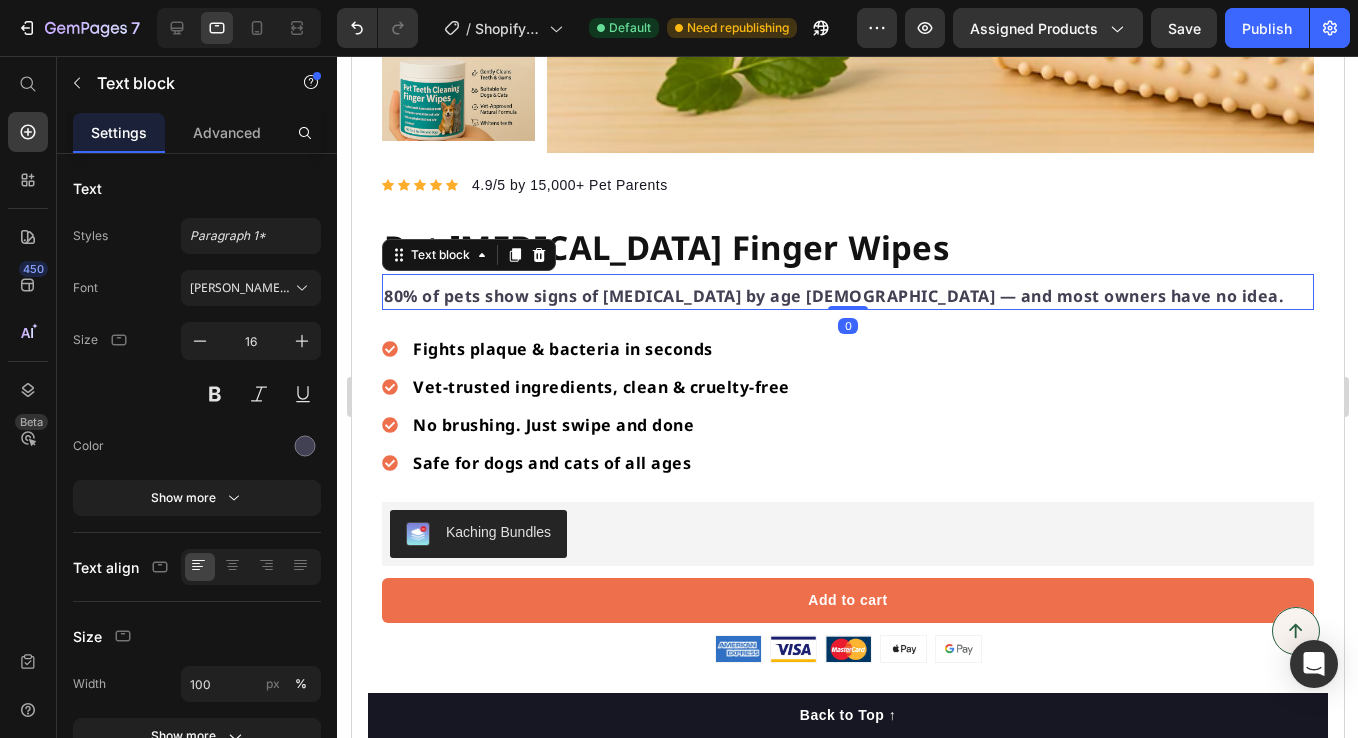 click on "80% of pets show signs of [MEDICAL_DATA] by age [DEMOGRAPHIC_DATA] — and most owners have no idea." at bounding box center [833, 296] 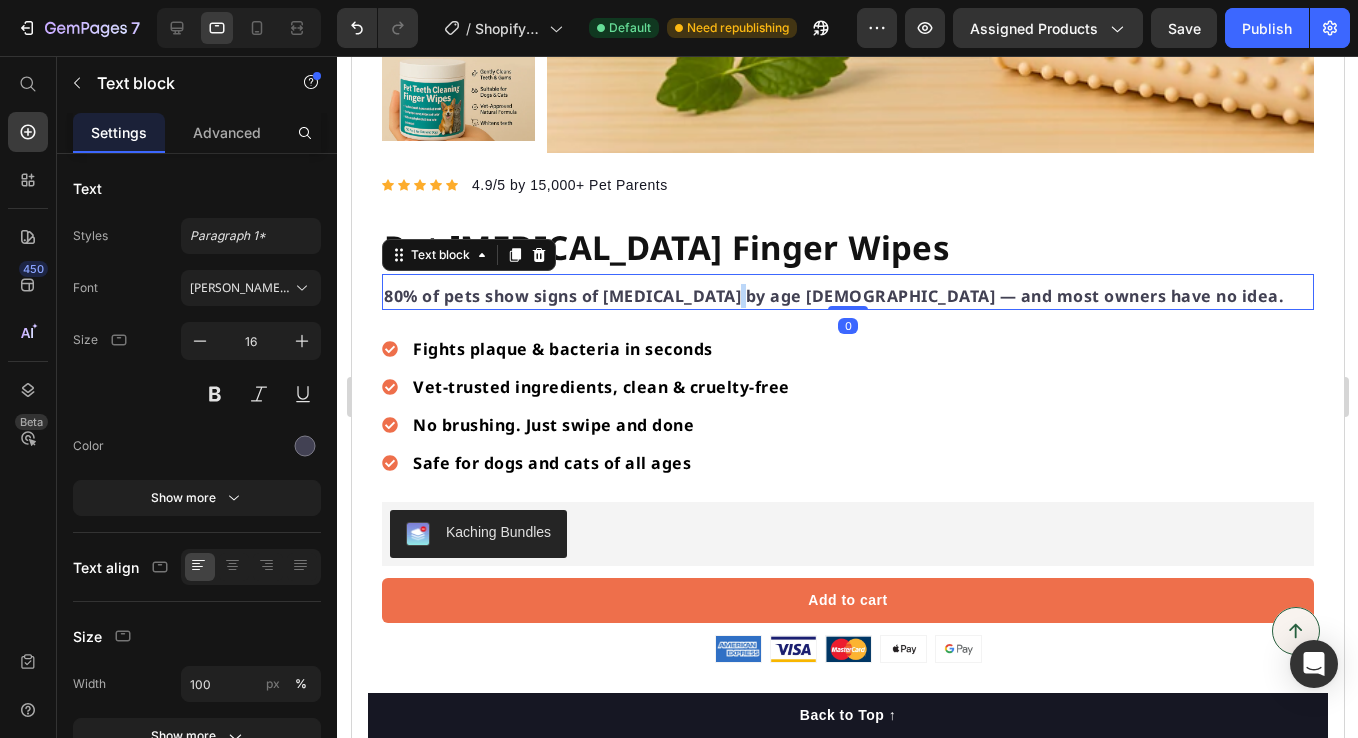 click on "80% of pets show signs of [MEDICAL_DATA] by age [DEMOGRAPHIC_DATA] — and most owners have no idea." at bounding box center [833, 296] 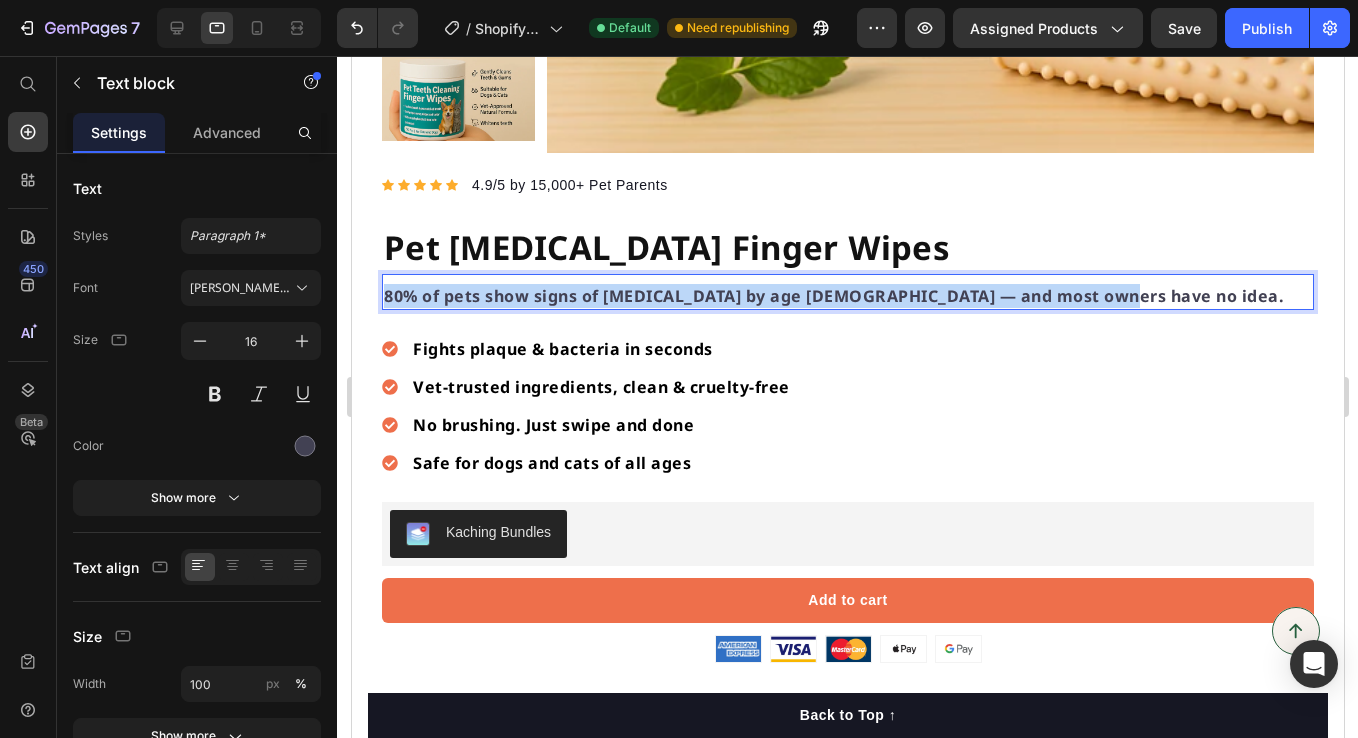 click on "80% of pets show signs of [MEDICAL_DATA] by age [DEMOGRAPHIC_DATA] — and most owners have no idea." at bounding box center (833, 296) 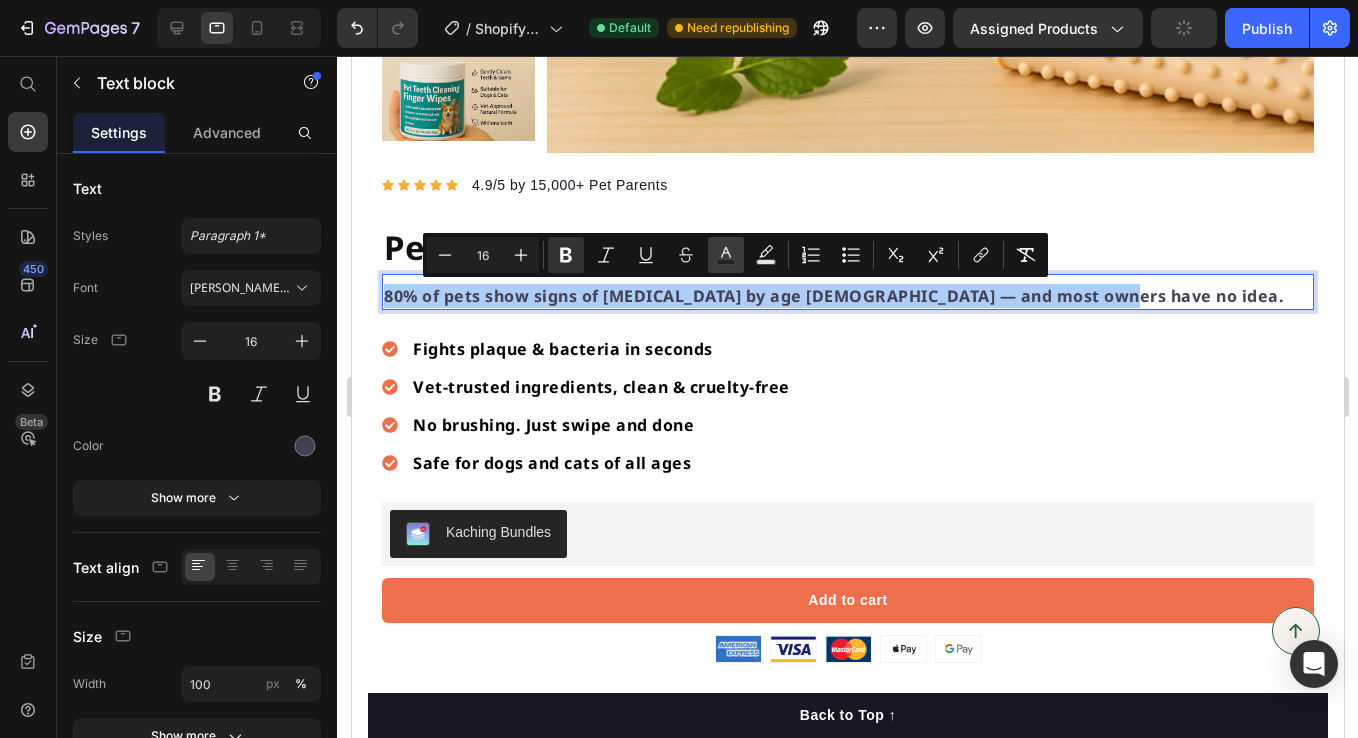 click 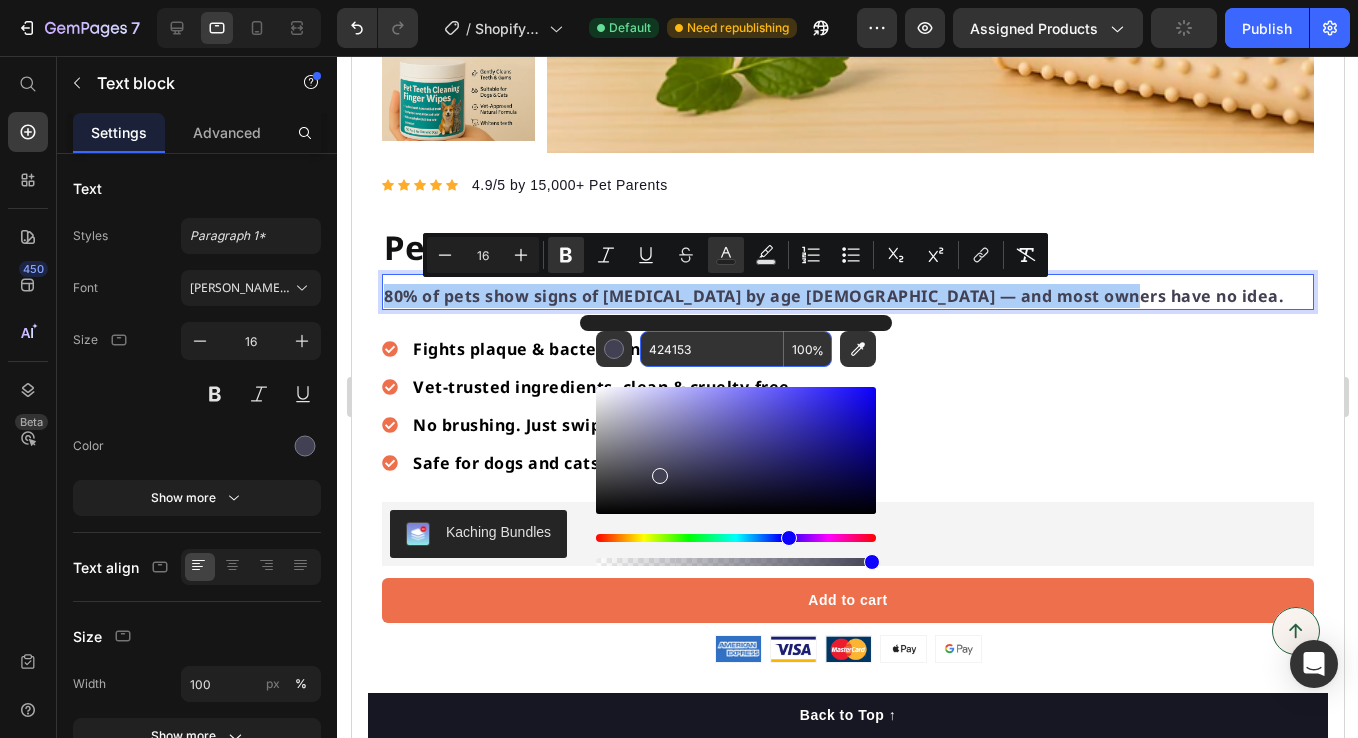 click on "424153" at bounding box center [712, 349] 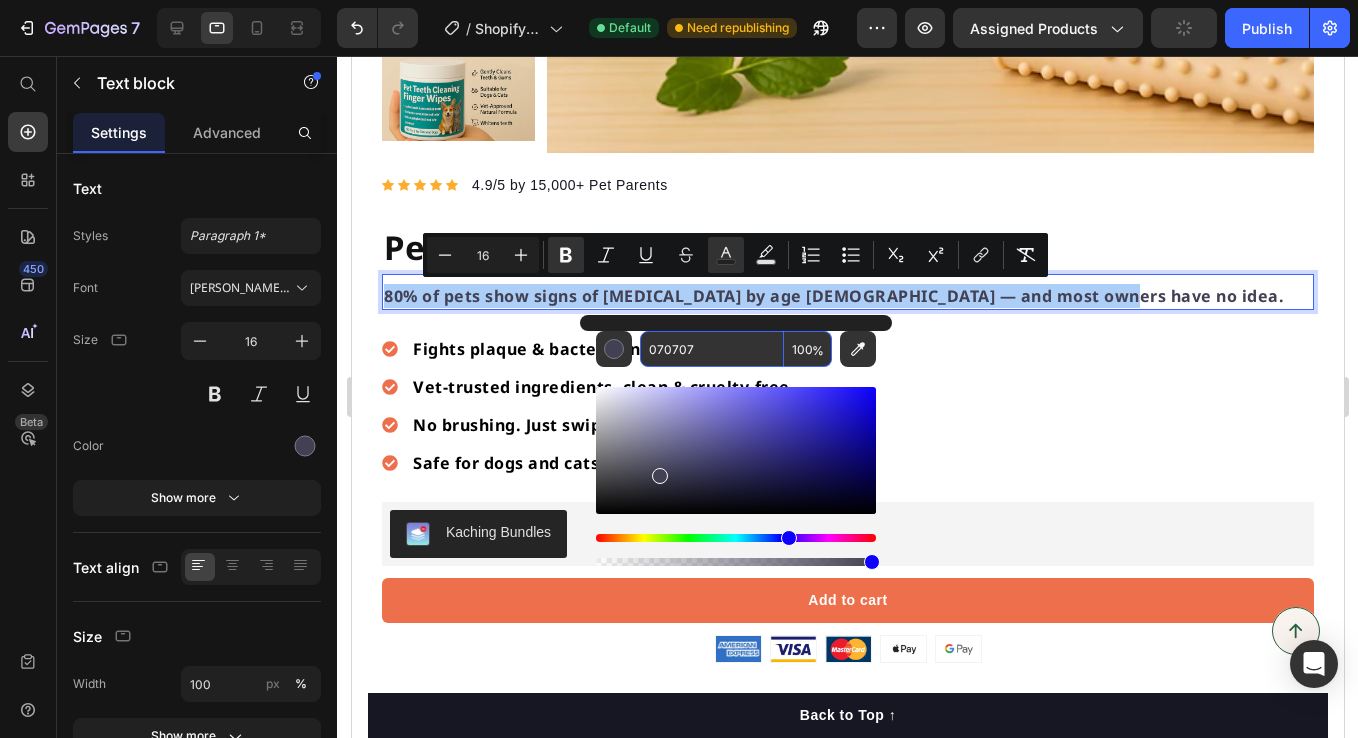type on "070707" 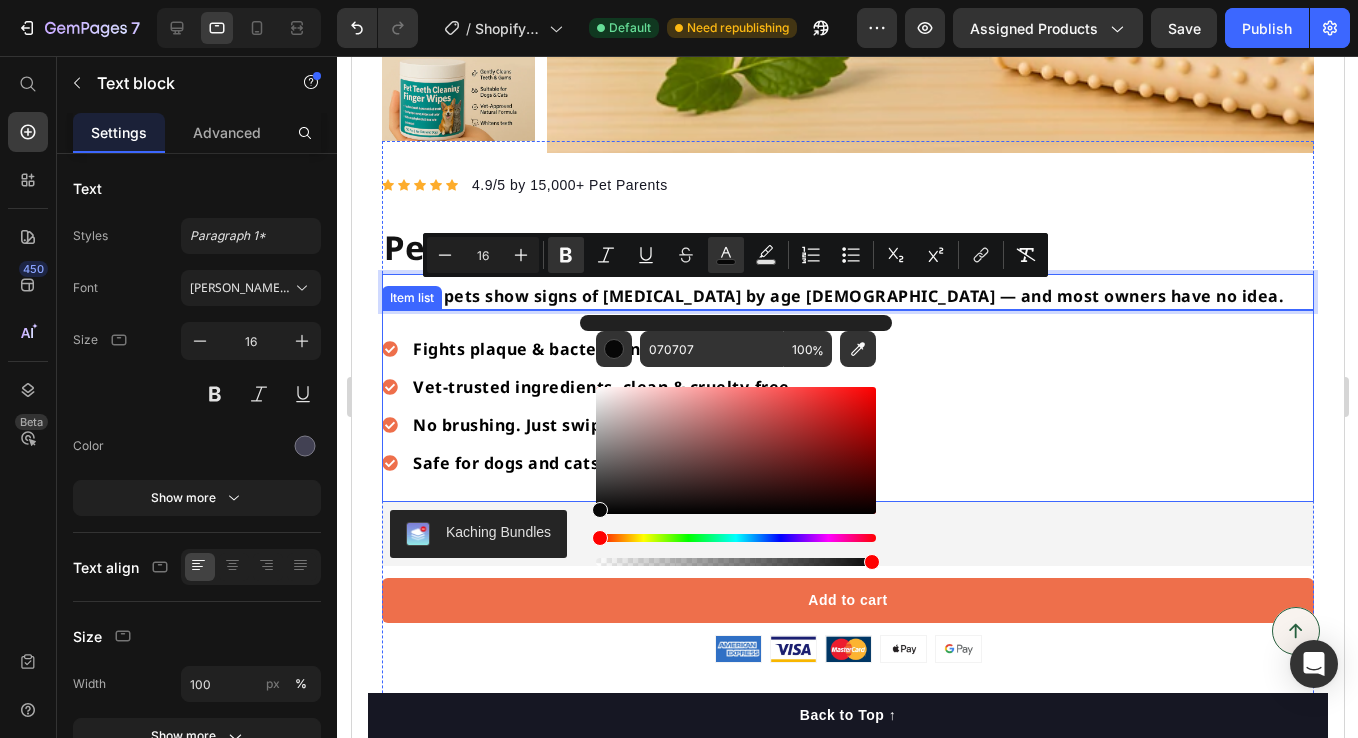 click on "Fights plaque & bacteria in seconds Vet-trusted ingredients, clean & cruelty-free No brushing. Just swipe and done Safe for dogs and cats of all ages" at bounding box center [847, 406] 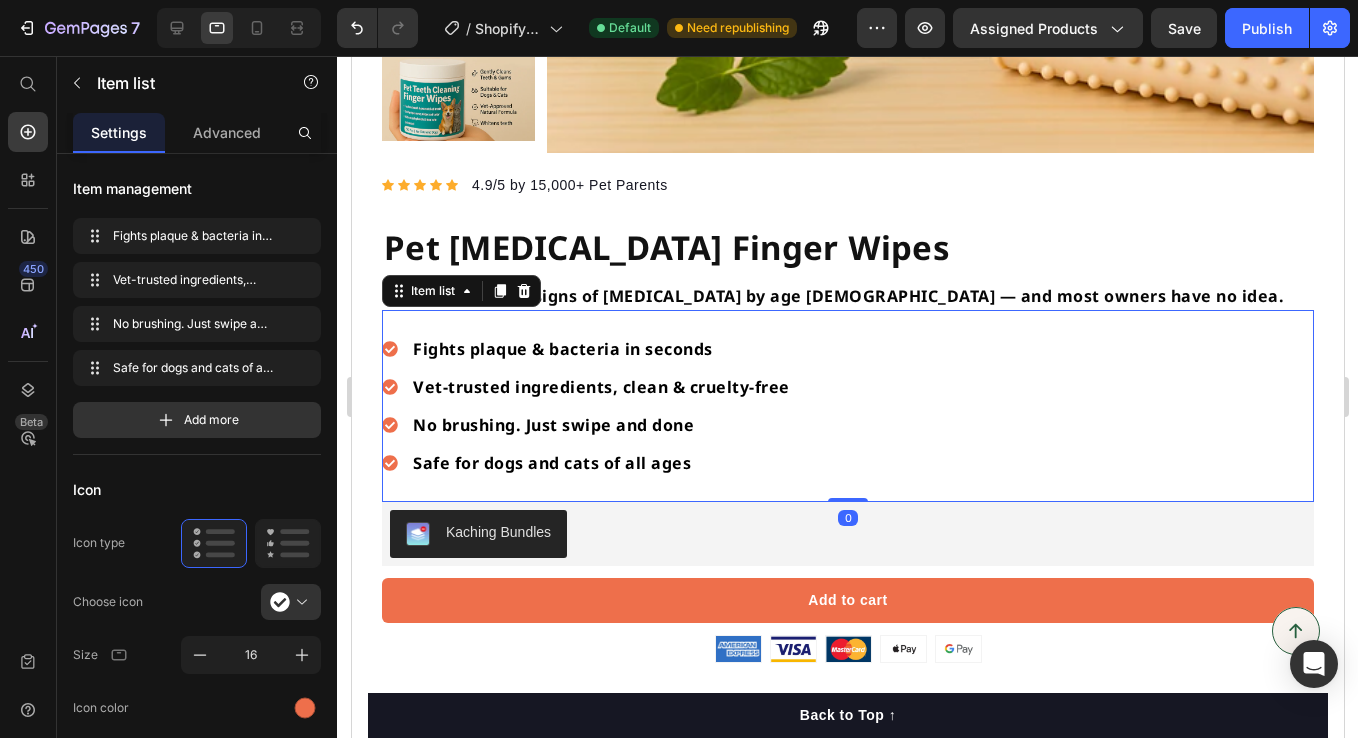click on "Fights plaque & bacteria in seconds" at bounding box center (600, 349) 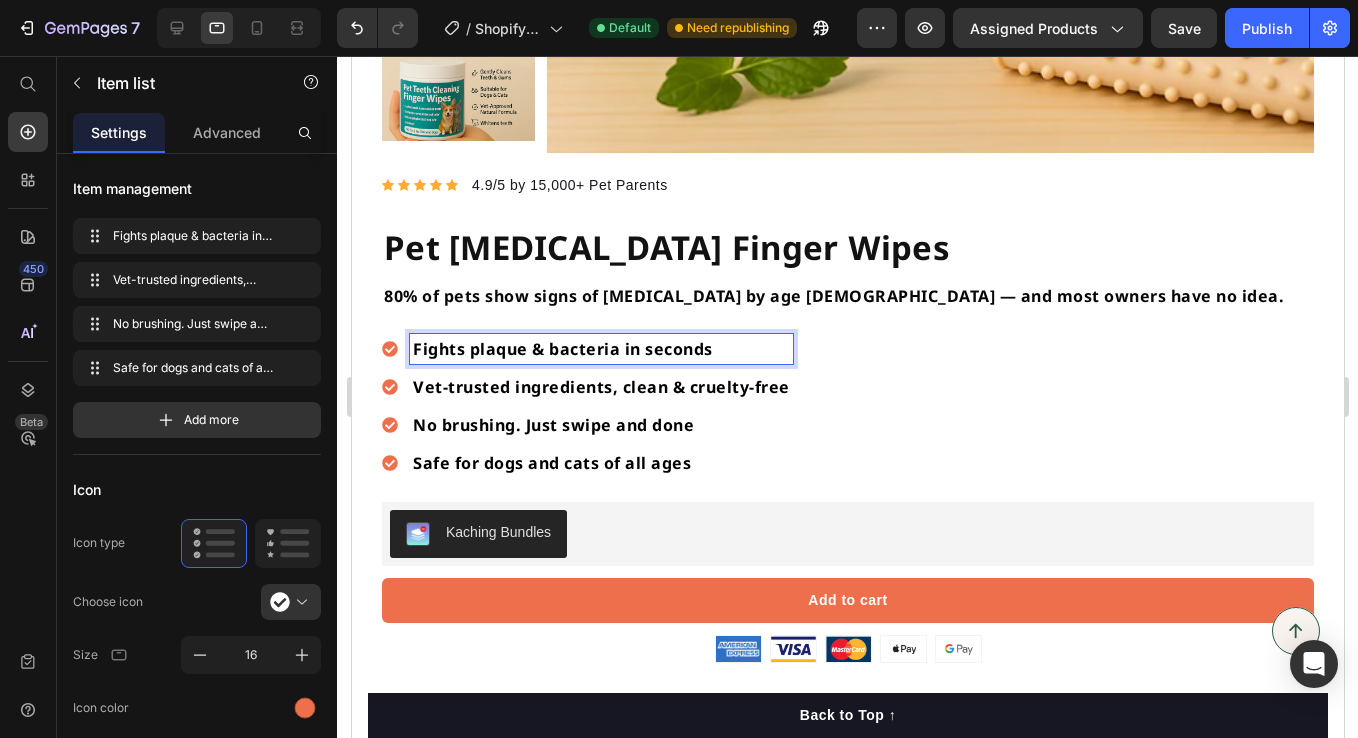 click on "Fights plaque & bacteria in seconds" at bounding box center (600, 349) 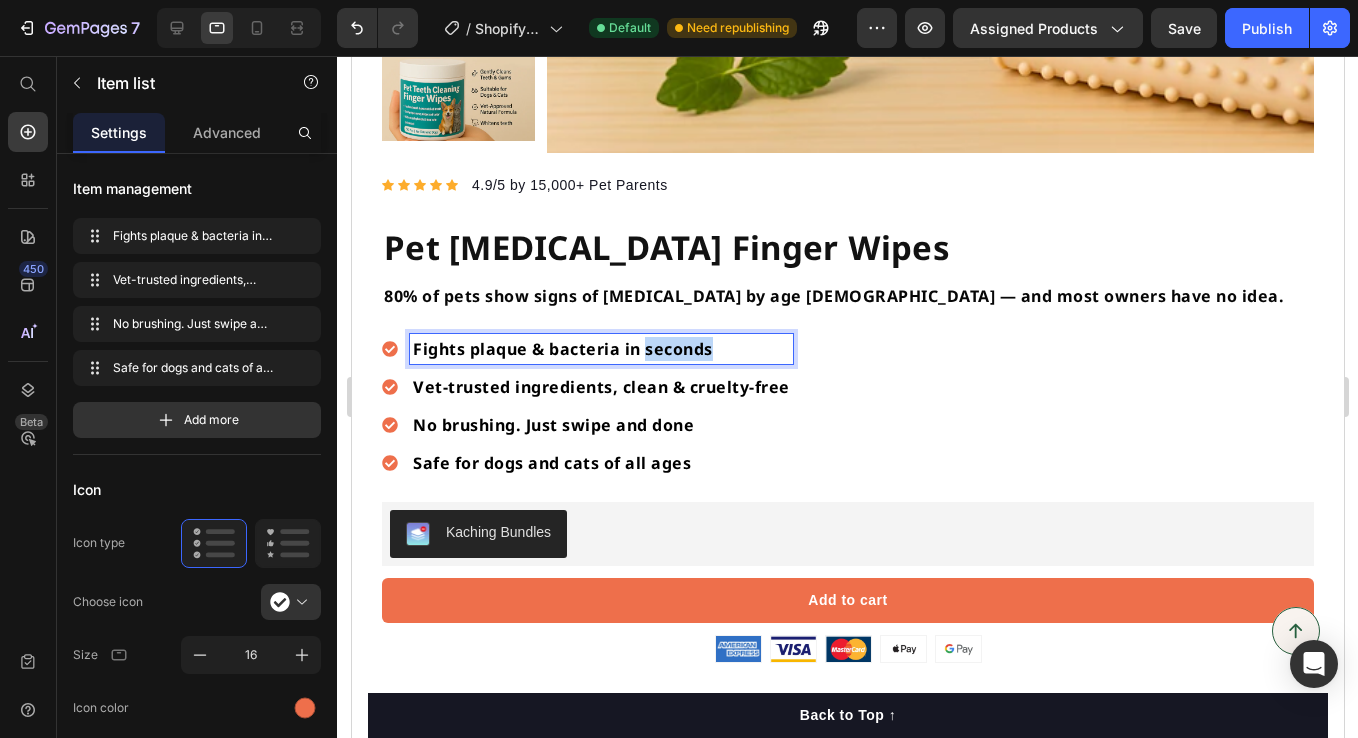 click on "Fights plaque & bacteria in seconds" at bounding box center (562, 349) 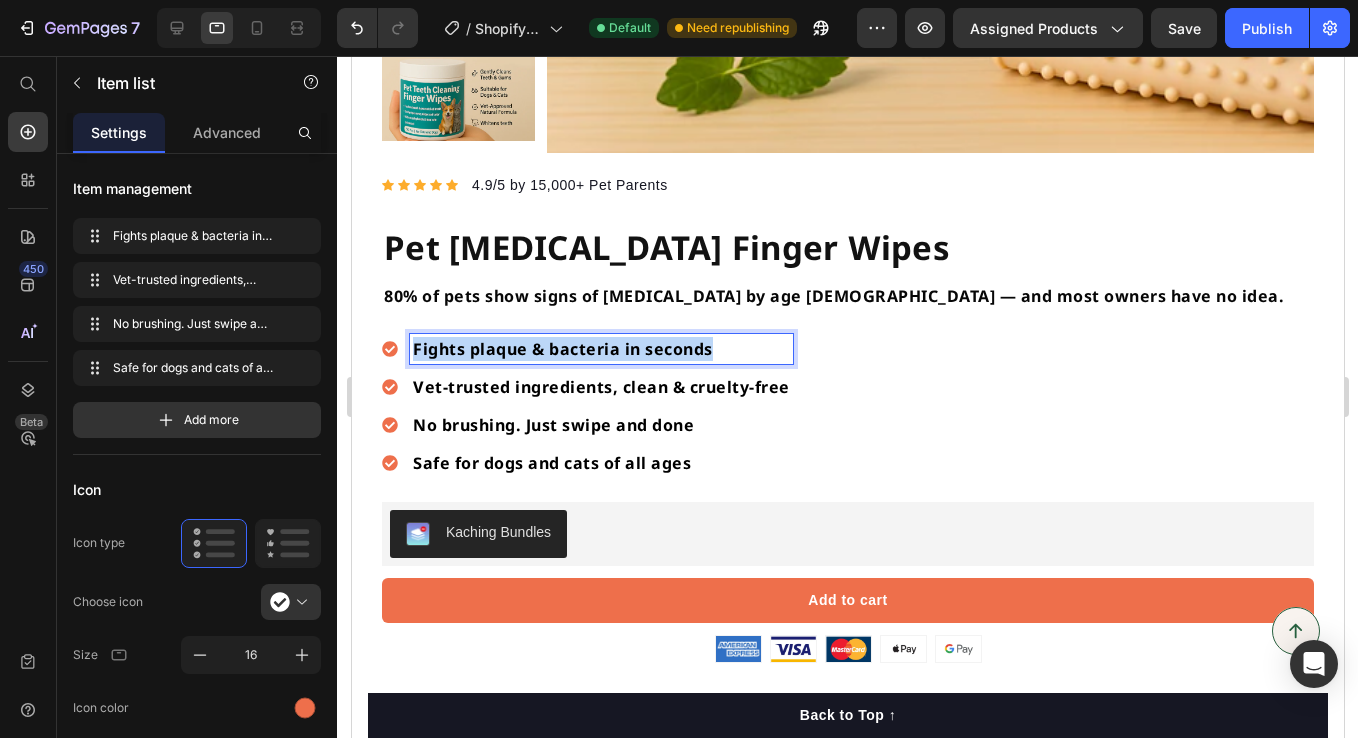 click on "Fights plaque & bacteria in seconds" at bounding box center (562, 349) 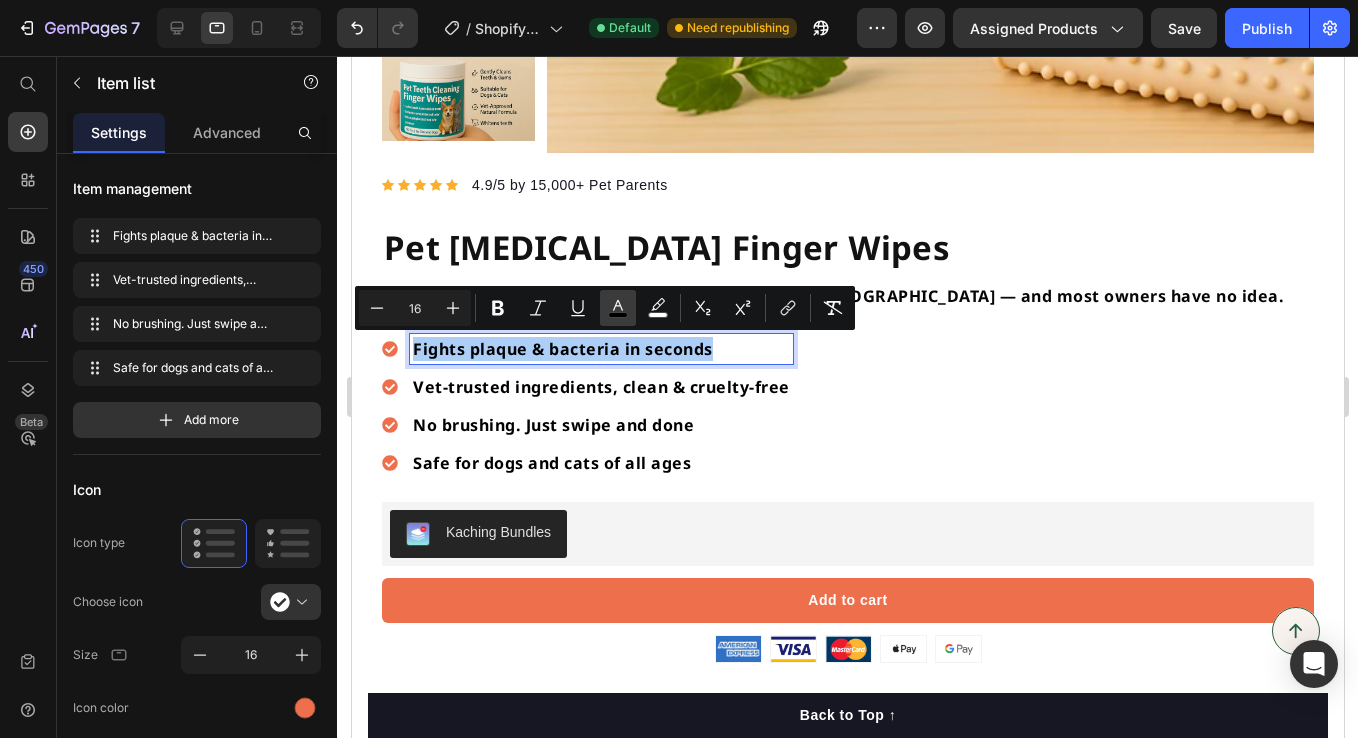 click 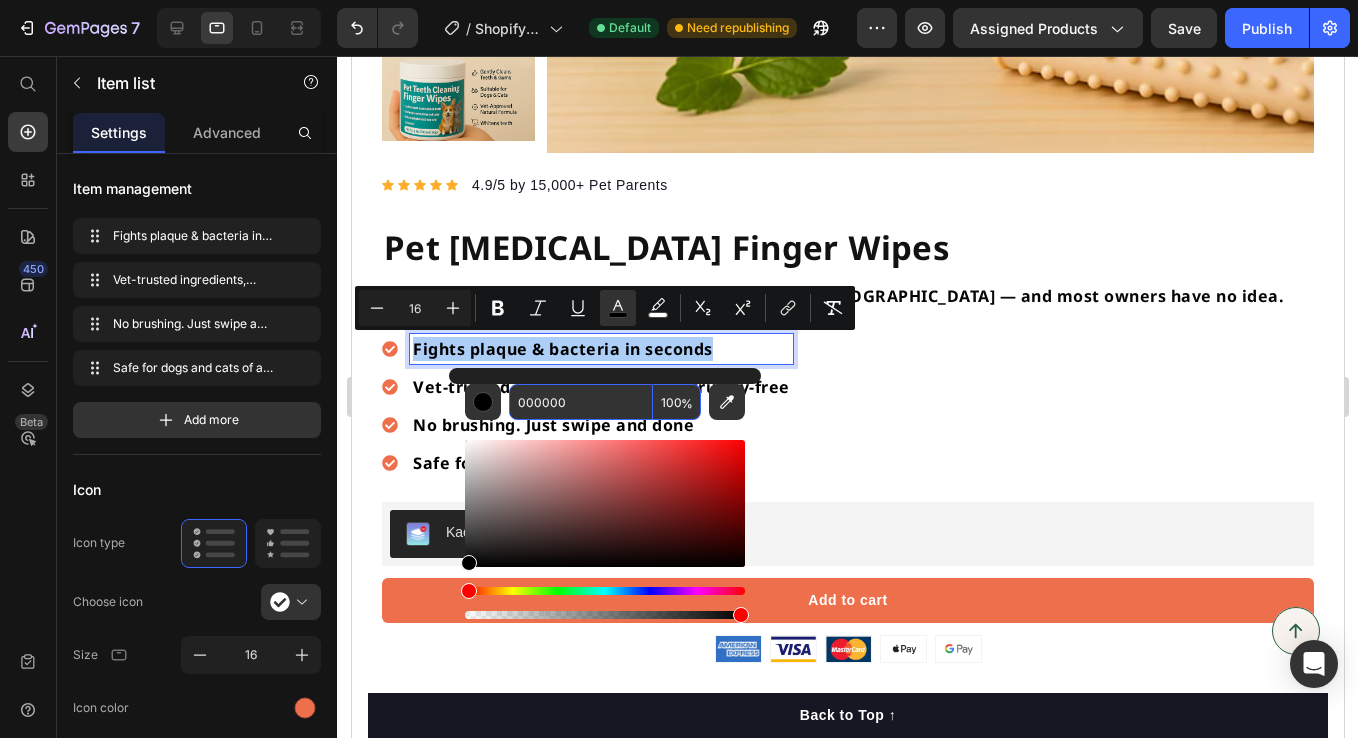 click on "000000" at bounding box center [581, 402] 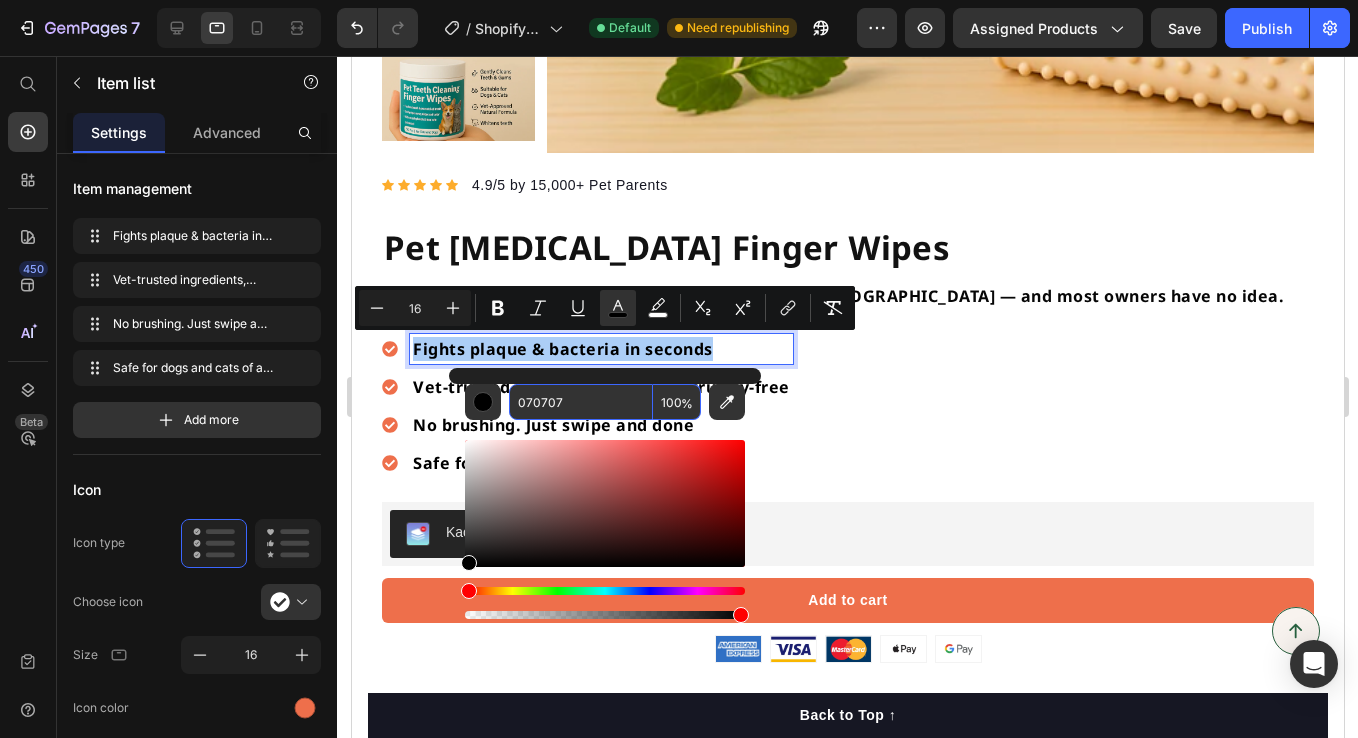 type on "070707" 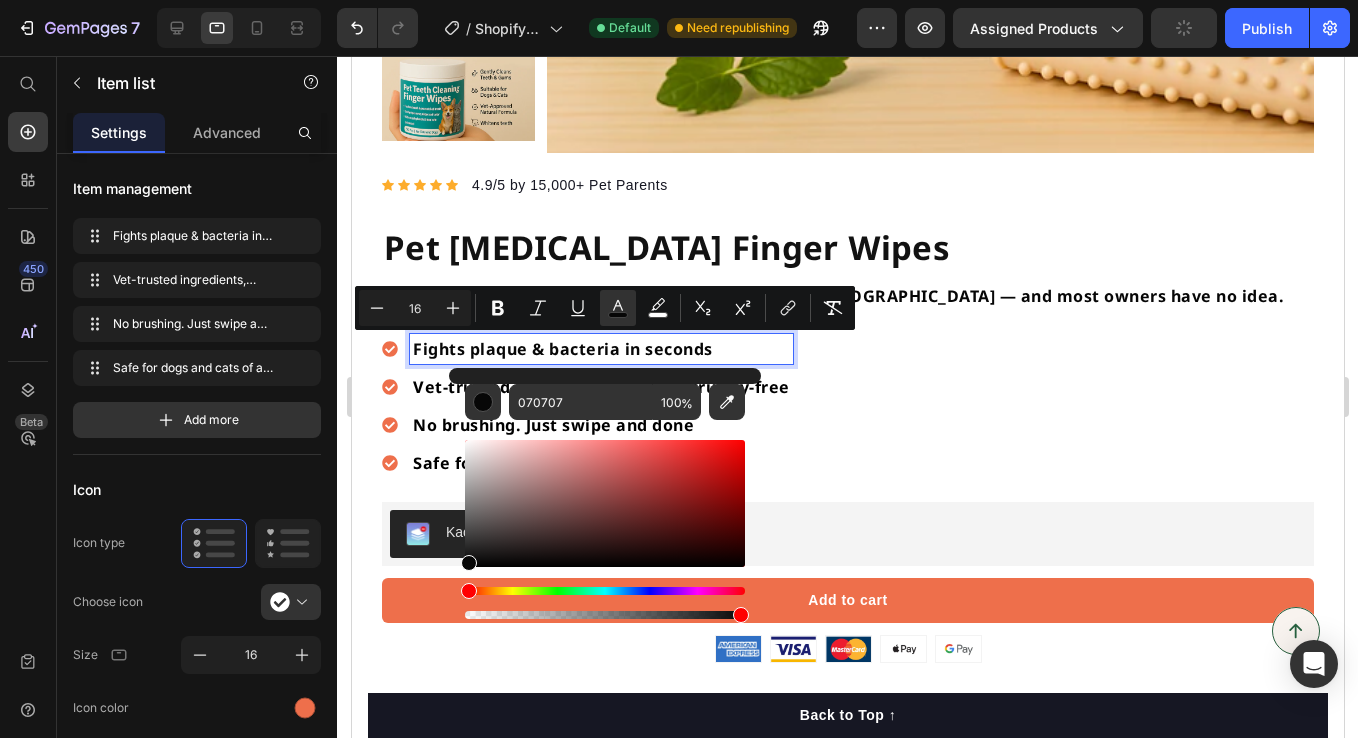 click on "Fights plaque & bacteria in seconds Vet-trusted ingredients, clean & cruelty-free No brushing. Just swipe and done Safe for dogs and cats of all ages" at bounding box center [847, 406] 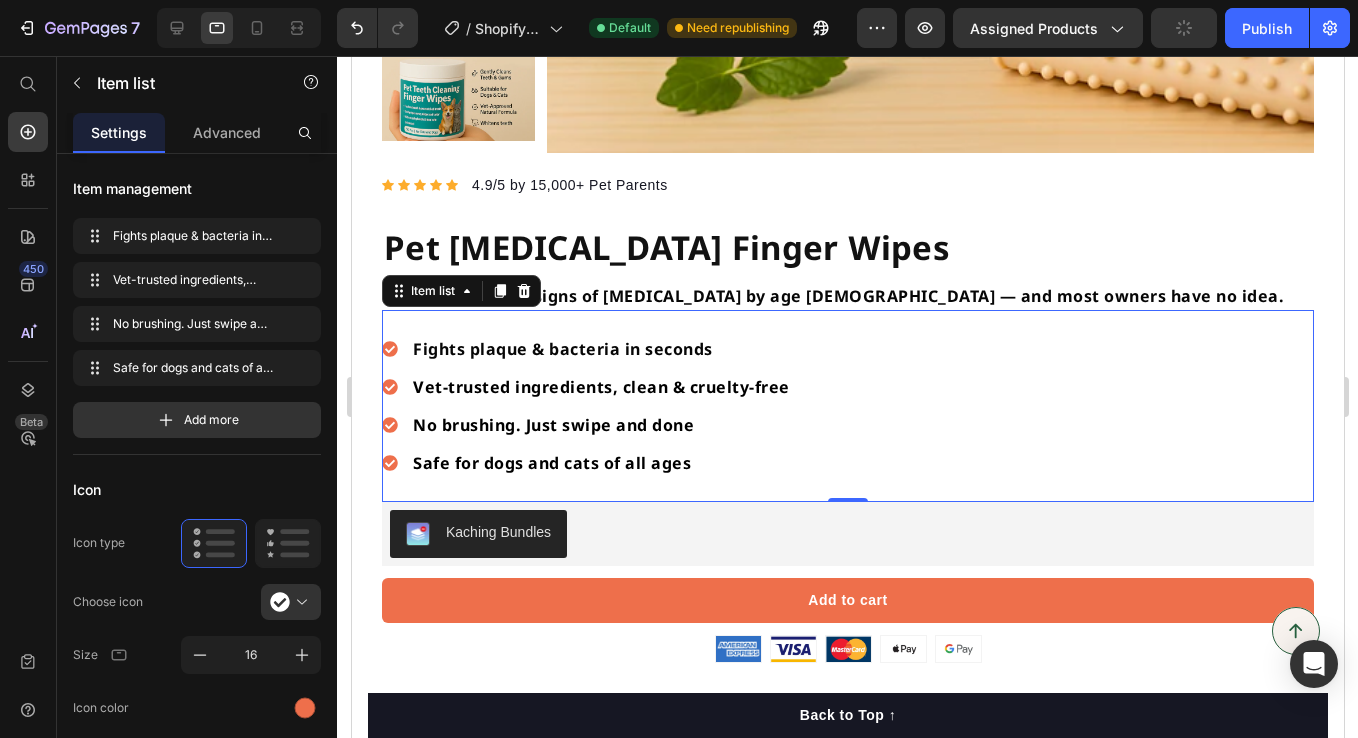 click on "Fights plaque & bacteria in seconds Vet-trusted ingredients, clean & cruelty-free No brushing. Just swipe and done Safe for dogs and cats of all ages" at bounding box center [847, 406] 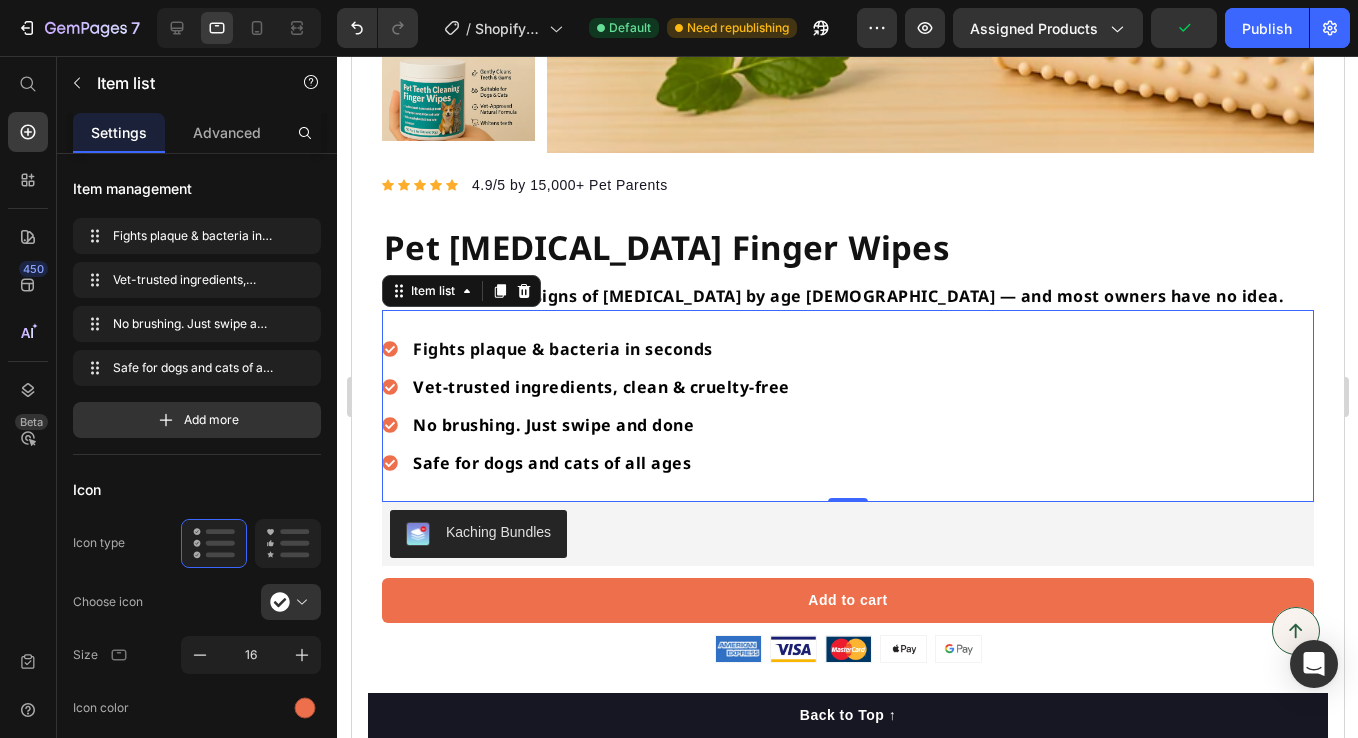 click on "Fights plaque & bacteria in seconds" at bounding box center [600, 349] 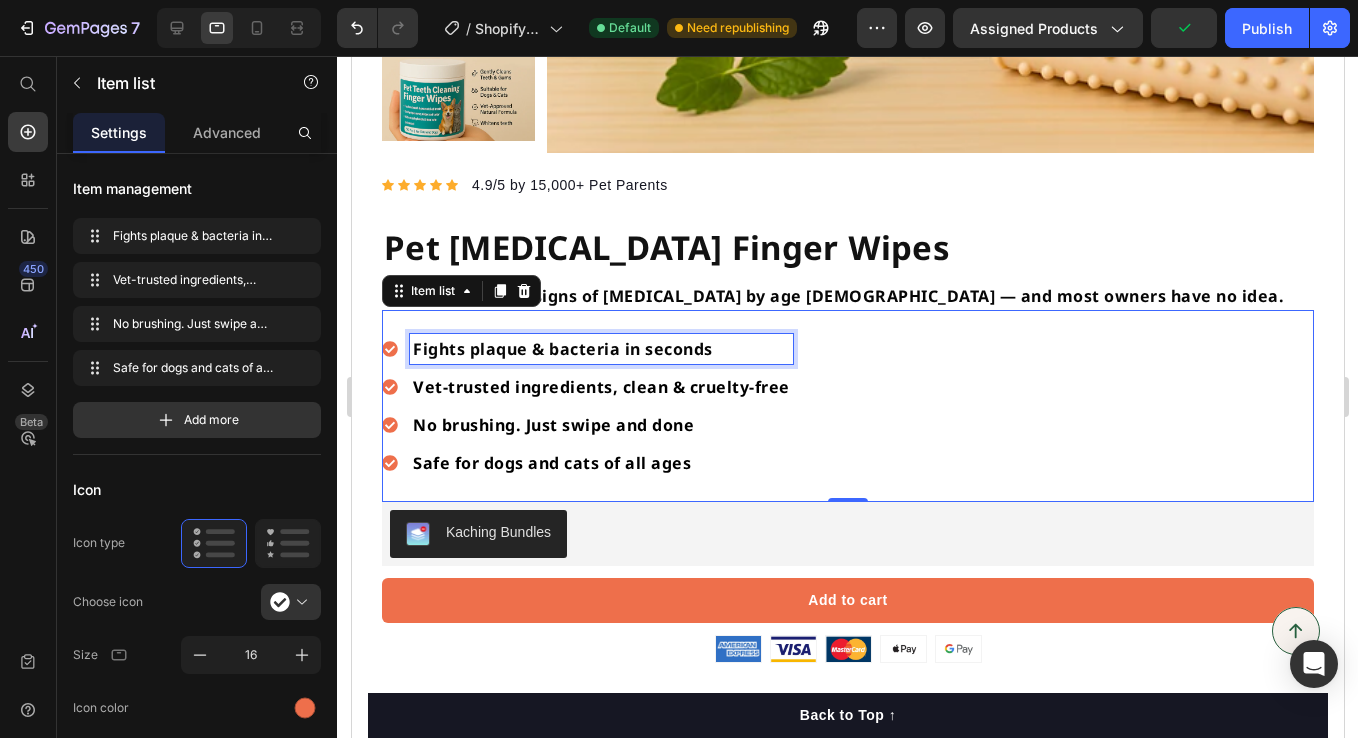 click on "Fights plaque & bacteria in seconds" at bounding box center (600, 349) 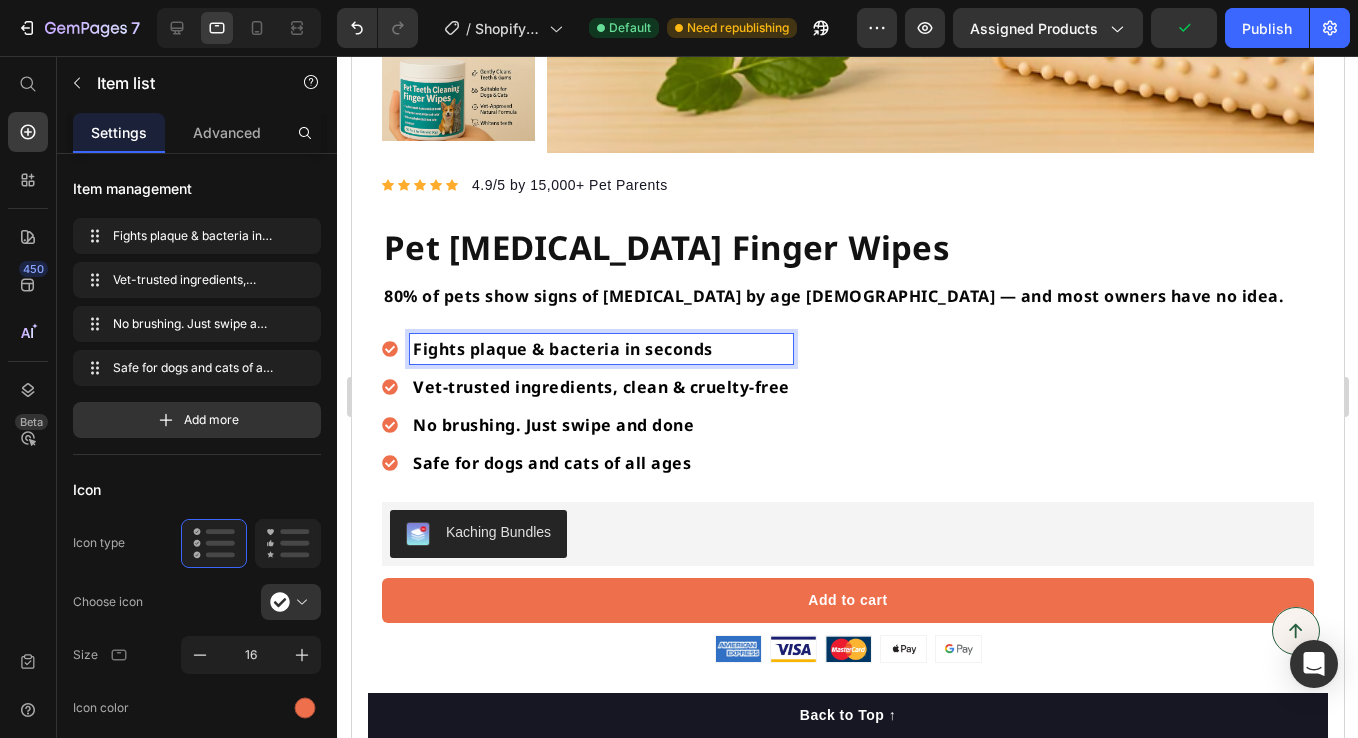 click on "Fights plaque & bacteria in seconds Vet-trusted ingredients, clean & cruelty-free No brushing. Just swipe and done Safe for dogs and cats of all ages" at bounding box center [847, 406] 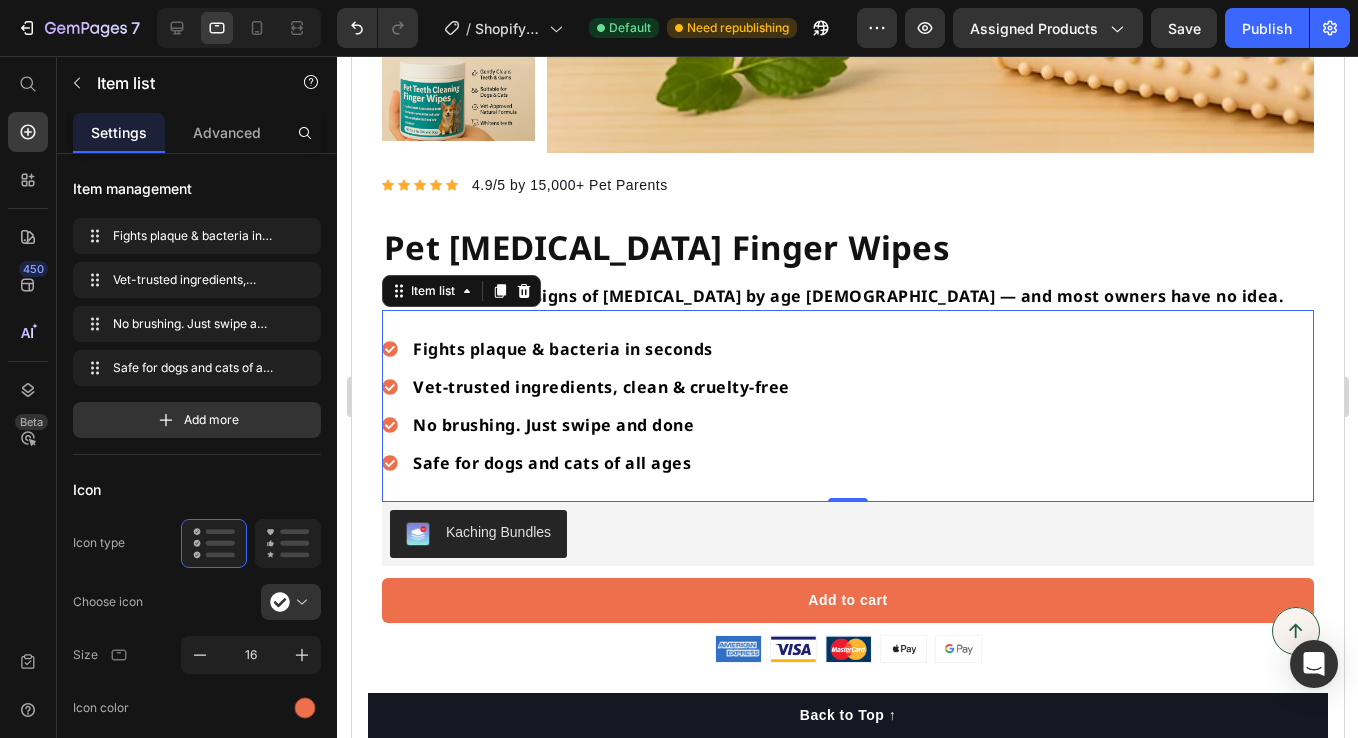 click on "Fights plaque & bacteria in seconds Vet-trusted ingredients, clean & cruelty-free No brushing. Just swipe and done Safe for dogs and cats of all ages" at bounding box center (847, 406) 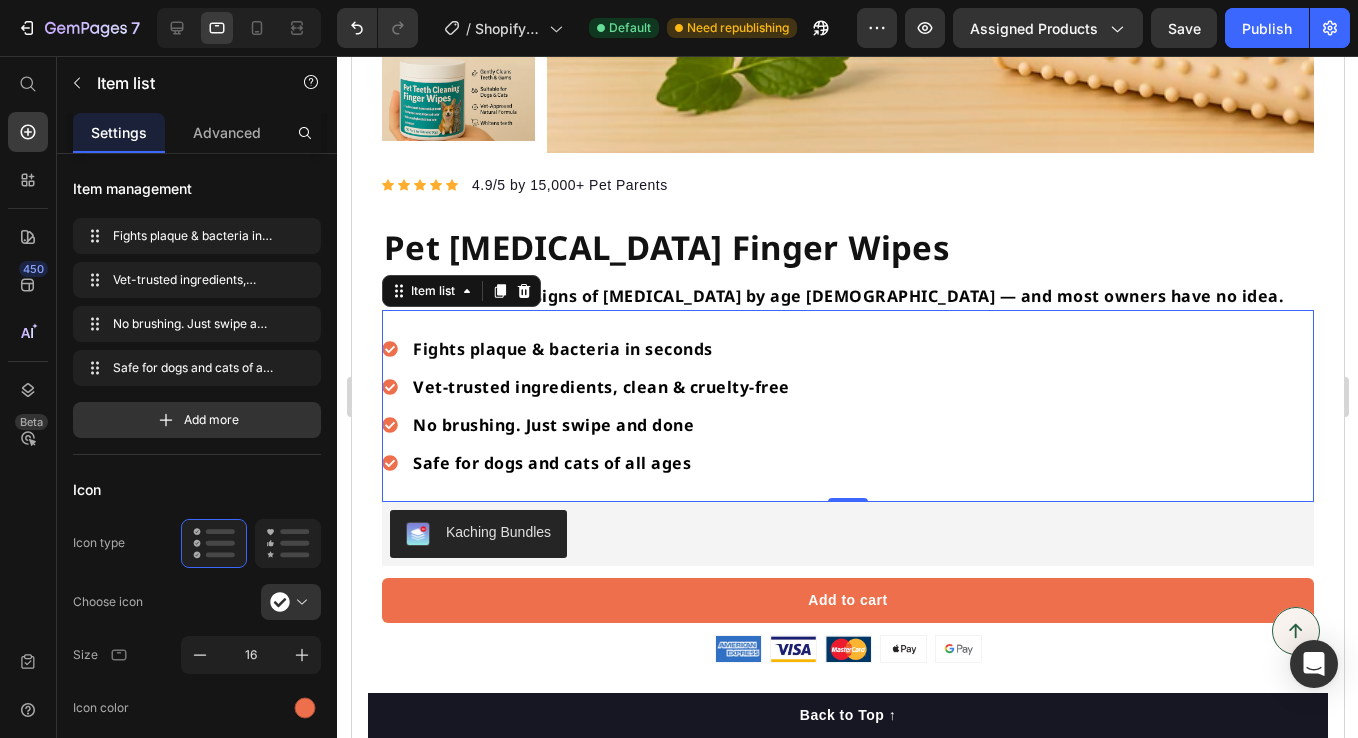 click on "Fights plaque & bacteria in seconds Vet-trusted ingredients, clean & cruelty-free No brushing. Just swipe and done Safe for dogs and cats of all ages" at bounding box center [847, 406] 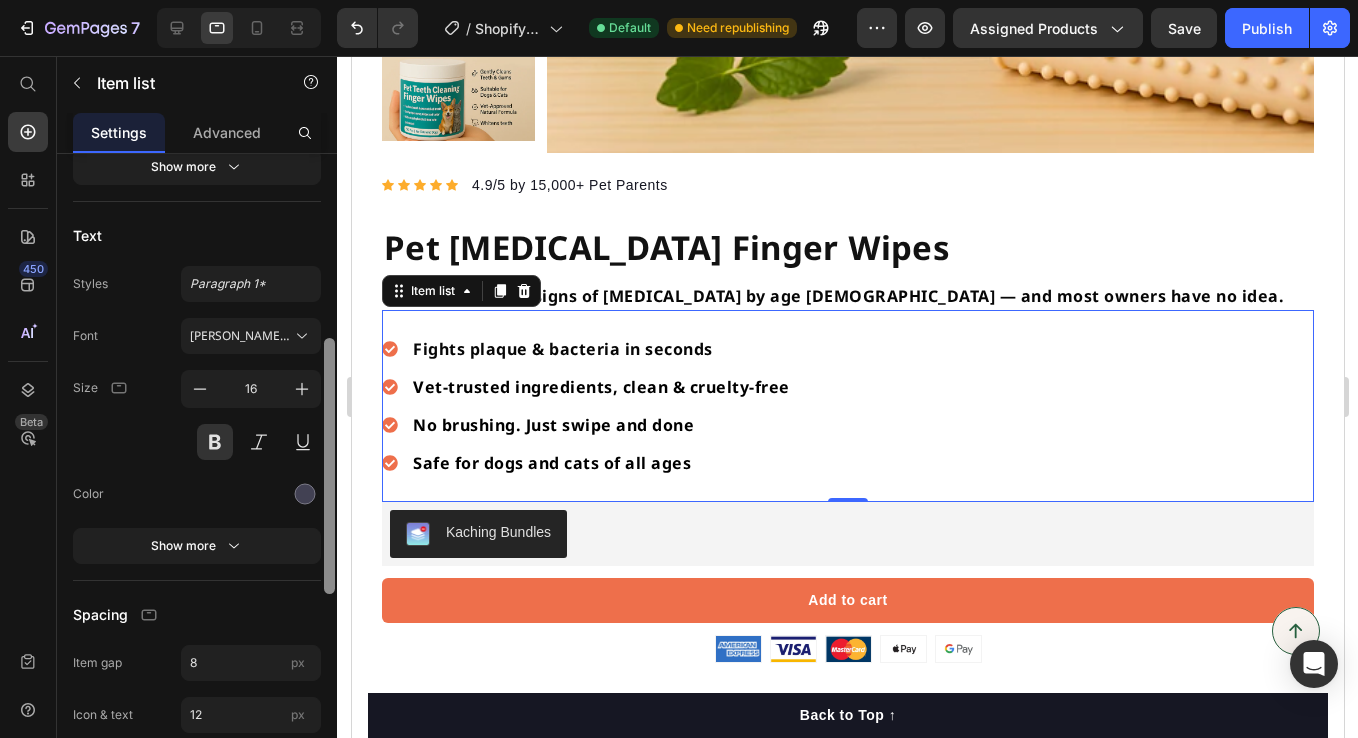 scroll, scrollTop: 620, scrollLeft: 0, axis: vertical 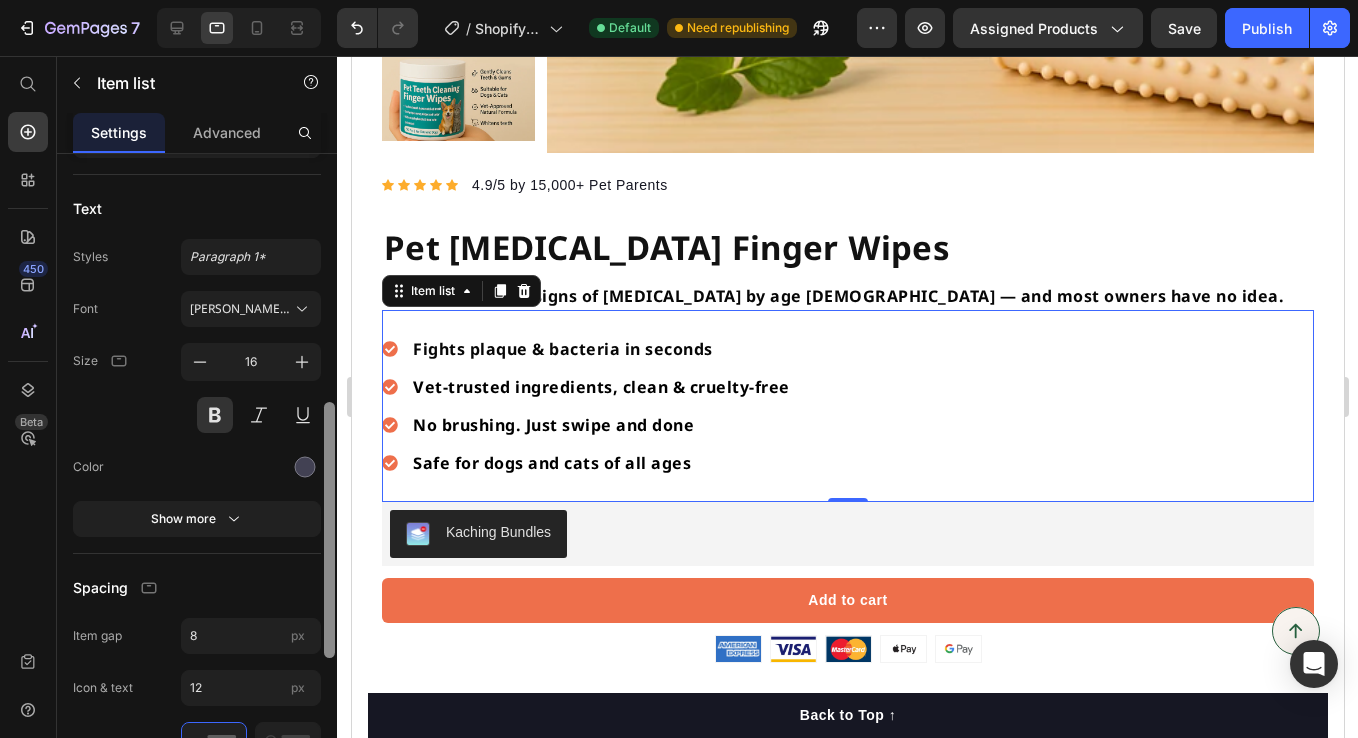 drag, startPoint x: 328, startPoint y: 341, endPoint x: 332, endPoint y: 590, distance: 249.03212 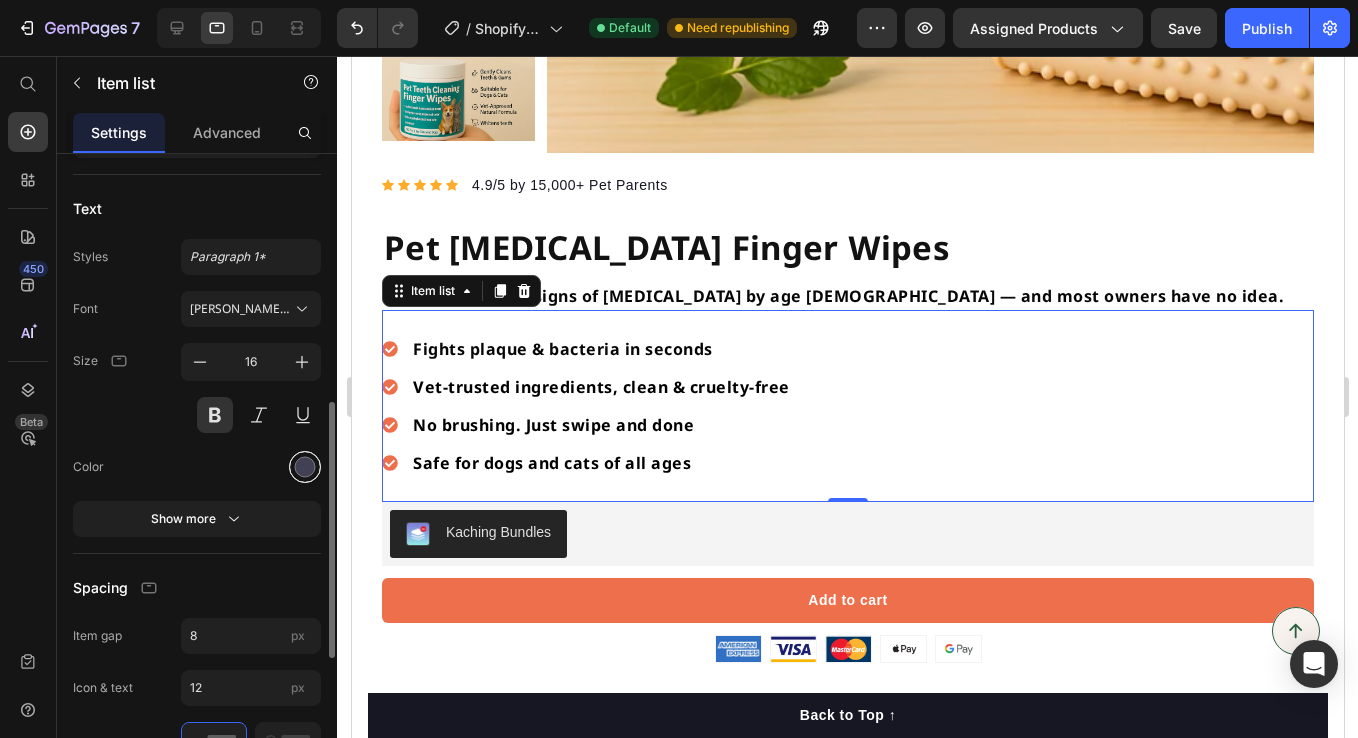 click at bounding box center [305, 466] 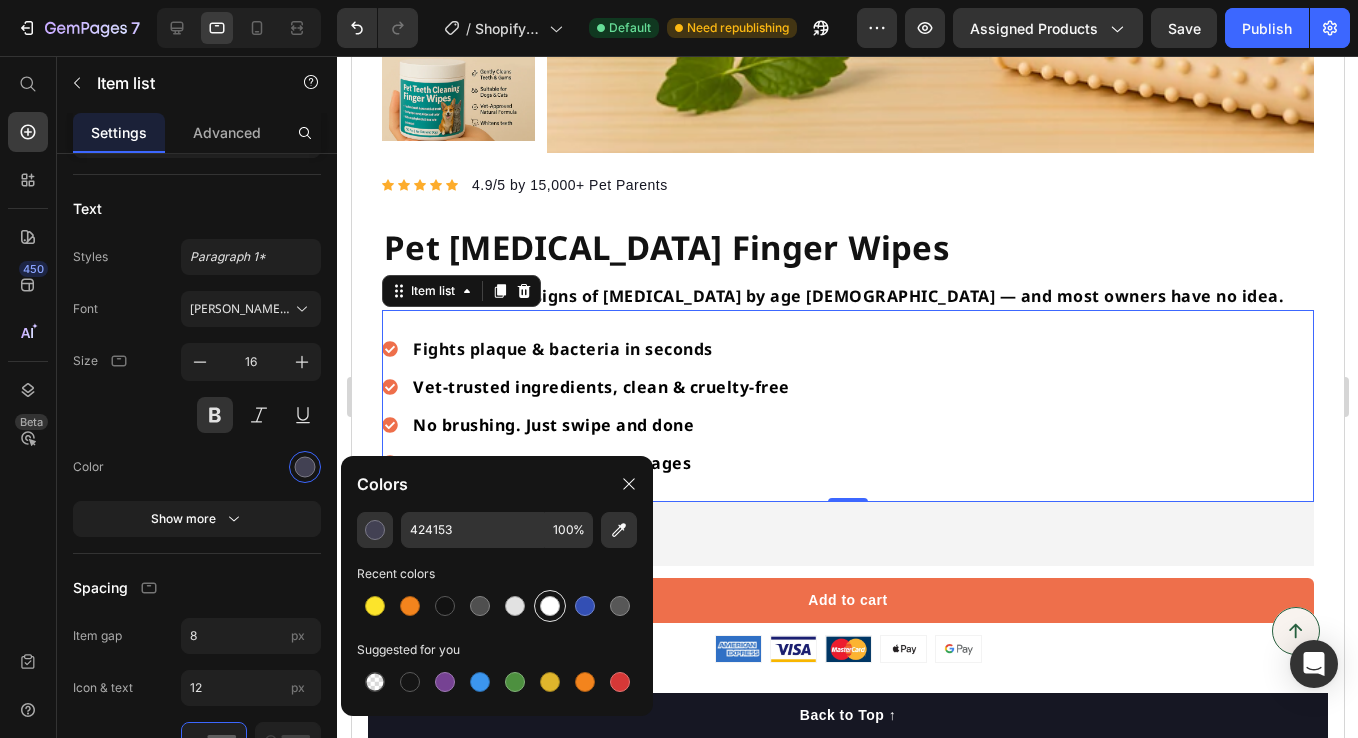 click at bounding box center (550, 606) 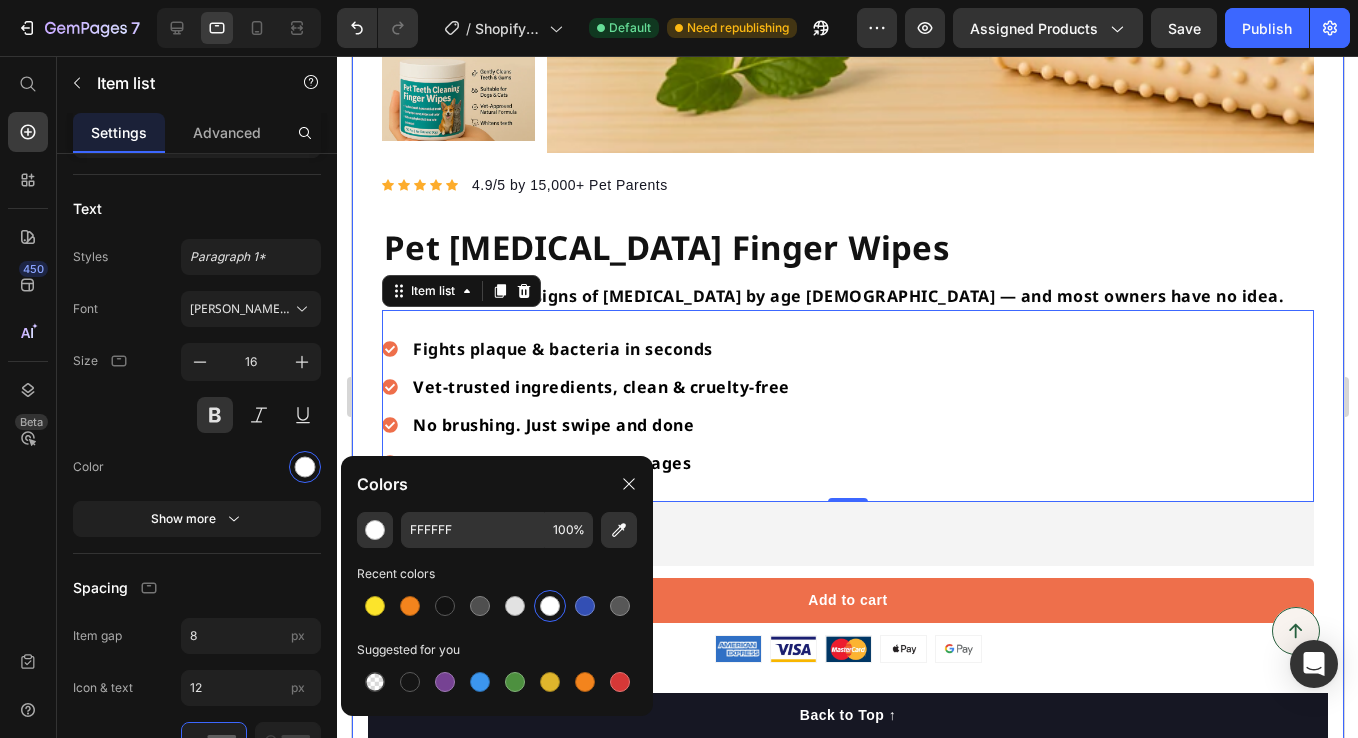 click on "Product Images Row Icon Icon Icon Icon Icon Icon List Hoz 4.9/5 by 15,000+ Pet Parents Text block Row Pet [MEDICAL_DATA] Finger Wipes Product Title 80% of pets show signs of [MEDICAL_DATA] by age [DEMOGRAPHIC_DATA] — and most owners have no idea. Text block Fights plaque & bacteria in seconds Vet-trusted ingredients, clean & cruelty-free No brushing. Just swipe and done Safe for dogs and cats of all ages Item list   0 Kaching Bundles Kaching Bundles Add to cart Product Cart Button Image Image Image Image Image Row Perfect for sensitive tummies Supercharge immunity System Bursting with protein, vitamins, and minerals Supports strong muscles, increases bone strength Item list
Is it 100% safe for my pet?
Can I use these on a puppy or senior pet?
How do I use it?
What’s in the formula?
How long does one jar last? Accordion Row" at bounding box center [847, 205] 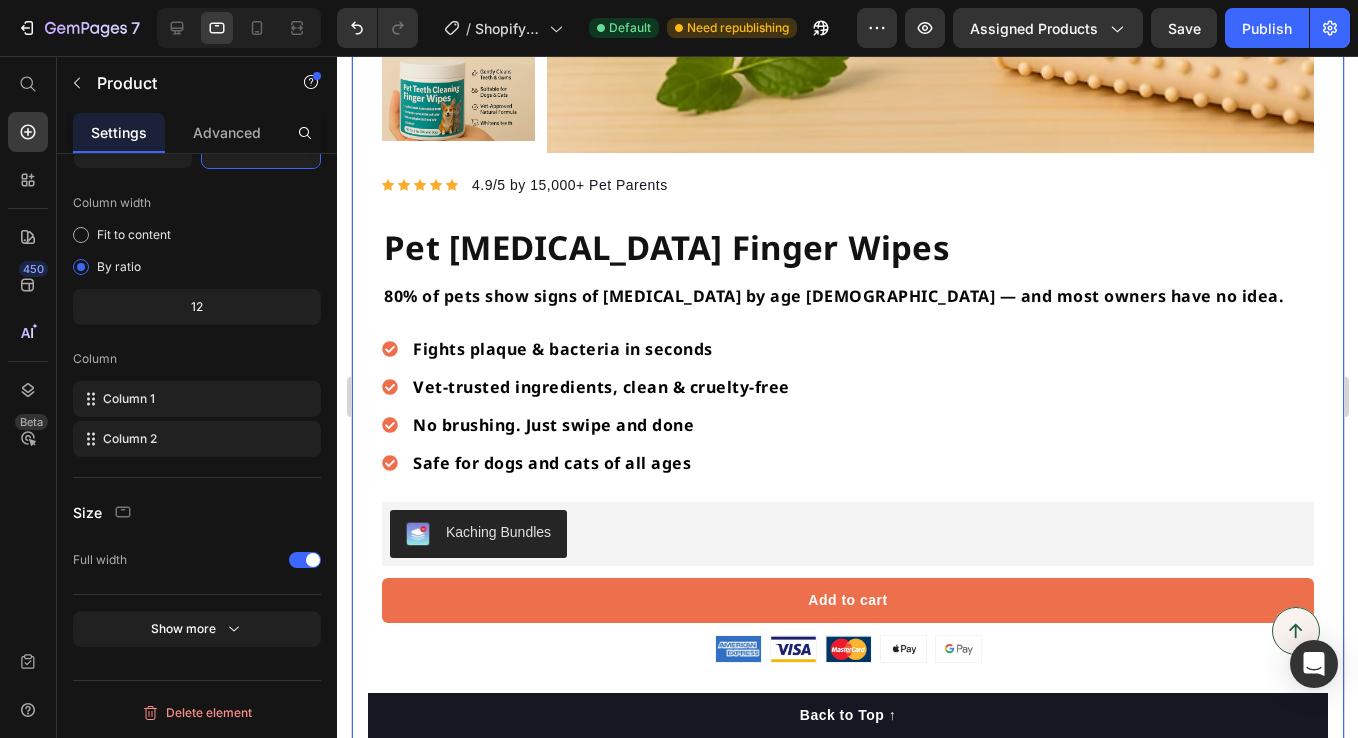scroll, scrollTop: 0, scrollLeft: 0, axis: both 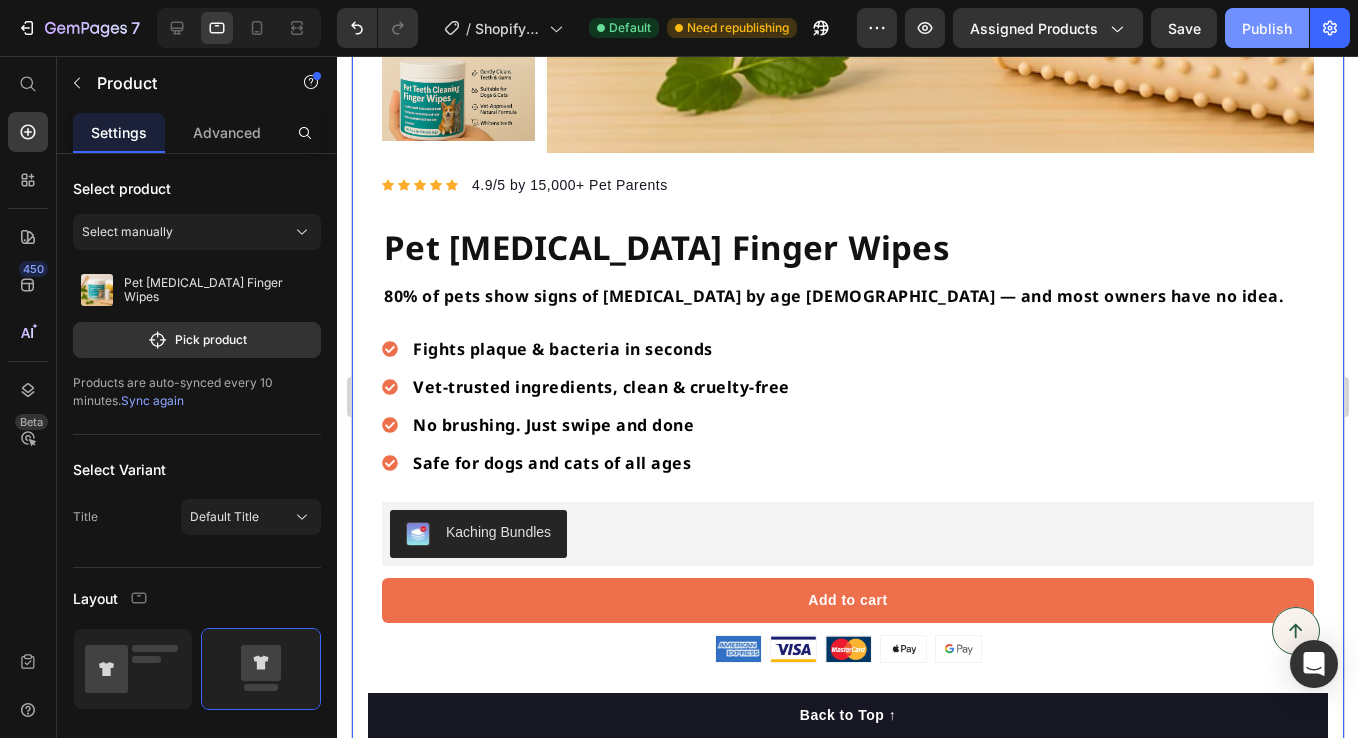 click on "Publish" at bounding box center [1267, 28] 